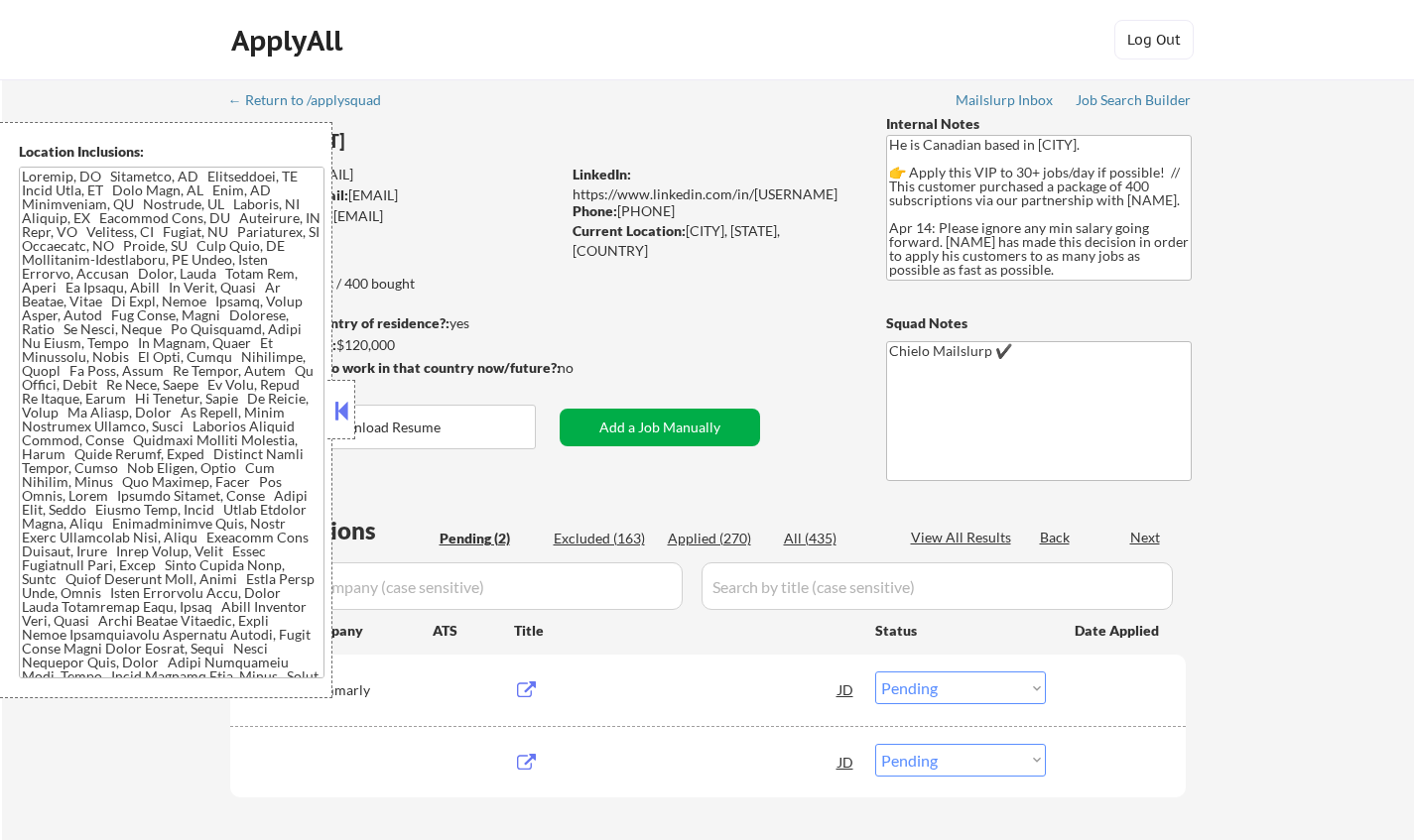 select on ""pending"" 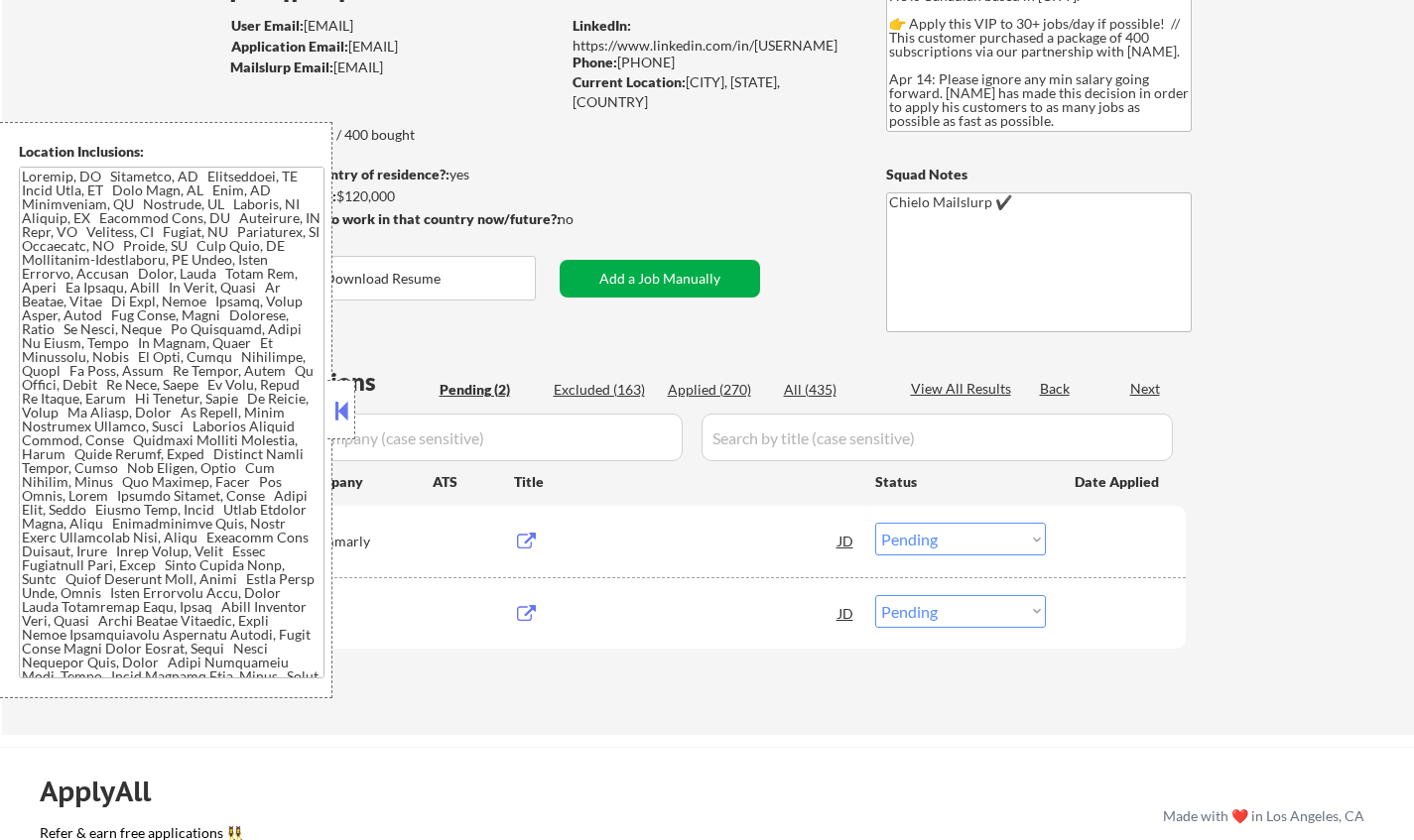 scroll, scrollTop: 397, scrollLeft: 0, axis: vertical 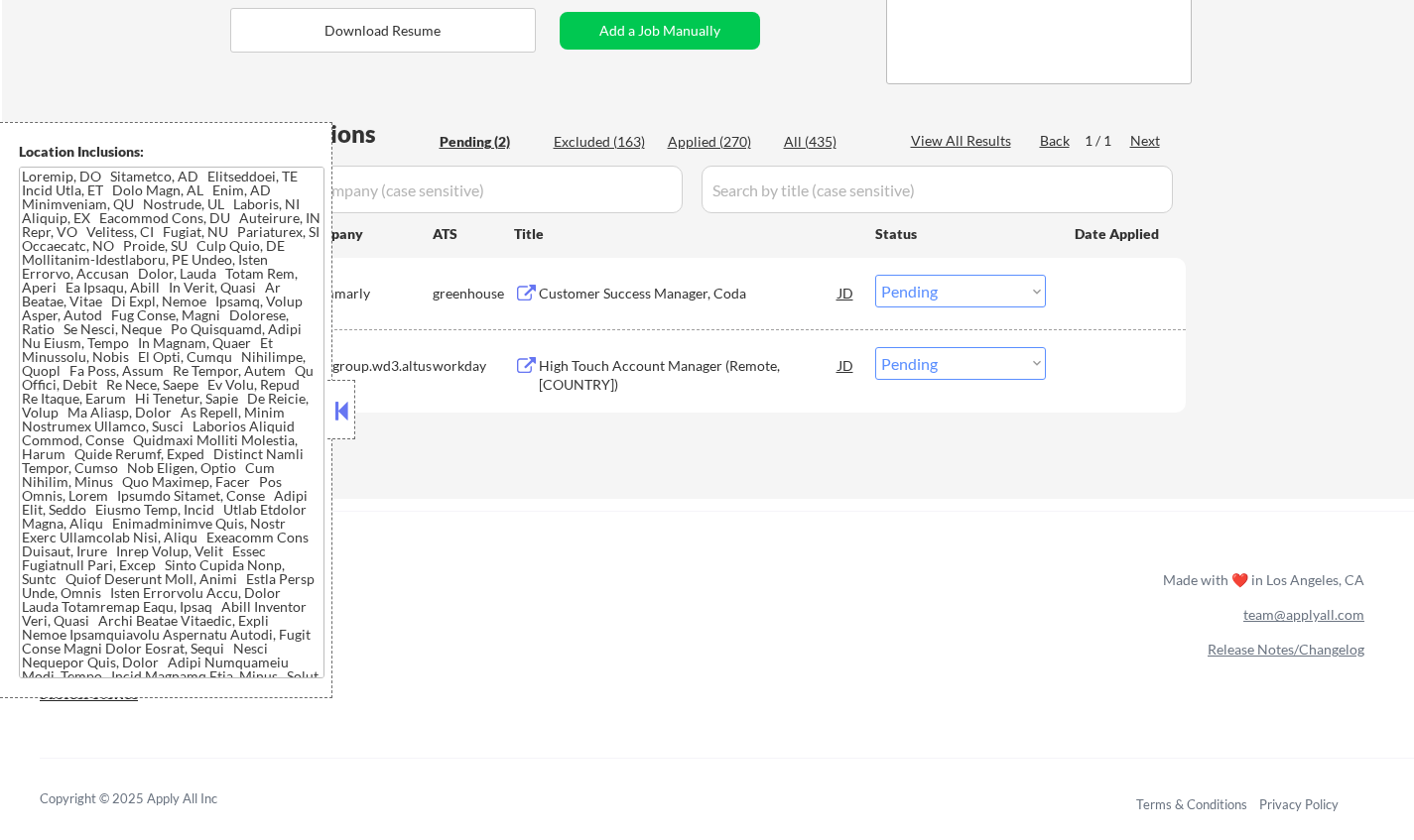 click at bounding box center [341, 411] 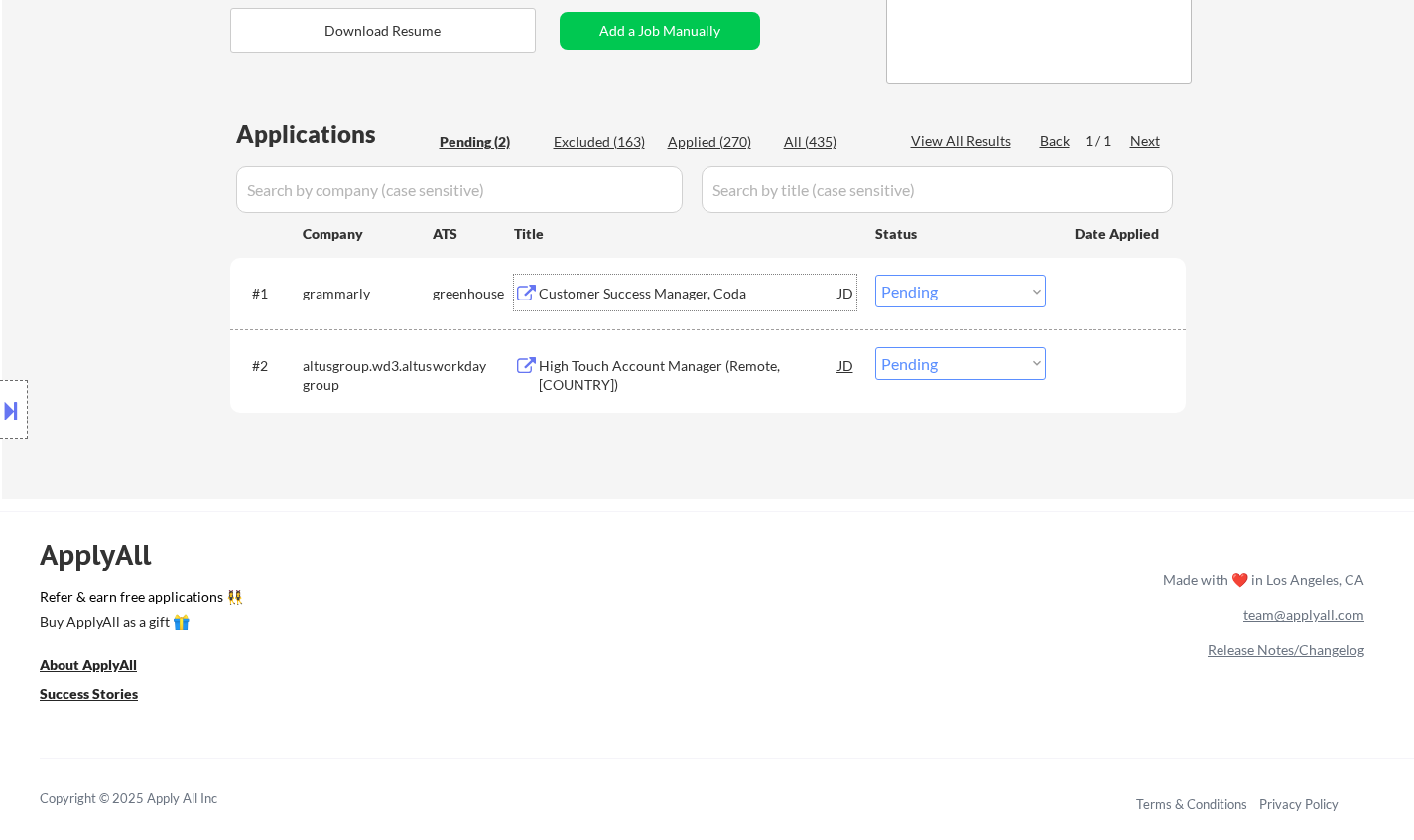 click on "Customer Success Manager, Coda" at bounding box center [689, 294] 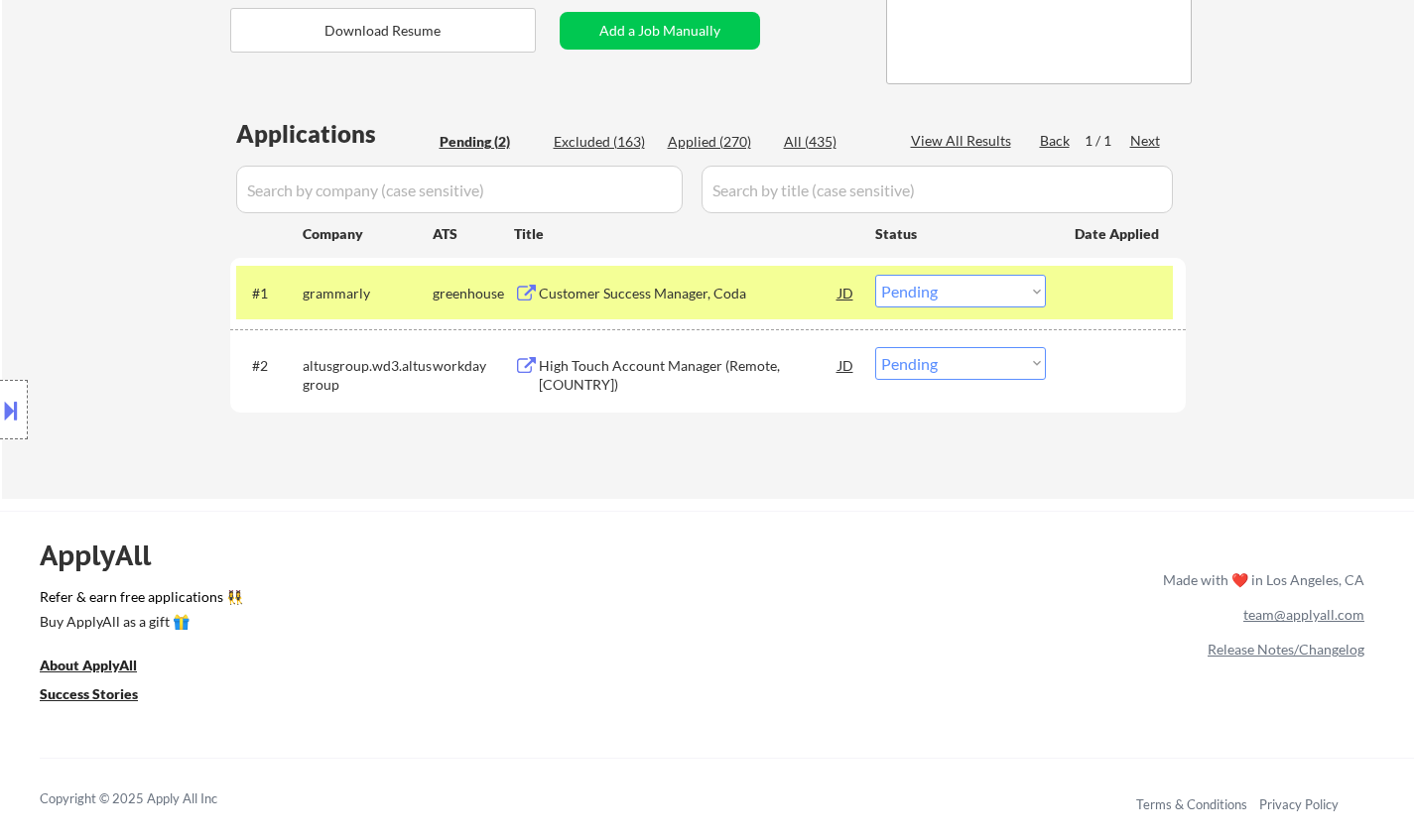 click at bounding box center (11, 410) 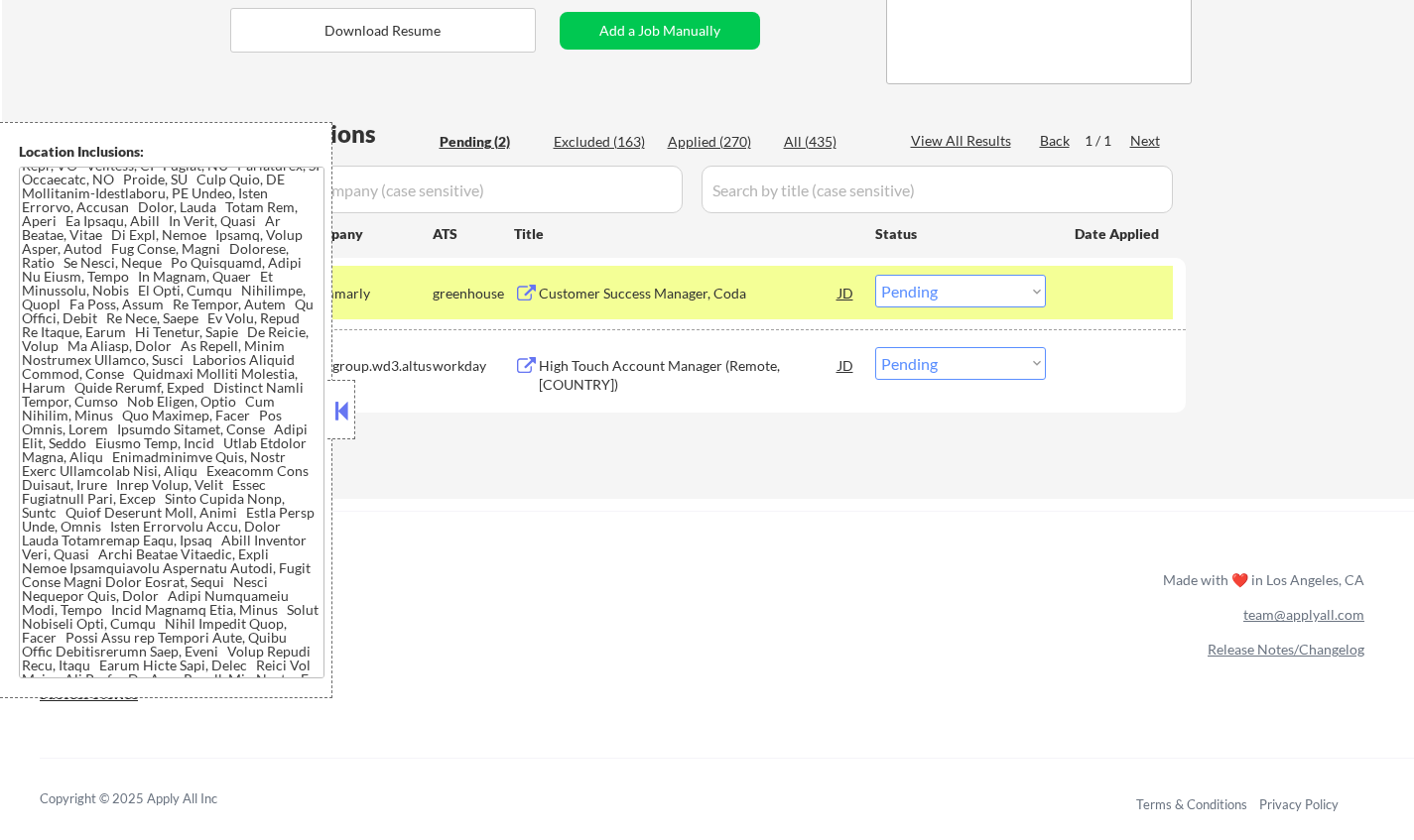 scroll, scrollTop: 99, scrollLeft: 0, axis: vertical 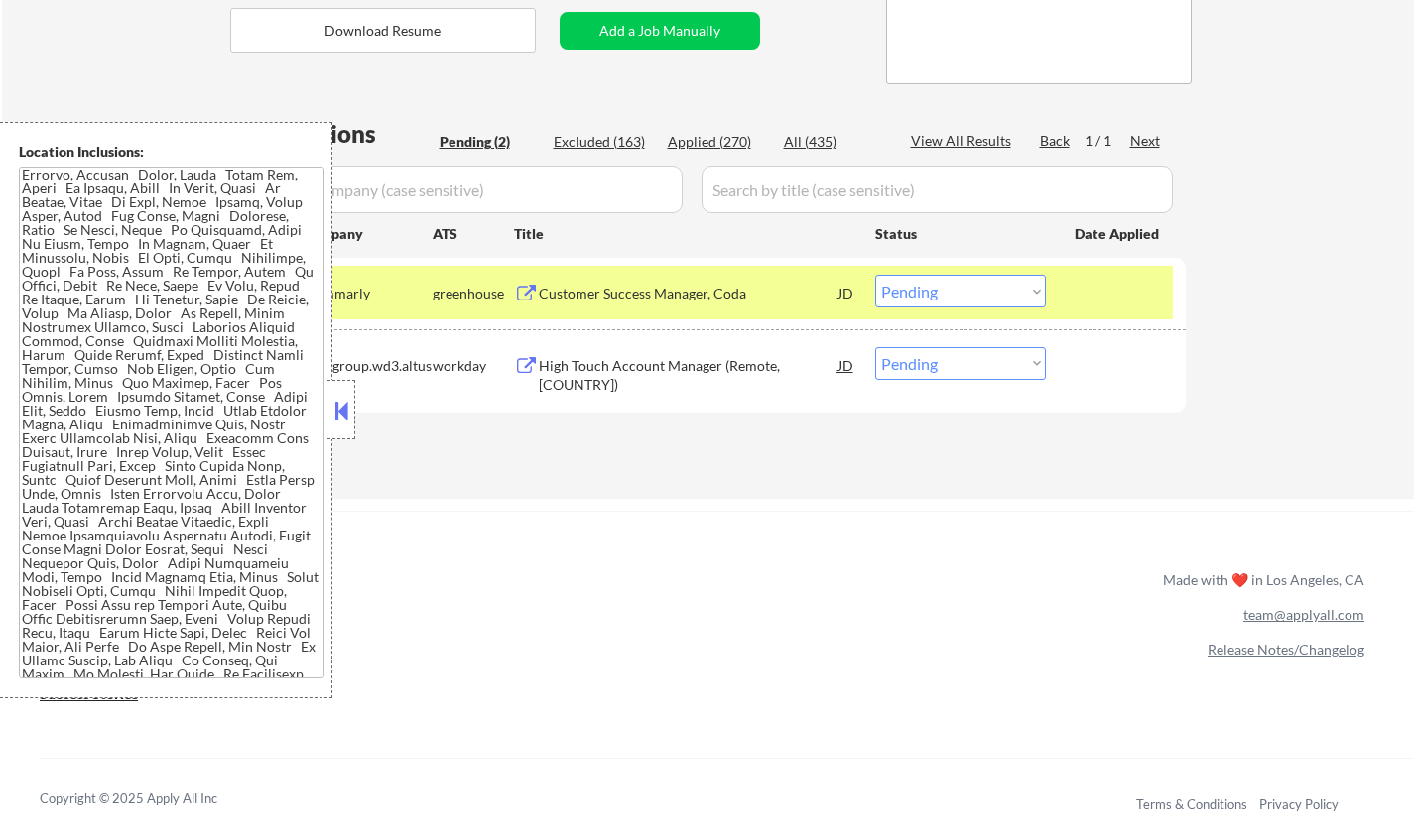 drag, startPoint x: 342, startPoint y: 409, endPoint x: 312, endPoint y: 125, distance: 285.58011 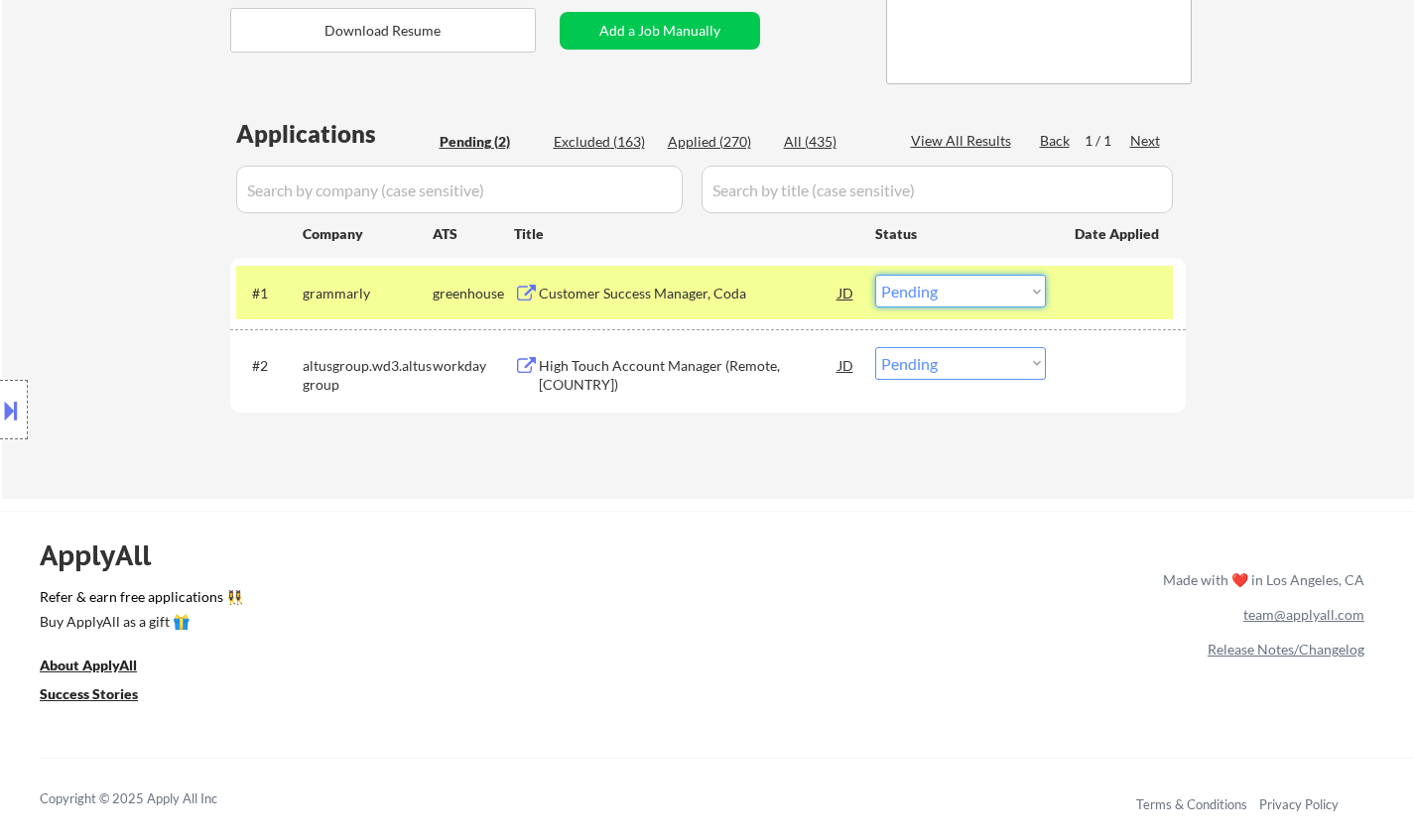 drag, startPoint x: 951, startPoint y: 289, endPoint x: 953, endPoint y: 302, distance: 13.152946 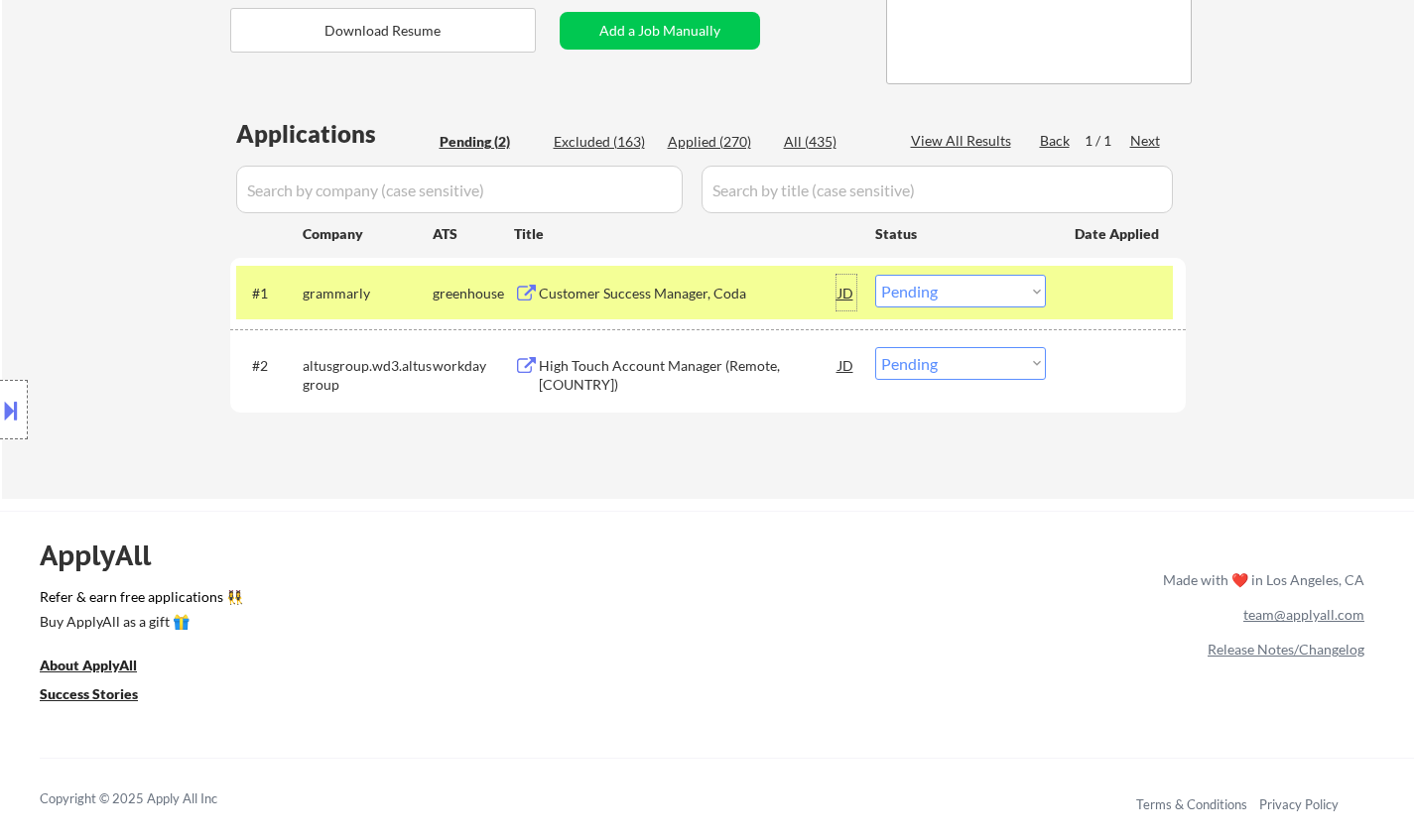 click on "JD" at bounding box center [846, 293] 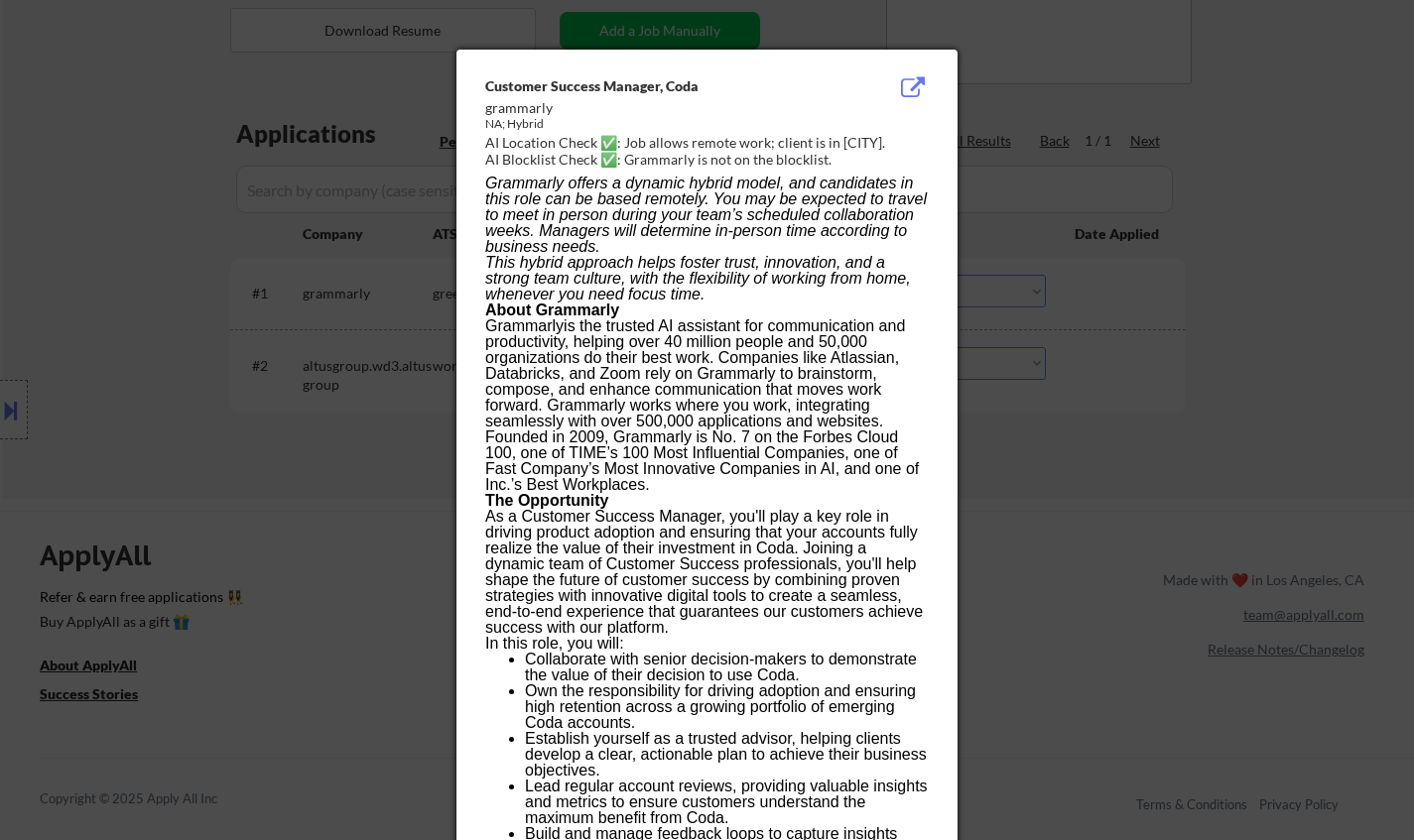 click at bounding box center (707, 420) 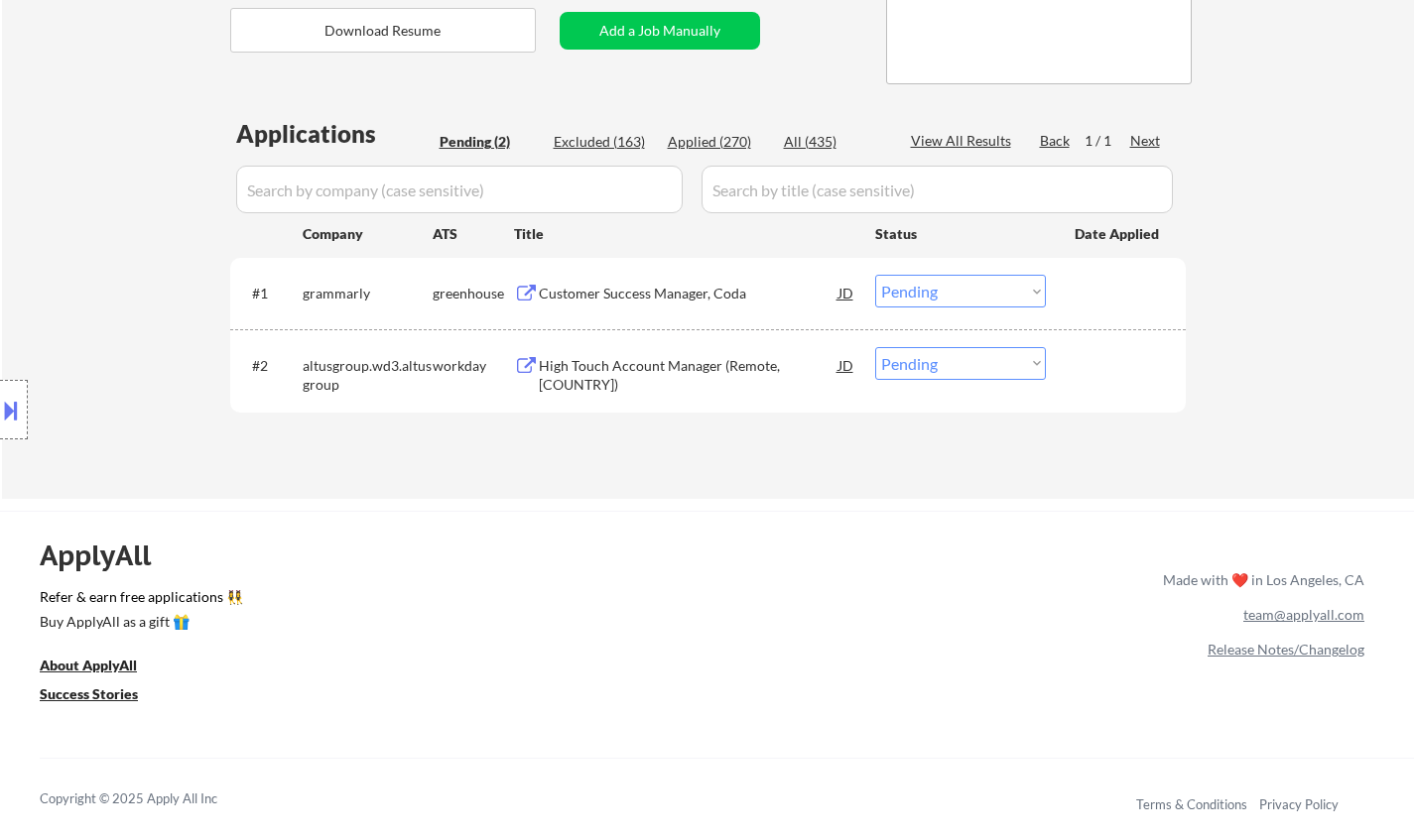 click on "Choose an option... Pending Applied Excluded (Questions) Excluded (Expired) Excluded (Location) Excluded (Bad Match) Excluded (Blocklist) Excluded (Salary) Excluded (Other)" at bounding box center (961, 291) 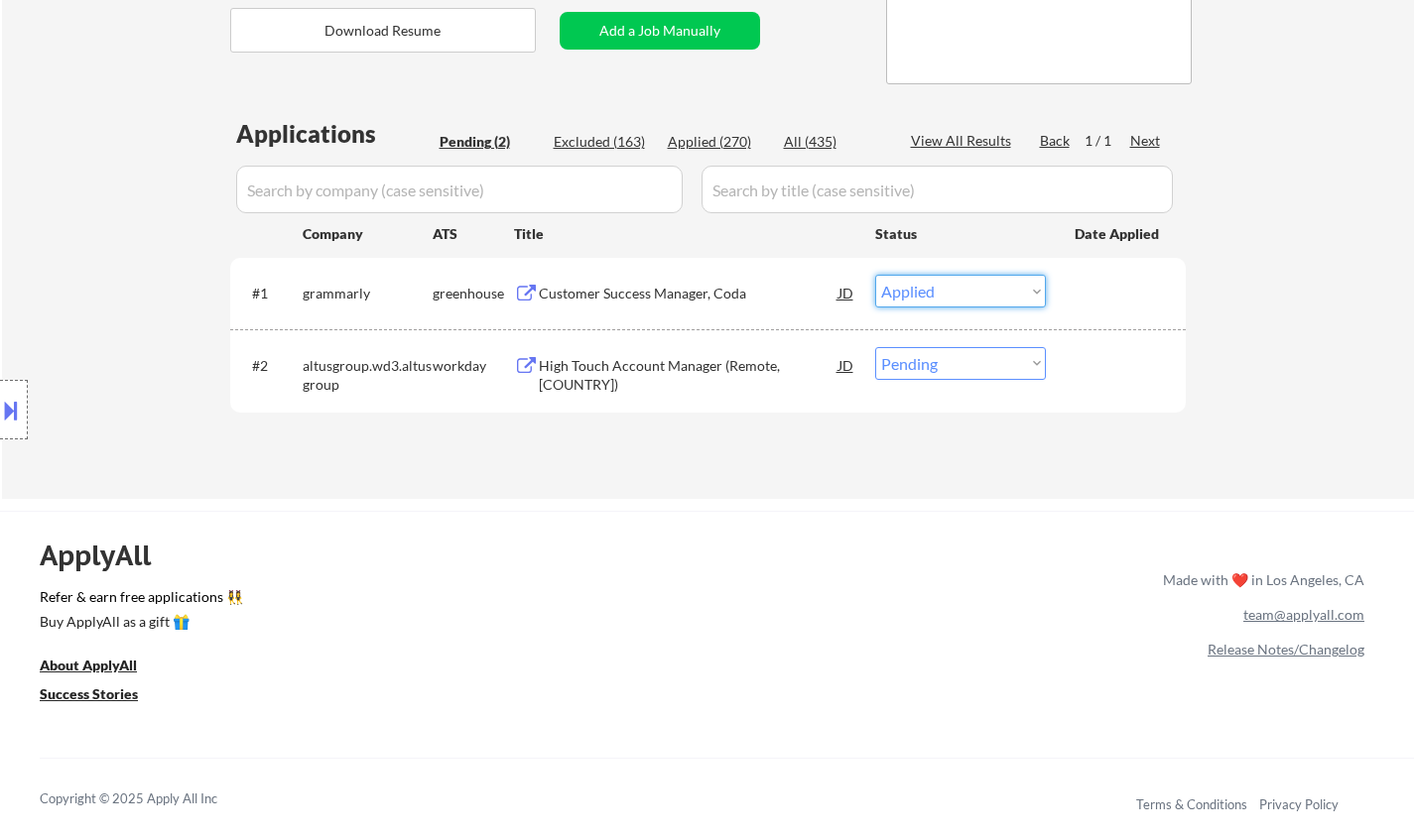 click on "Choose an option... Pending Applied Excluded (Questions) Excluded (Expired) Excluded (Location) Excluded (Bad Match) Excluded (Blocklist) Excluded (Salary) Excluded (Other)" at bounding box center [961, 291] 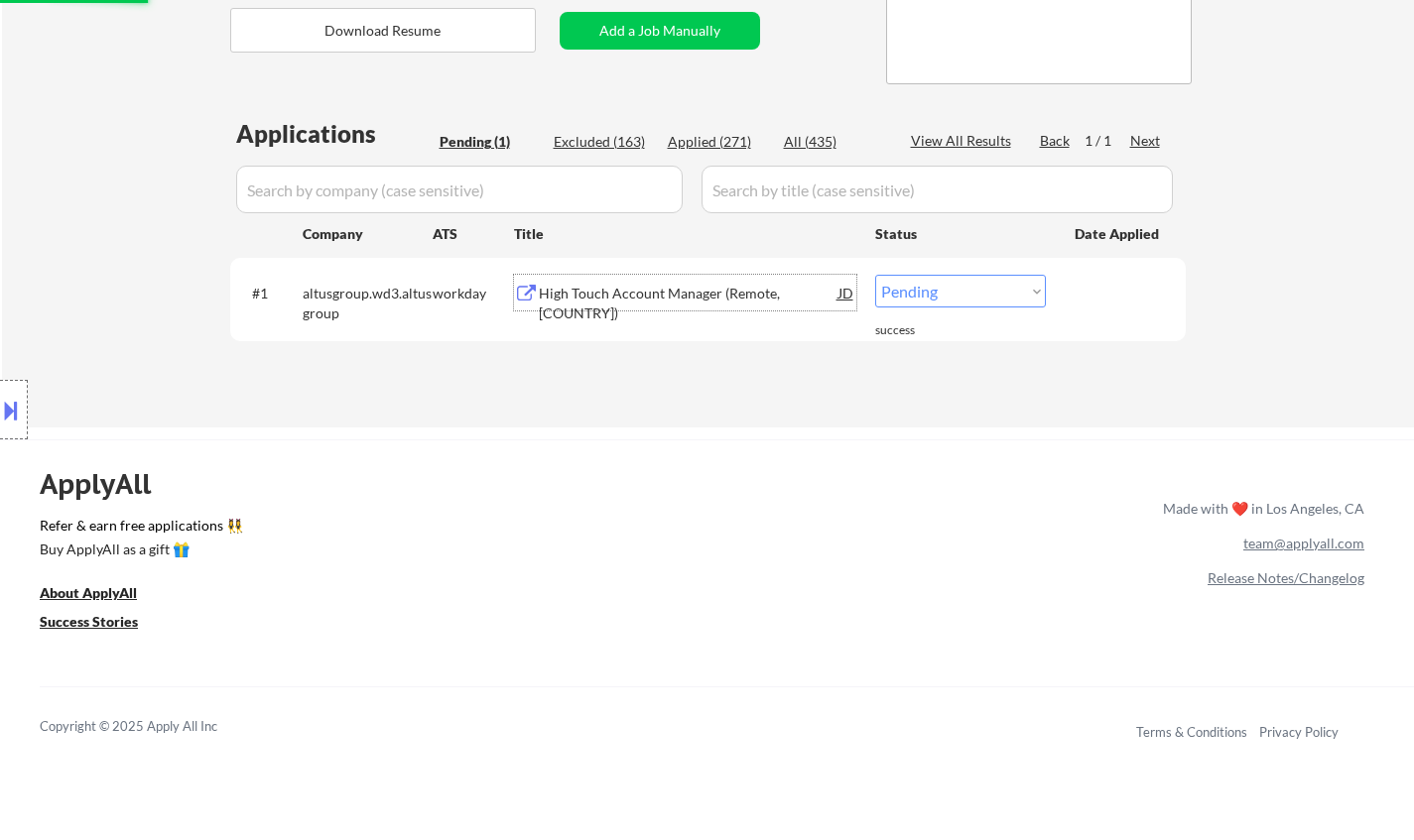 click on "High Touch Account Manager (Remote, Canada)" at bounding box center [689, 302] 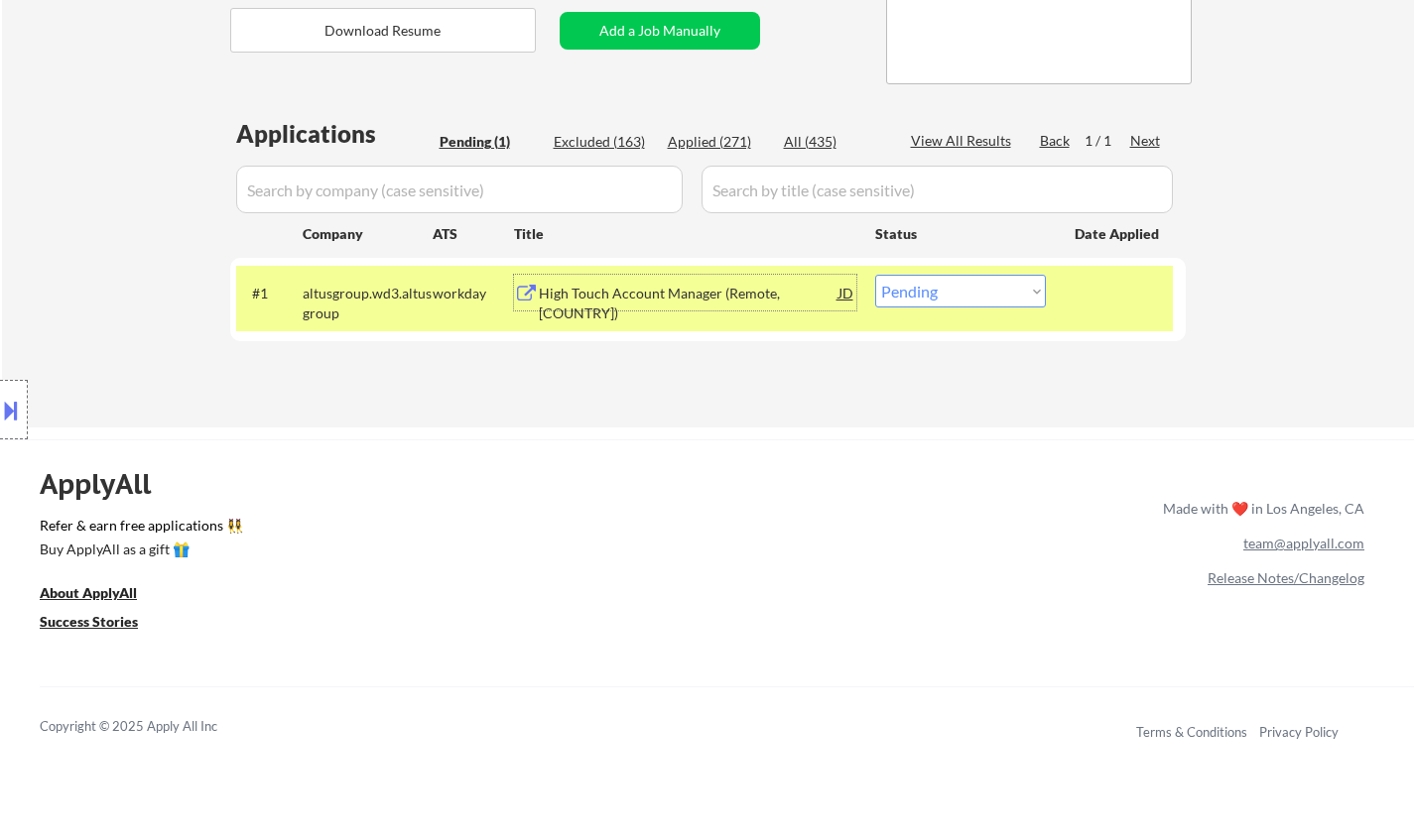 click on "Choose an option... Pending Applied Excluded (Questions) Excluded (Expired) Excluded (Location) Excluded (Bad Match) Excluded (Blocklist) Excluded (Salary) Excluded (Other)" at bounding box center (961, 291) 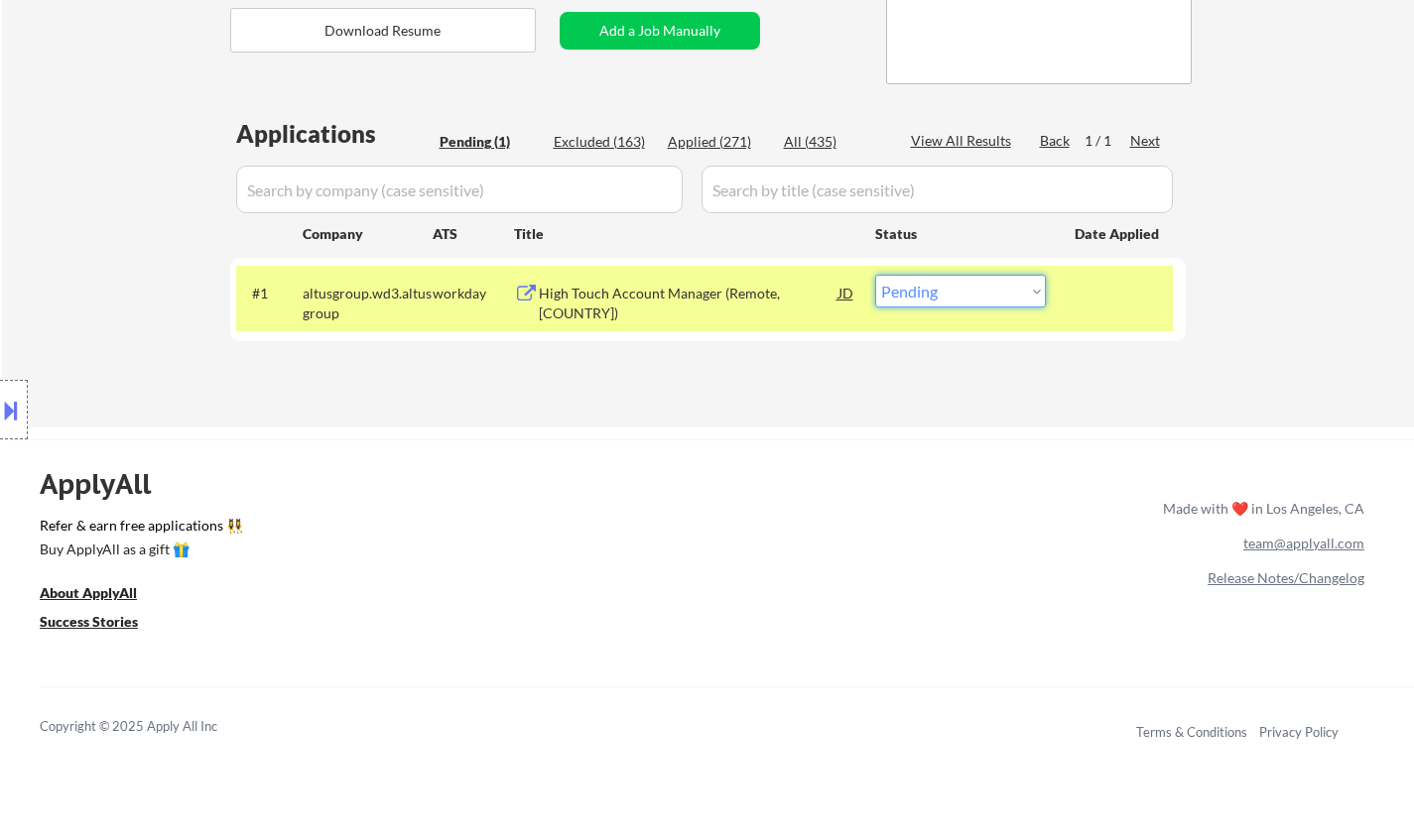 select on ""excluded__salary_"" 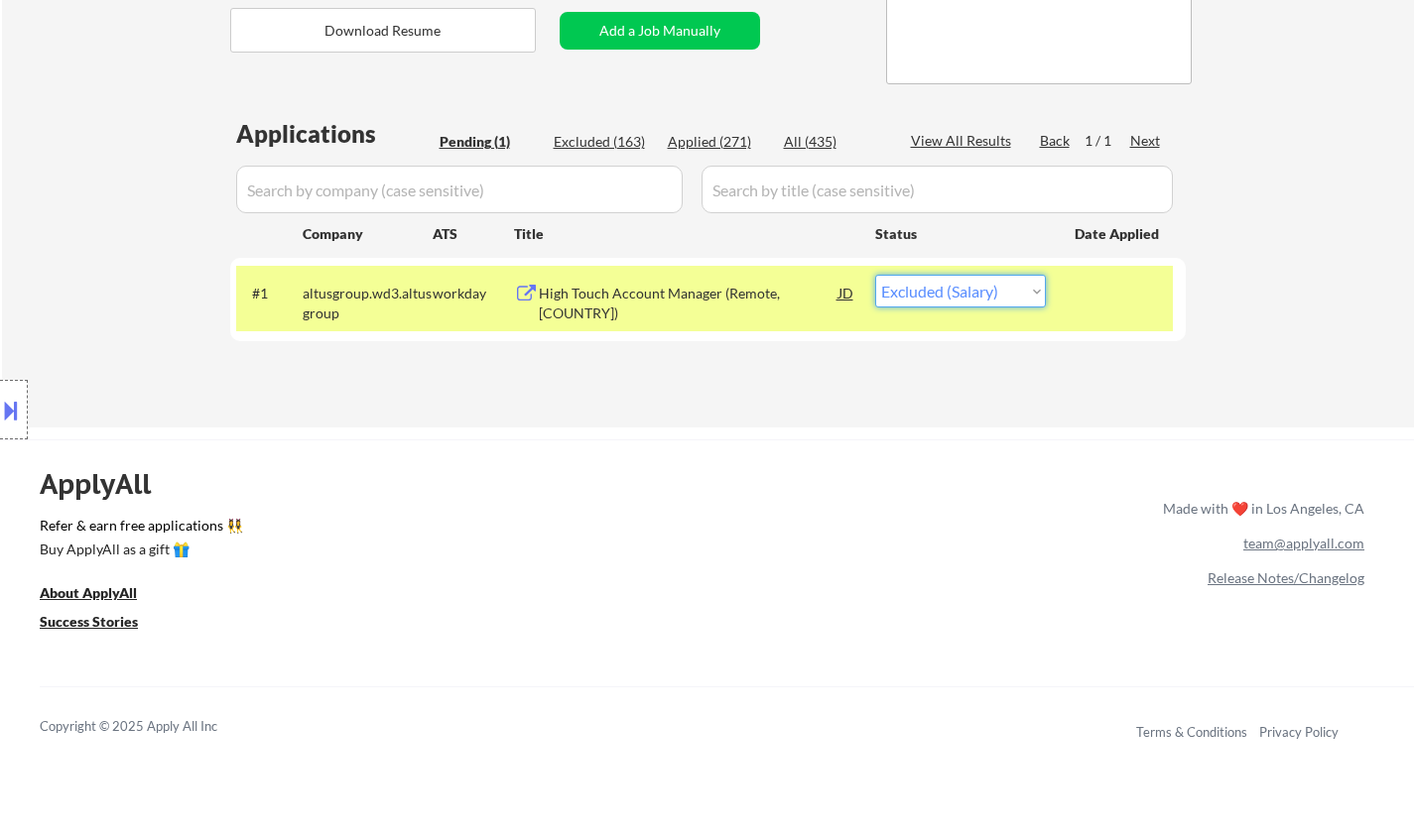 click on "Choose an option... Pending Applied Excluded (Questions) Excluded (Expired) Excluded (Location) Excluded (Bad Match) Excluded (Blocklist) Excluded (Salary) Excluded (Other)" at bounding box center (961, 291) 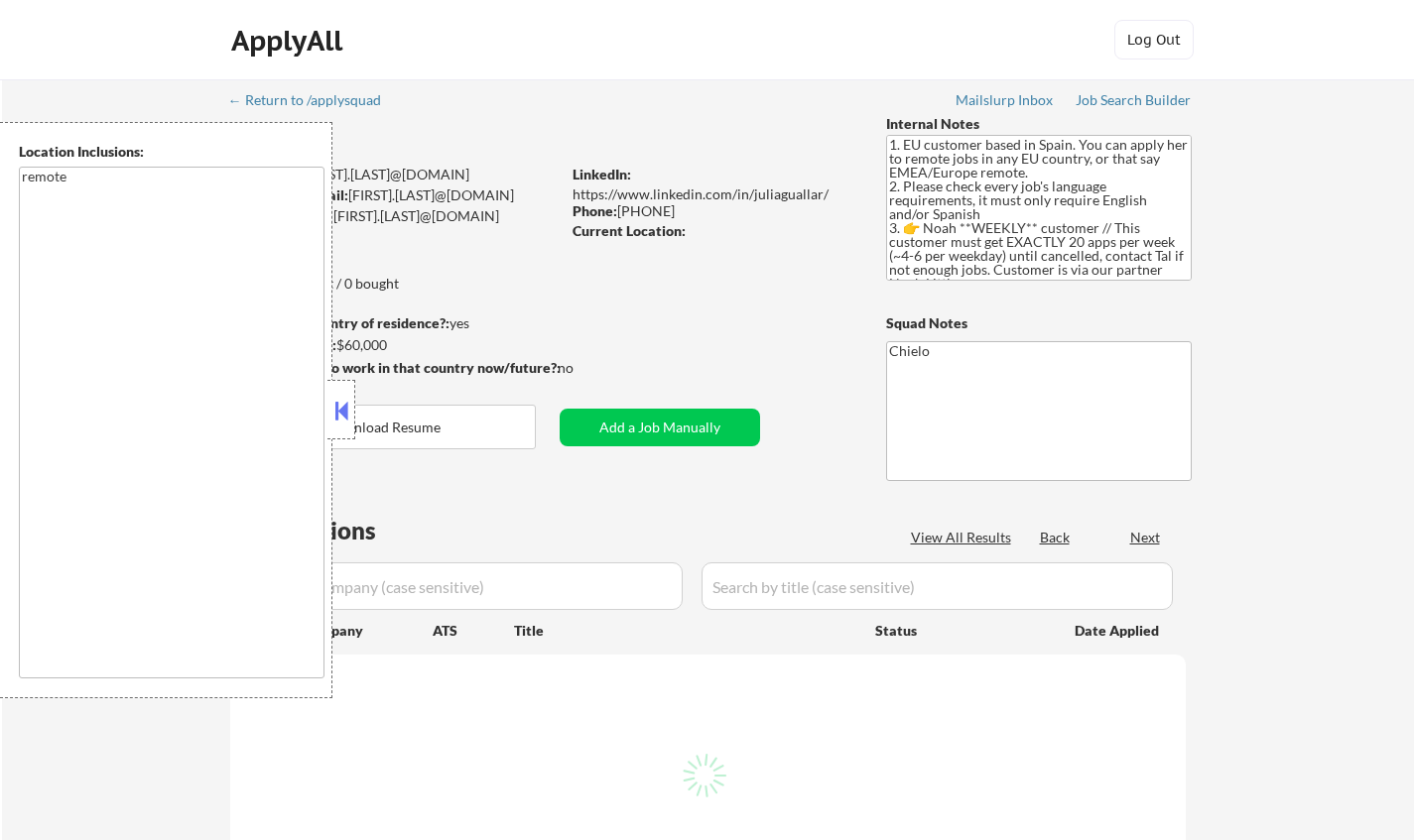 scroll, scrollTop: 0, scrollLeft: 0, axis: both 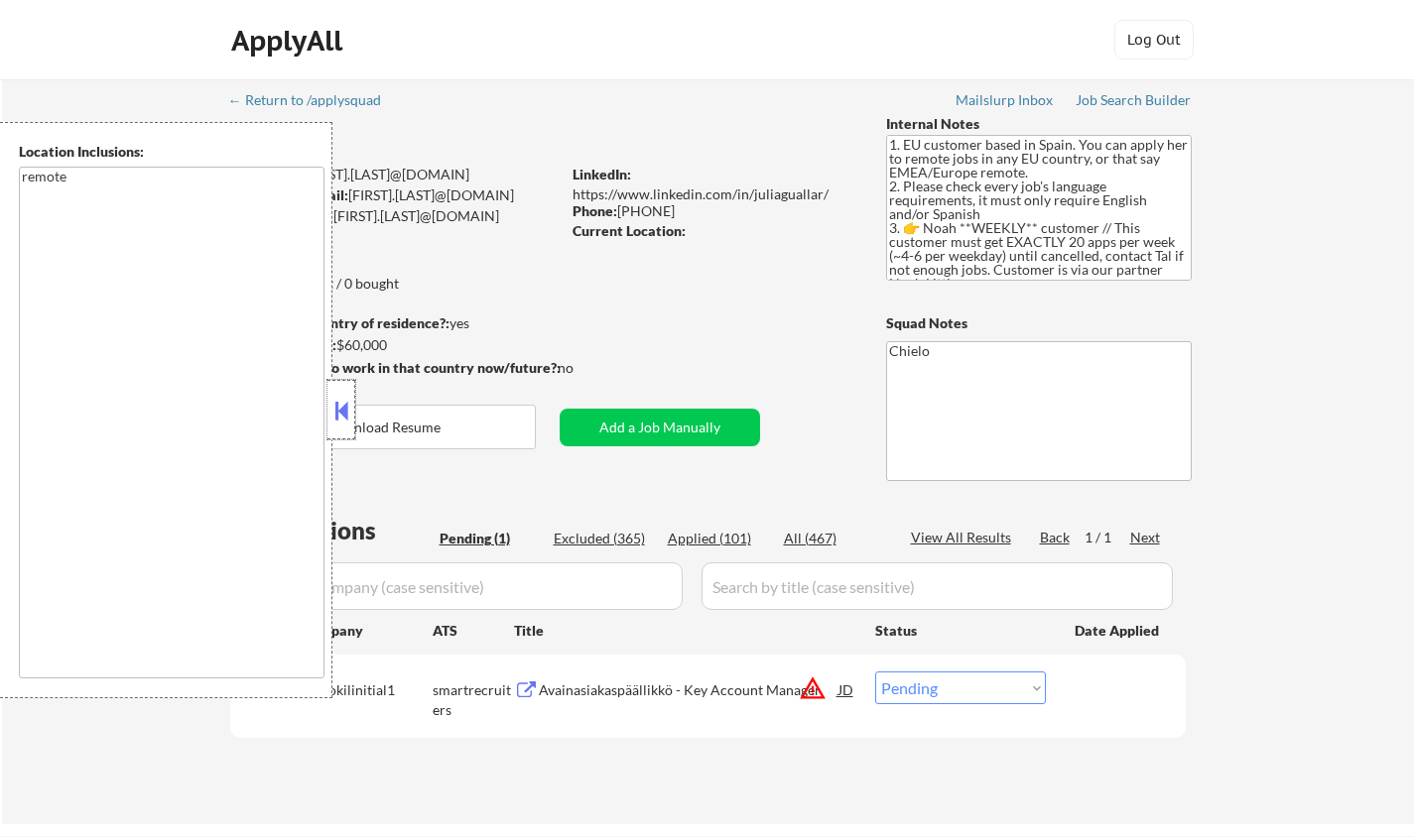 click at bounding box center (341, 410) 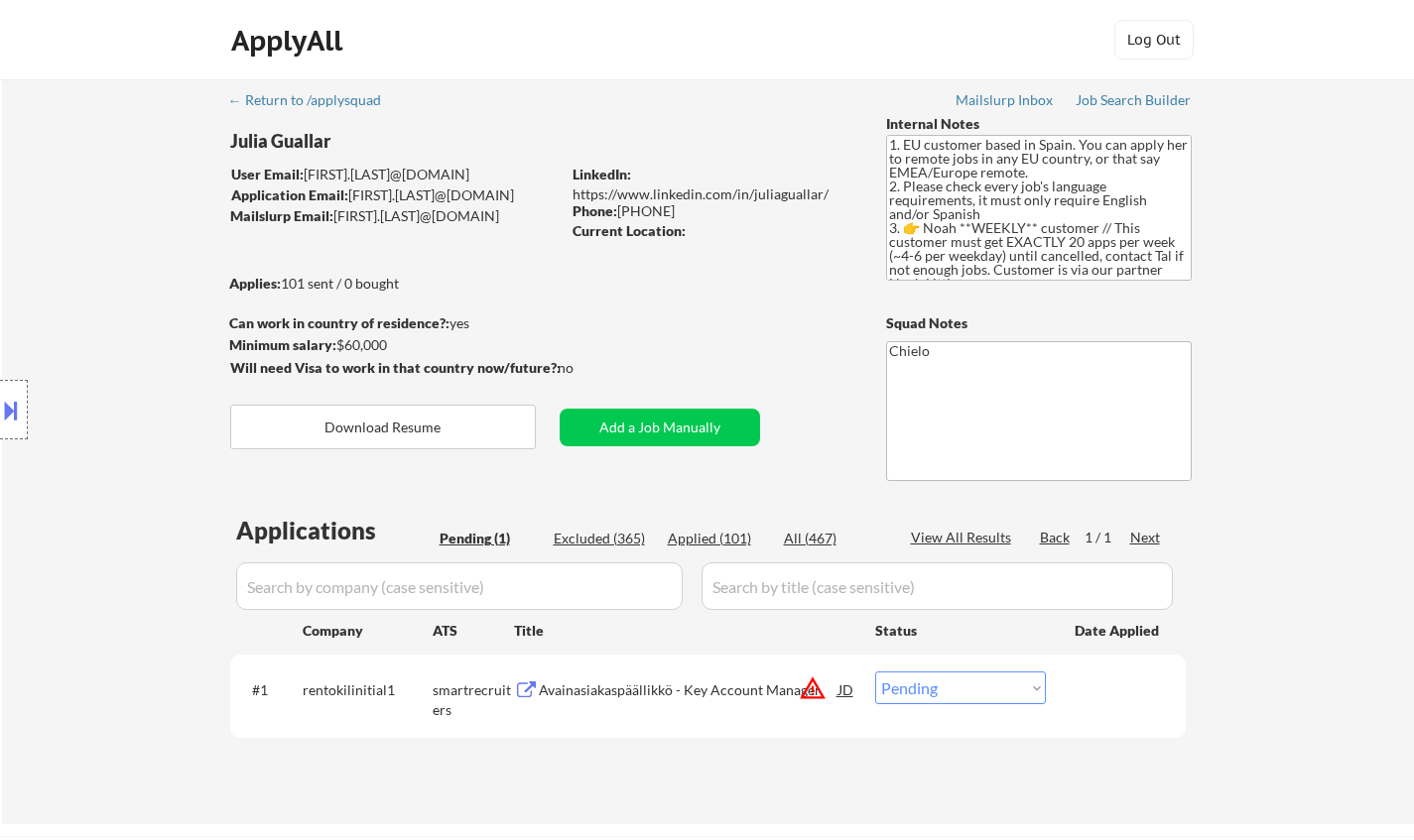 click on "Choose an option... Pending Applied Excluded (Questions) Excluded (Expired) Excluded (Location) Excluded (Bad Match) Excluded (Blocklist) Excluded (Salary) Excluded (Other)" at bounding box center (961, 687) 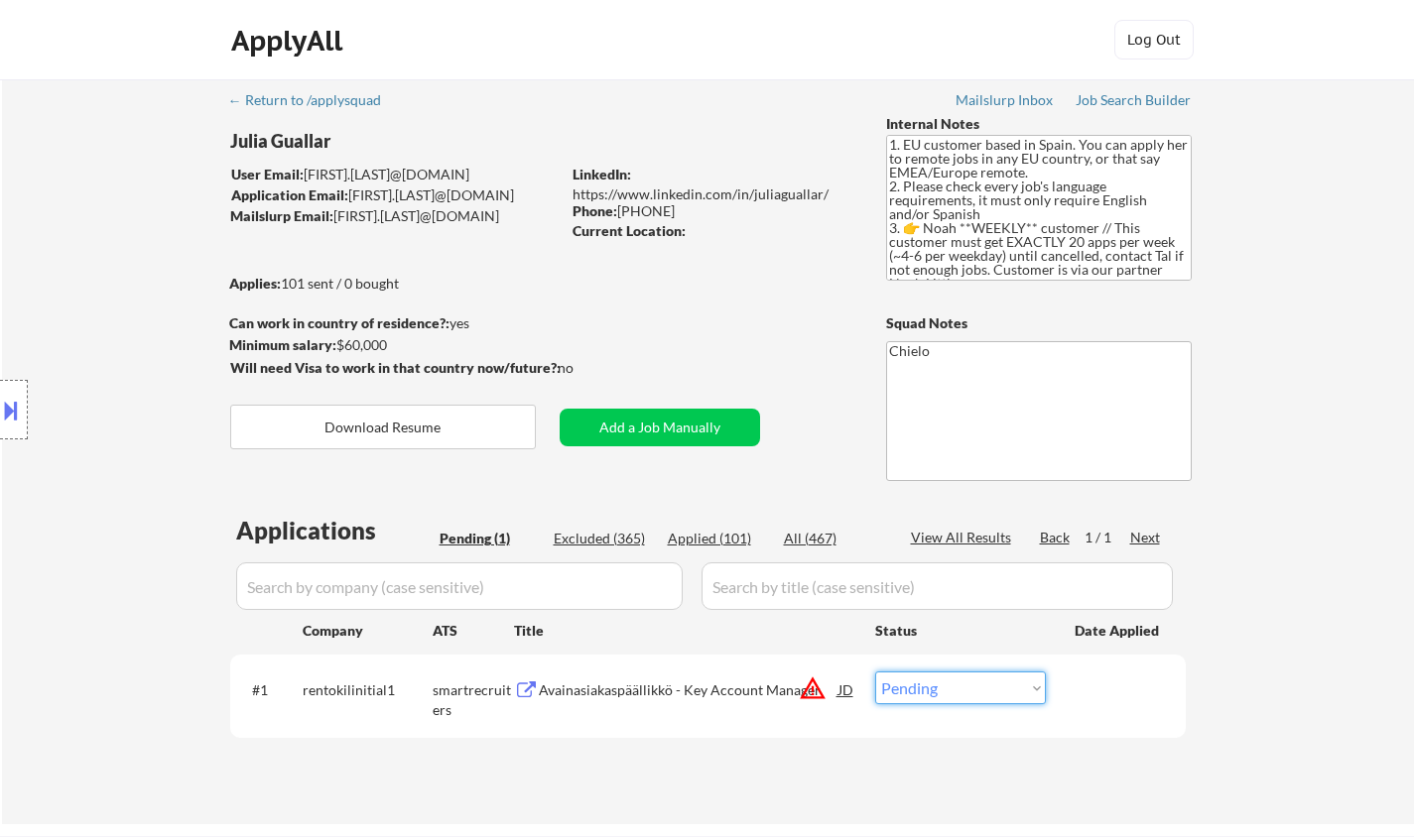 click on "Avainasiakaspäällikkö - Key Account Manager" at bounding box center (689, 690) 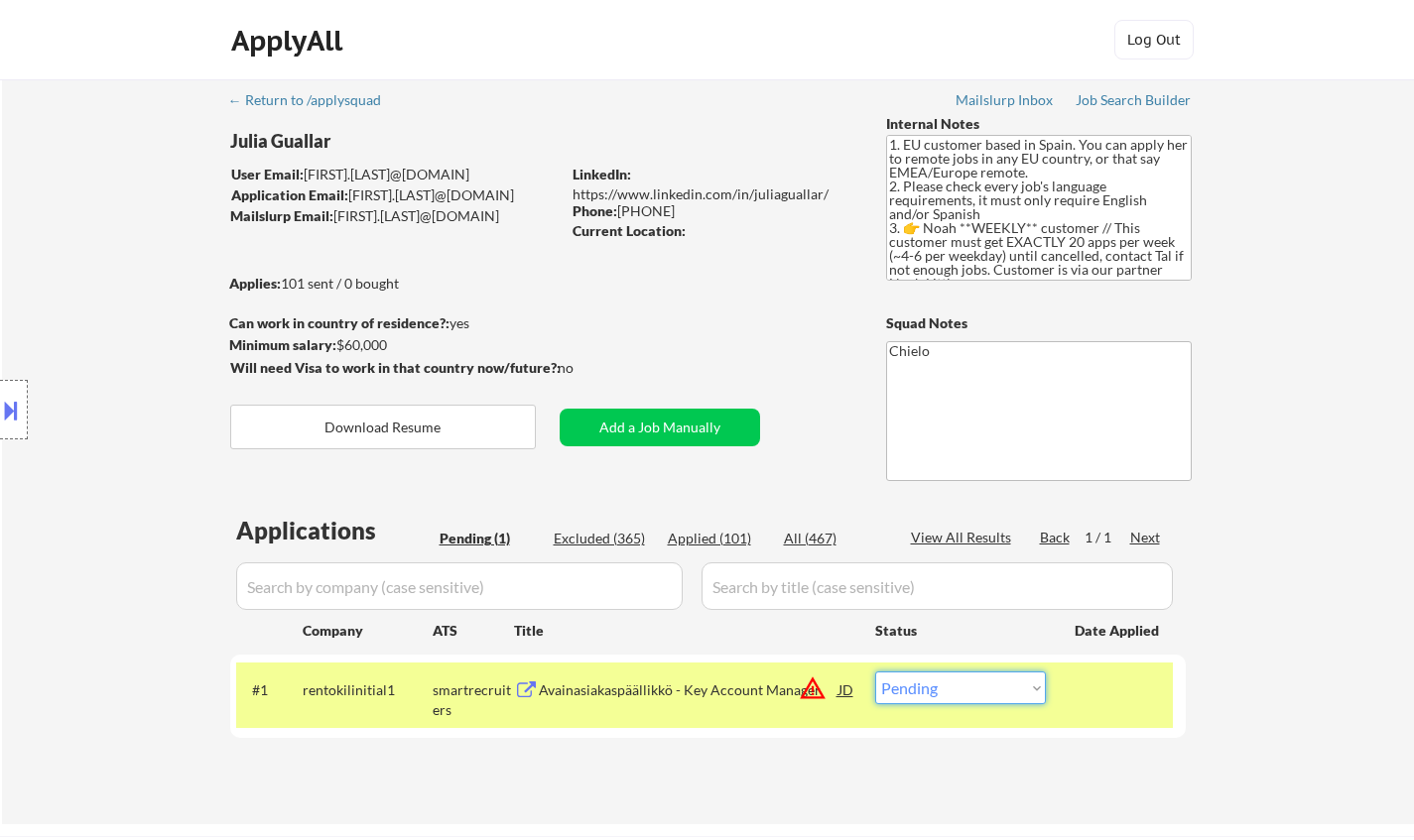 click on "Choose an option... Pending Applied Excluded (Questions) Excluded (Expired) Excluded (Location) Excluded (Bad Match) Excluded (Blocklist) Excluded (Salary) Excluded (Other)" at bounding box center [961, 687] 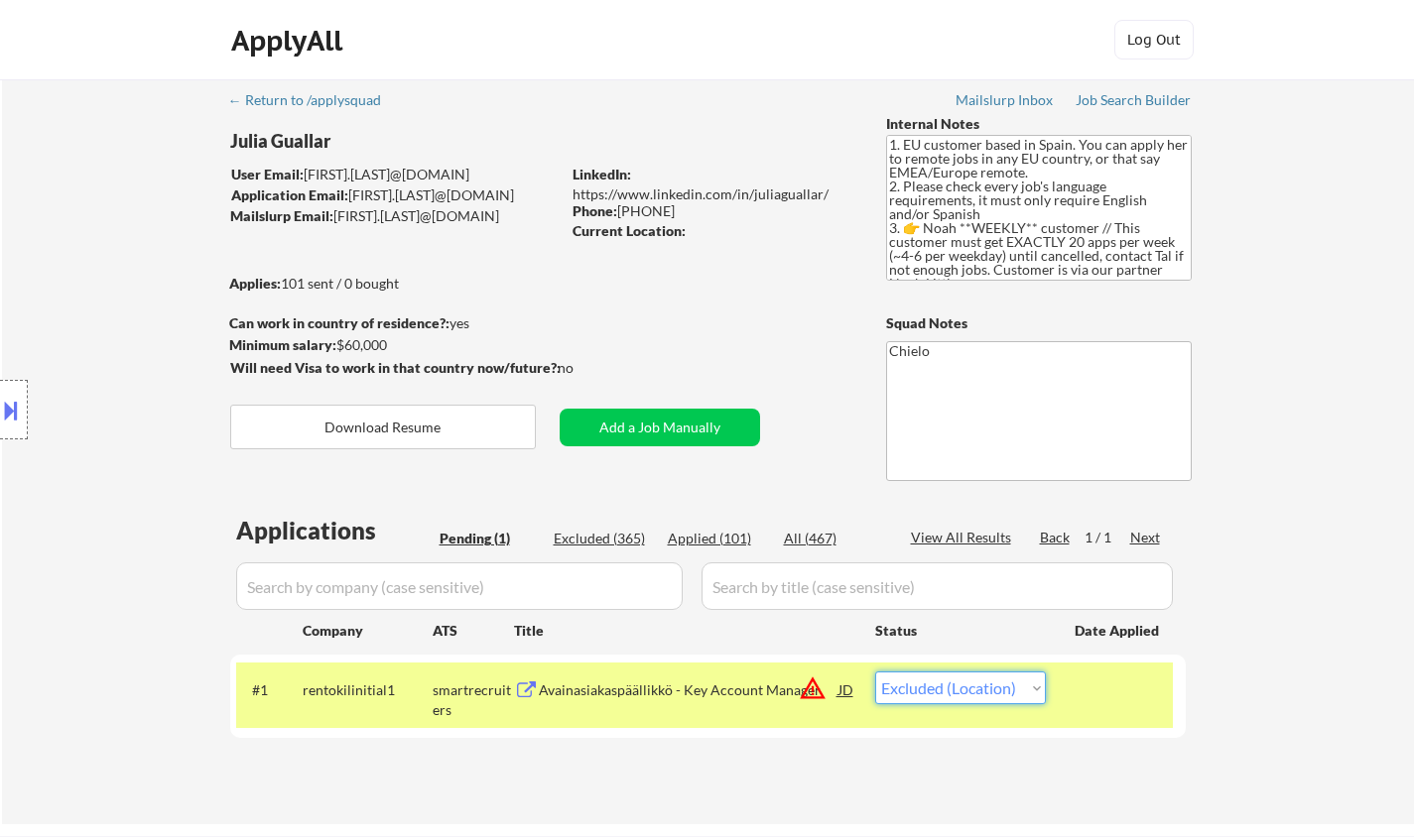 click on "Choose an option... Pending Applied Excluded (Questions) Excluded (Expired) Excluded (Location) Excluded (Bad Match) Excluded (Blocklist) Excluded (Salary) Excluded (Other)" at bounding box center [961, 687] 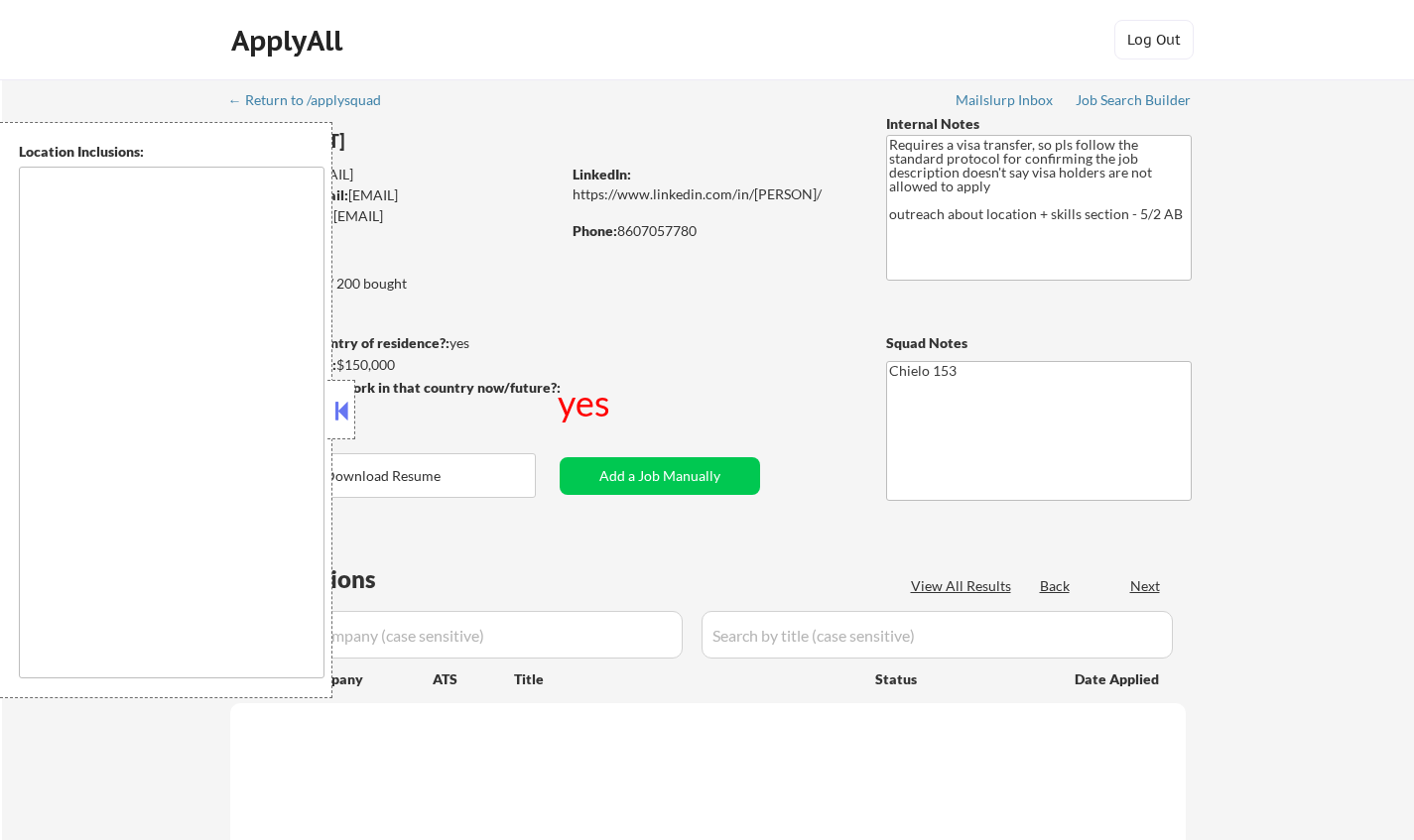 scroll, scrollTop: 0, scrollLeft: 0, axis: both 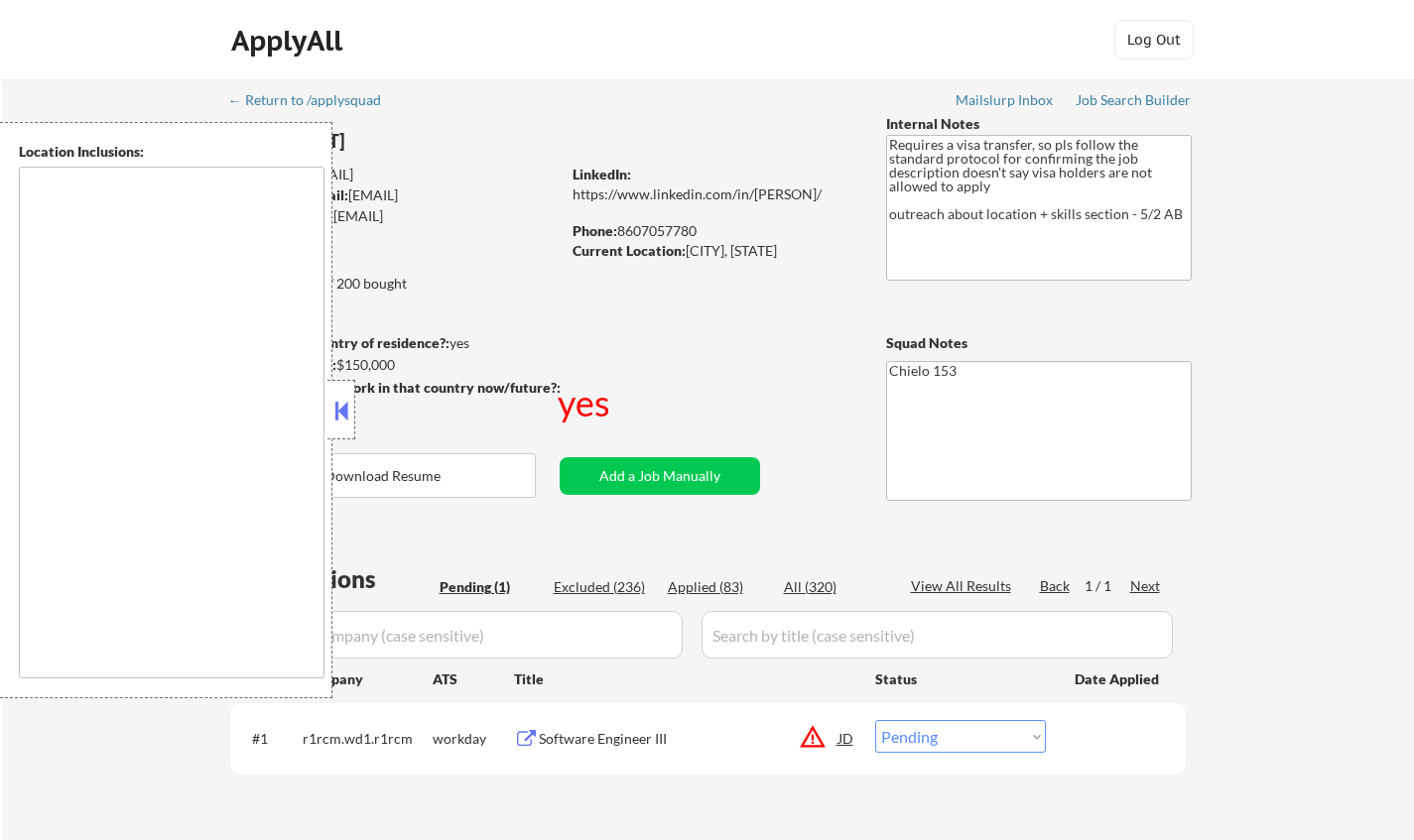 click at bounding box center [341, 411] 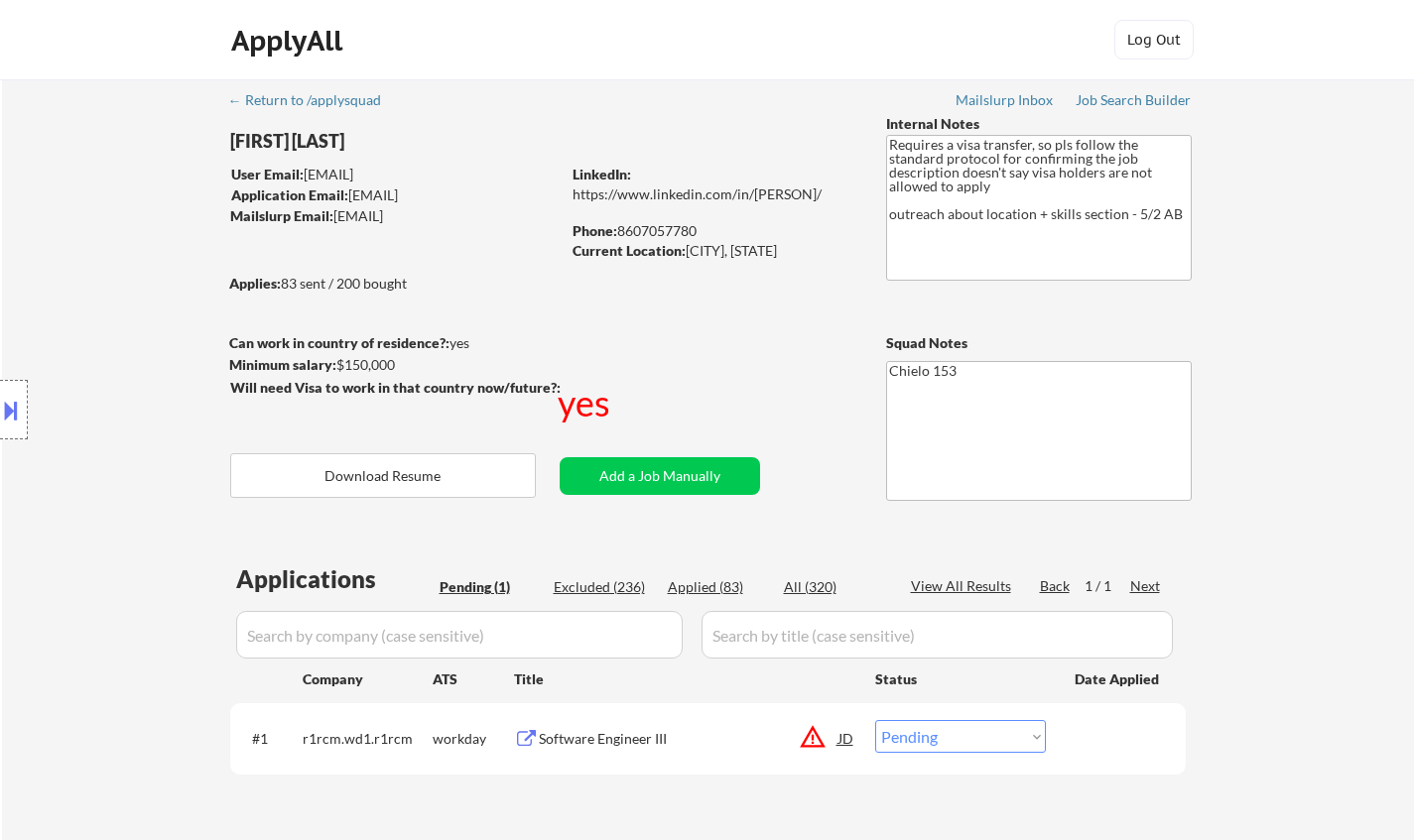 click on "JD" at bounding box center [846, 738] 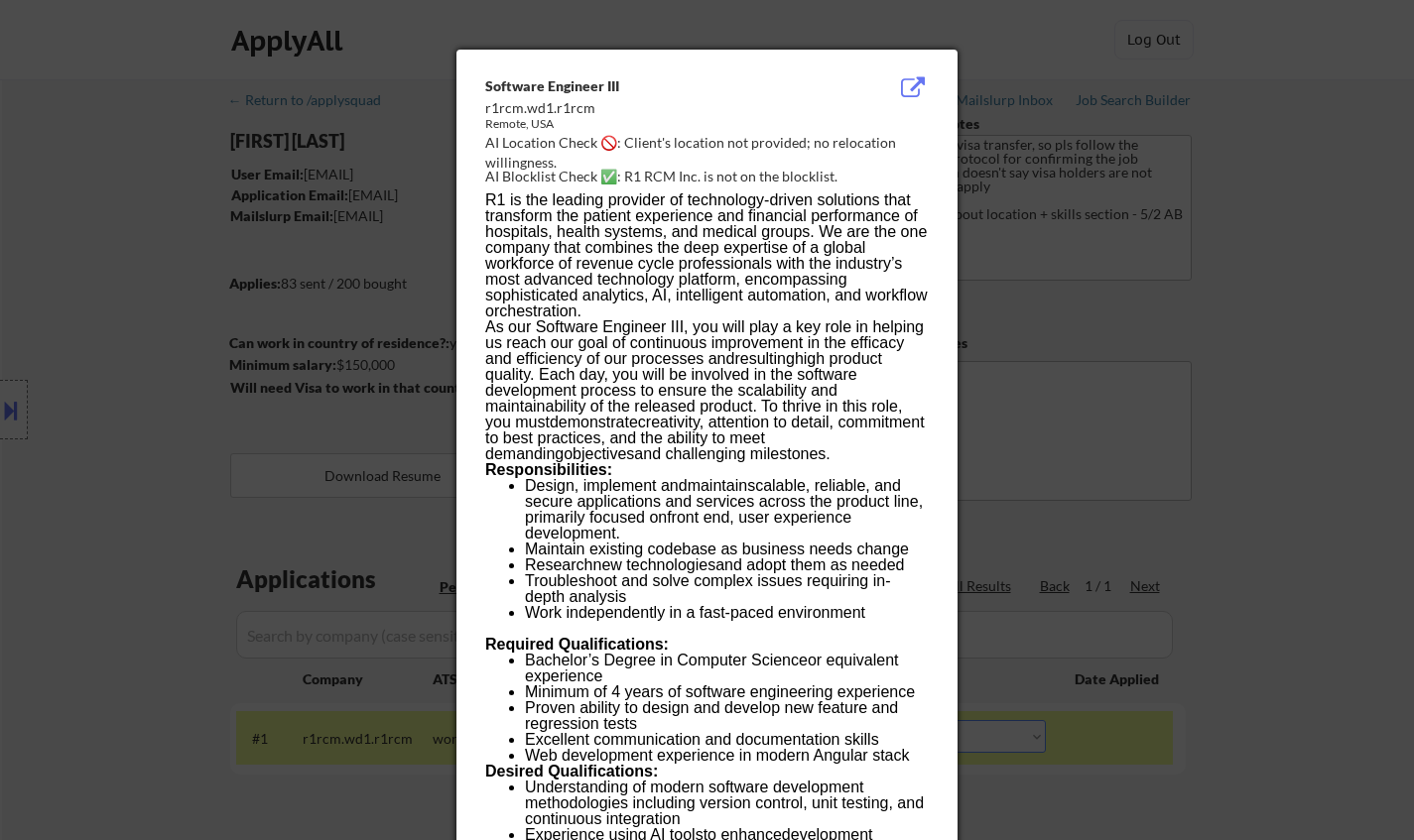 click at bounding box center [707, 420] 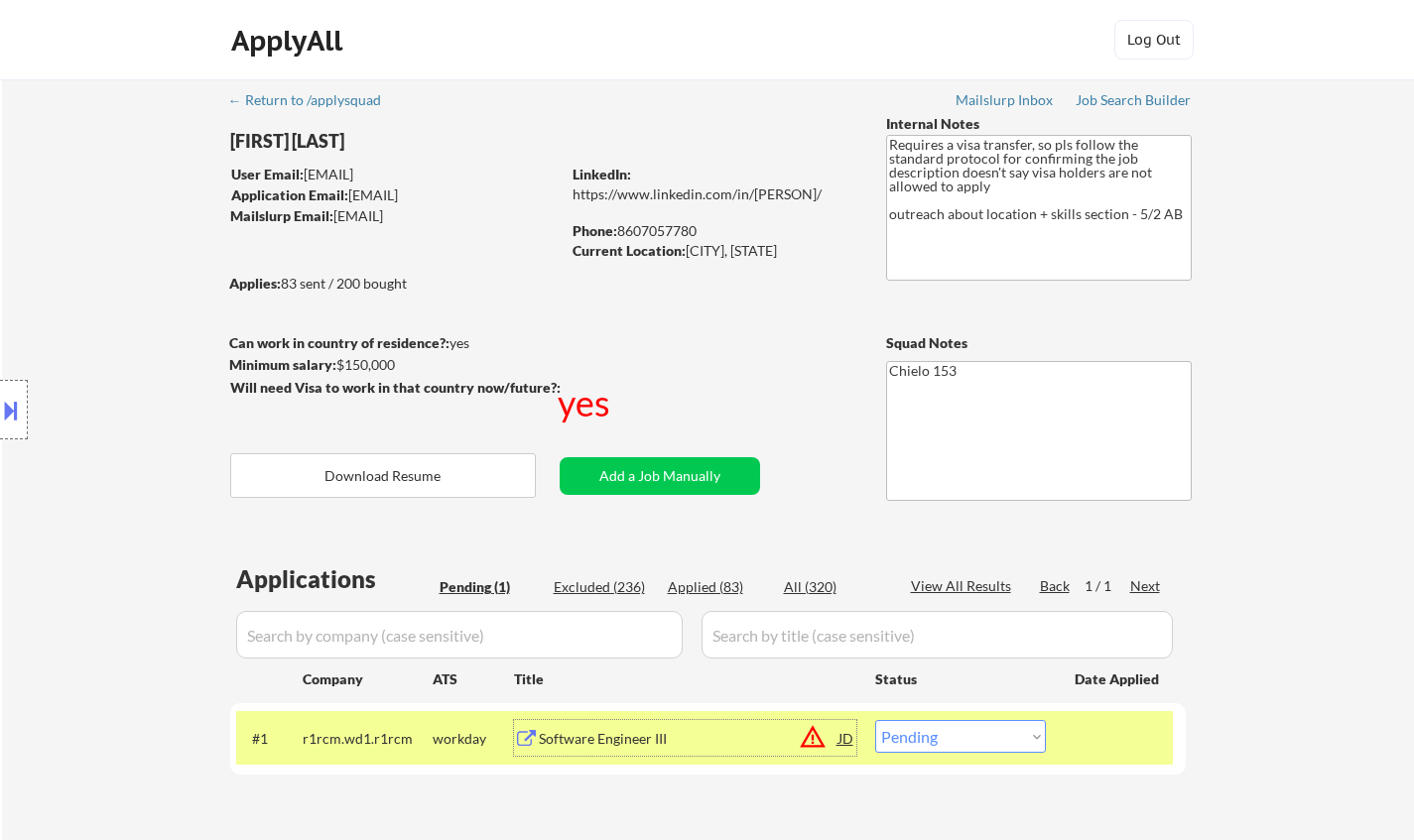 click on "Software Engineer III" at bounding box center [689, 739] 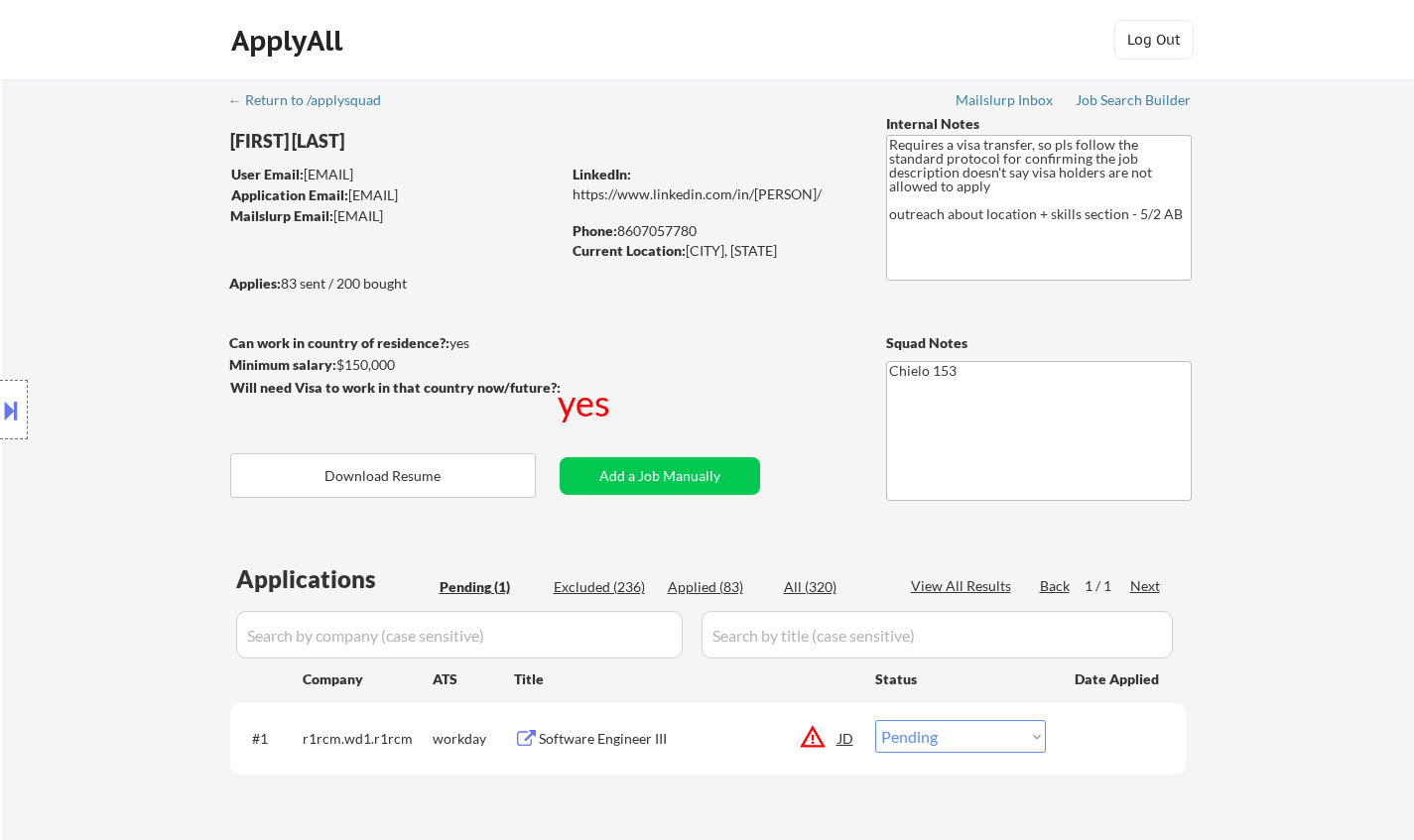 click on "Choose an option... Pending Applied Excluded (Questions) Excluded (Expired) Excluded (Location) Excluded (Bad Match) Excluded (Blocklist) Excluded (Salary) Excluded (Other)" at bounding box center (961, 736) 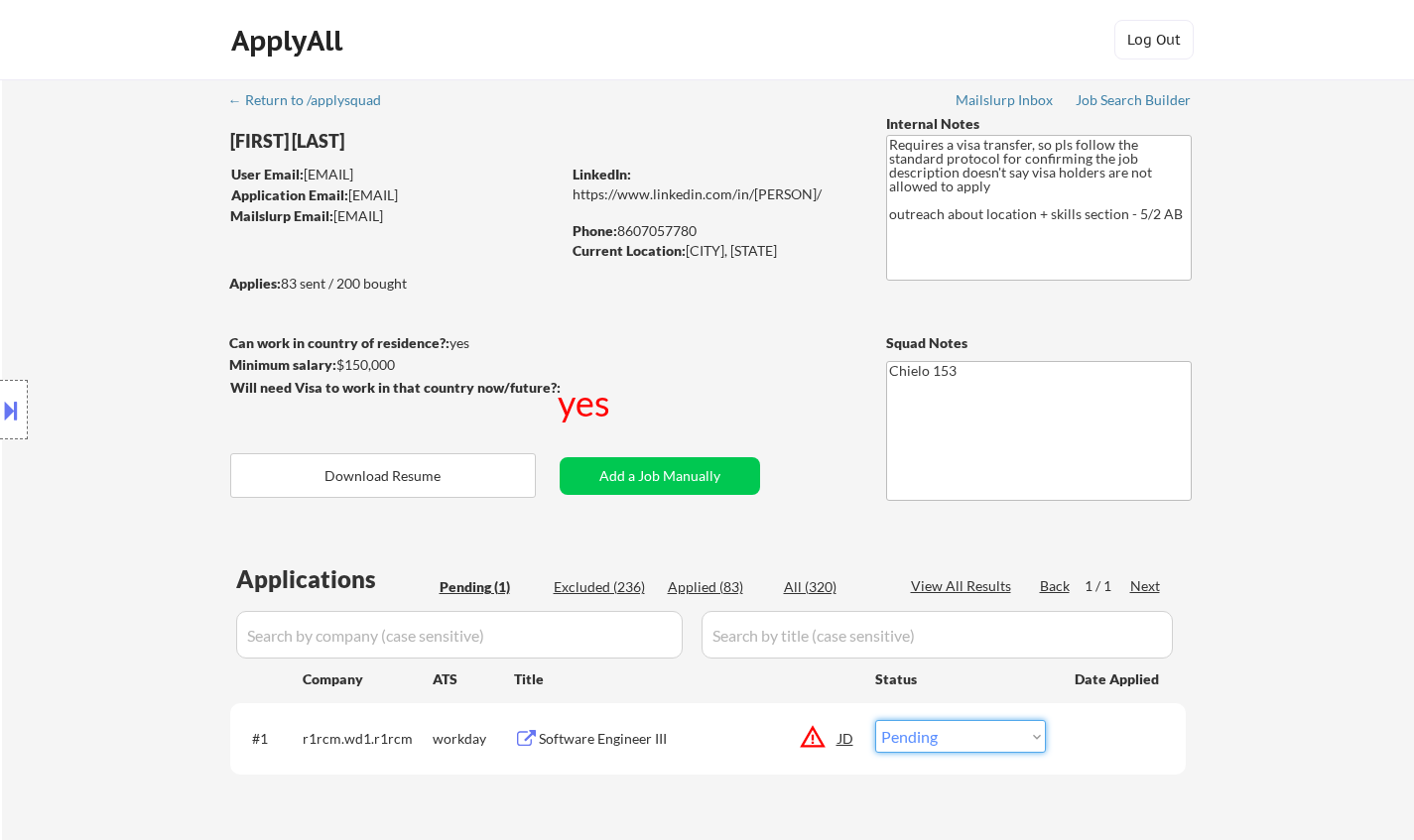 select on ""excluded__salary_"" 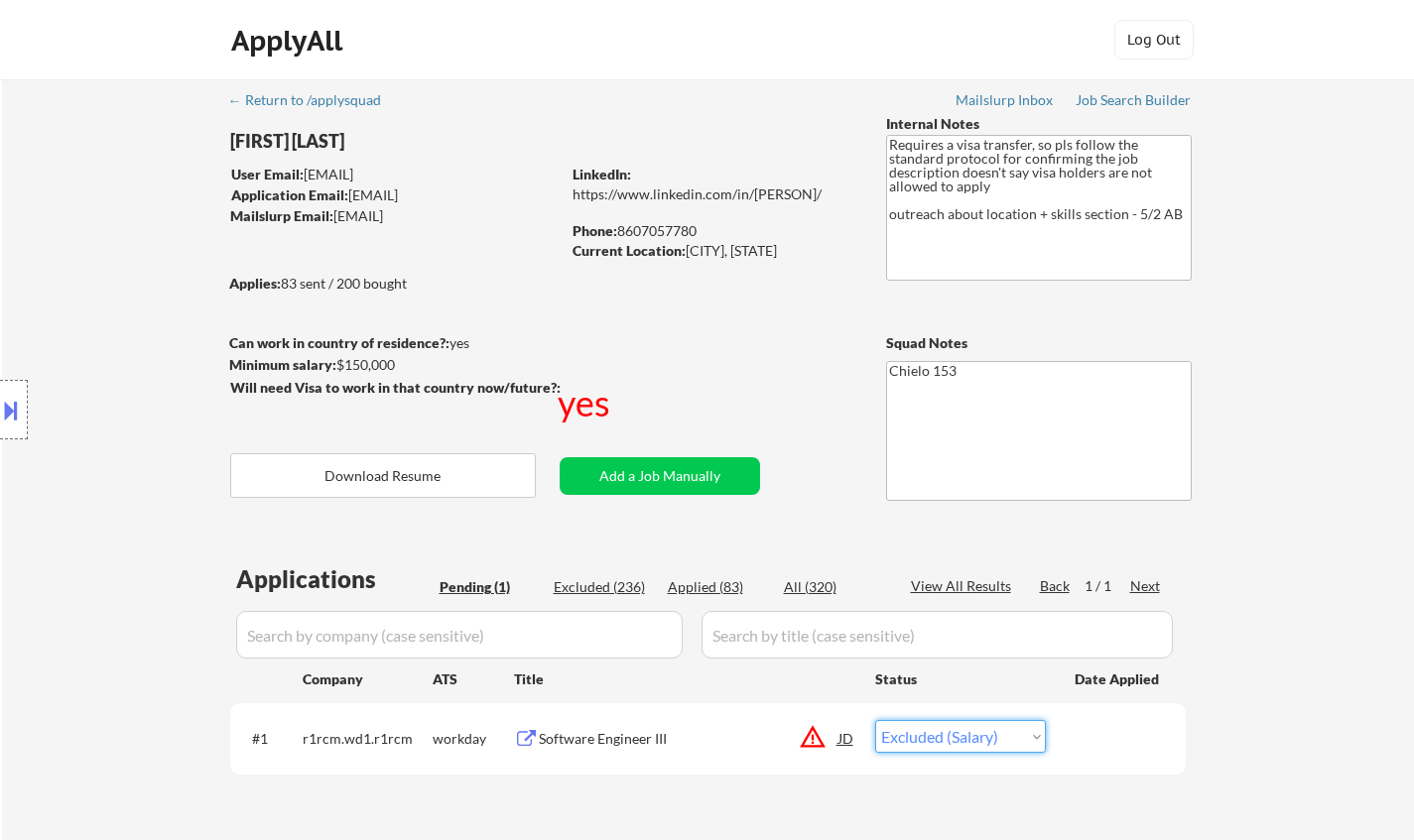 click on "Choose an option... Pending Applied Excluded (Questions) Excluded (Expired) Excluded (Location) Excluded (Bad Match) Excluded (Blocklist) Excluded (Salary) Excluded (Other)" at bounding box center [961, 736] 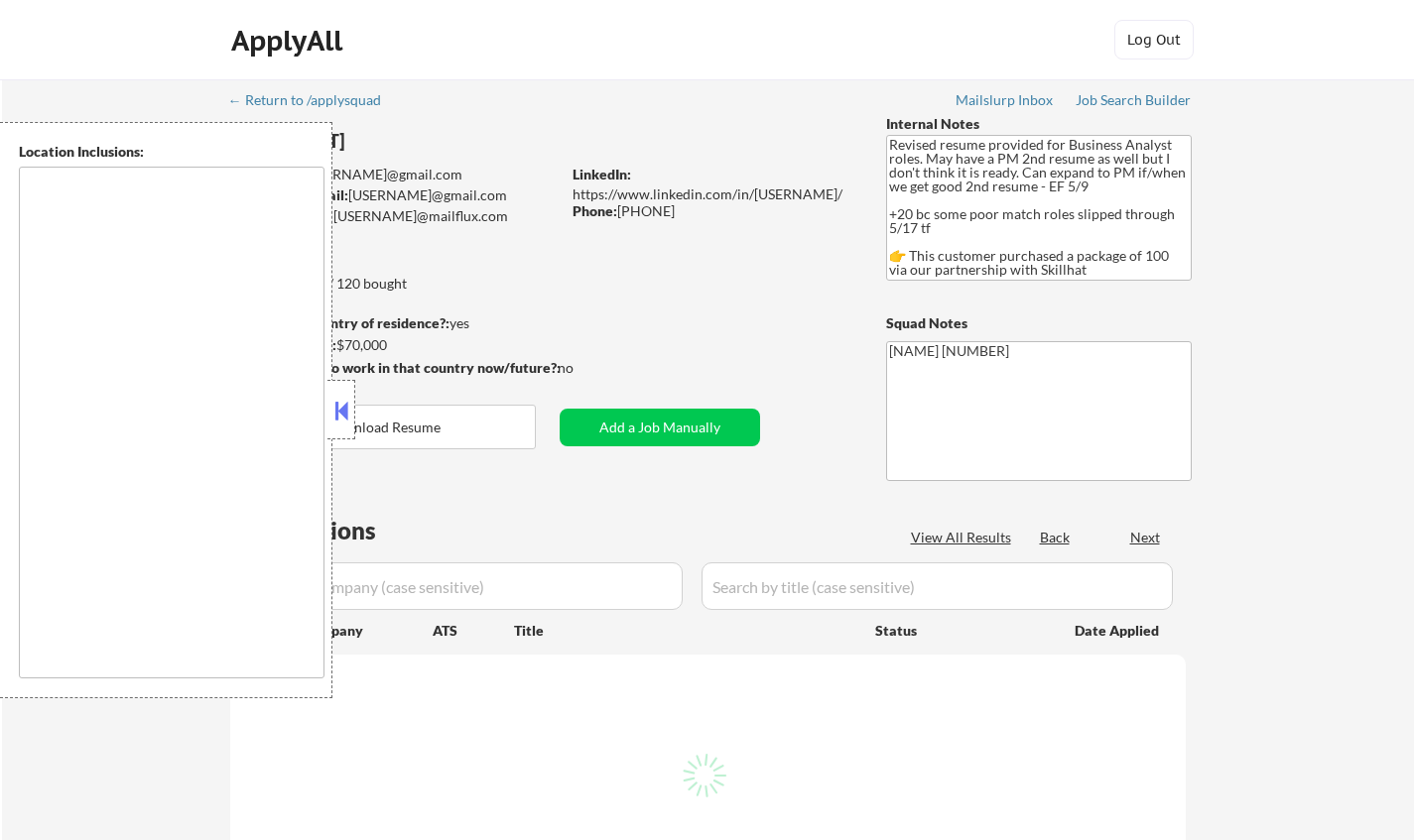 scroll, scrollTop: 0, scrollLeft: 0, axis: both 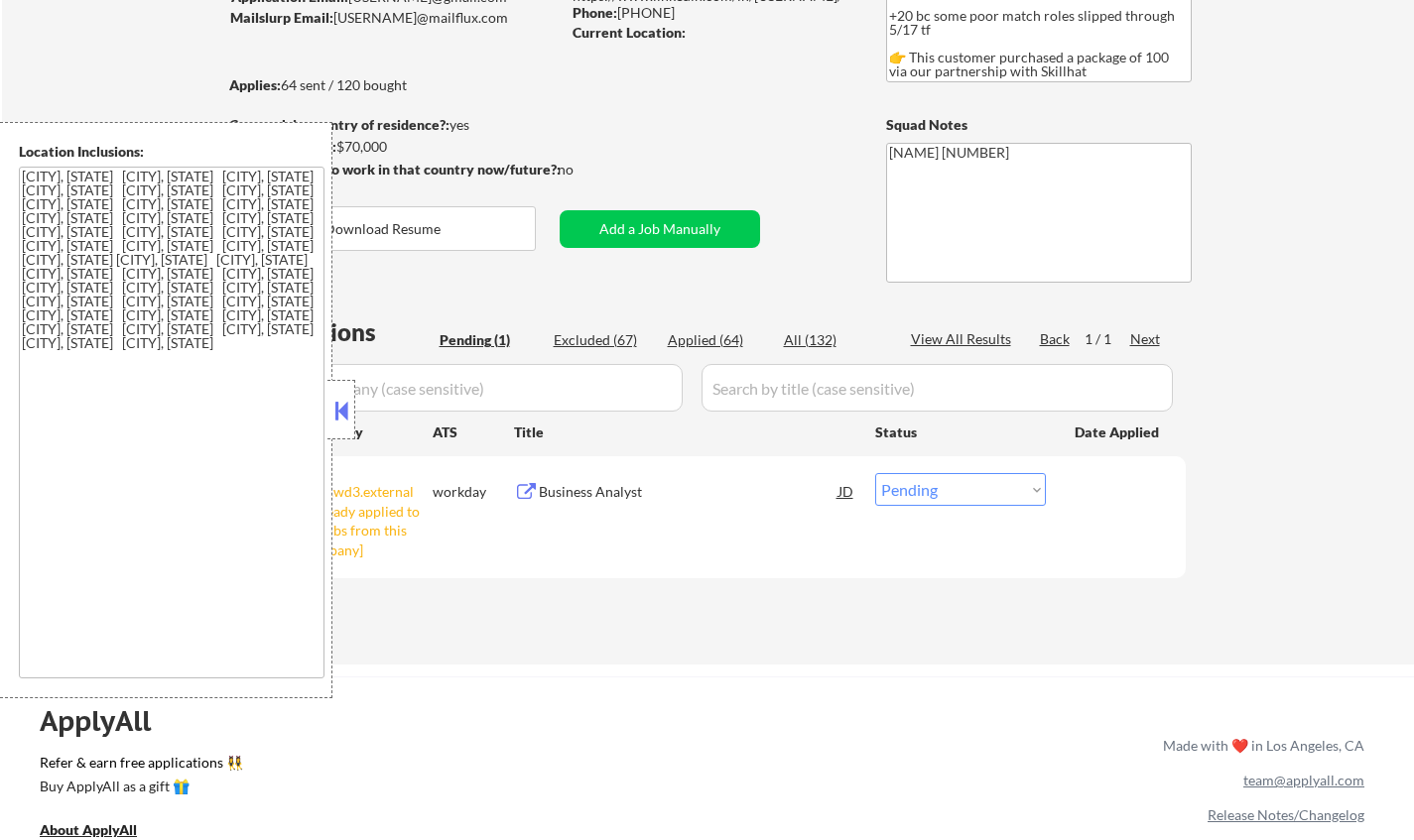 drag, startPoint x: 974, startPoint y: 488, endPoint x: 975, endPoint y: 504, distance: 16.03122 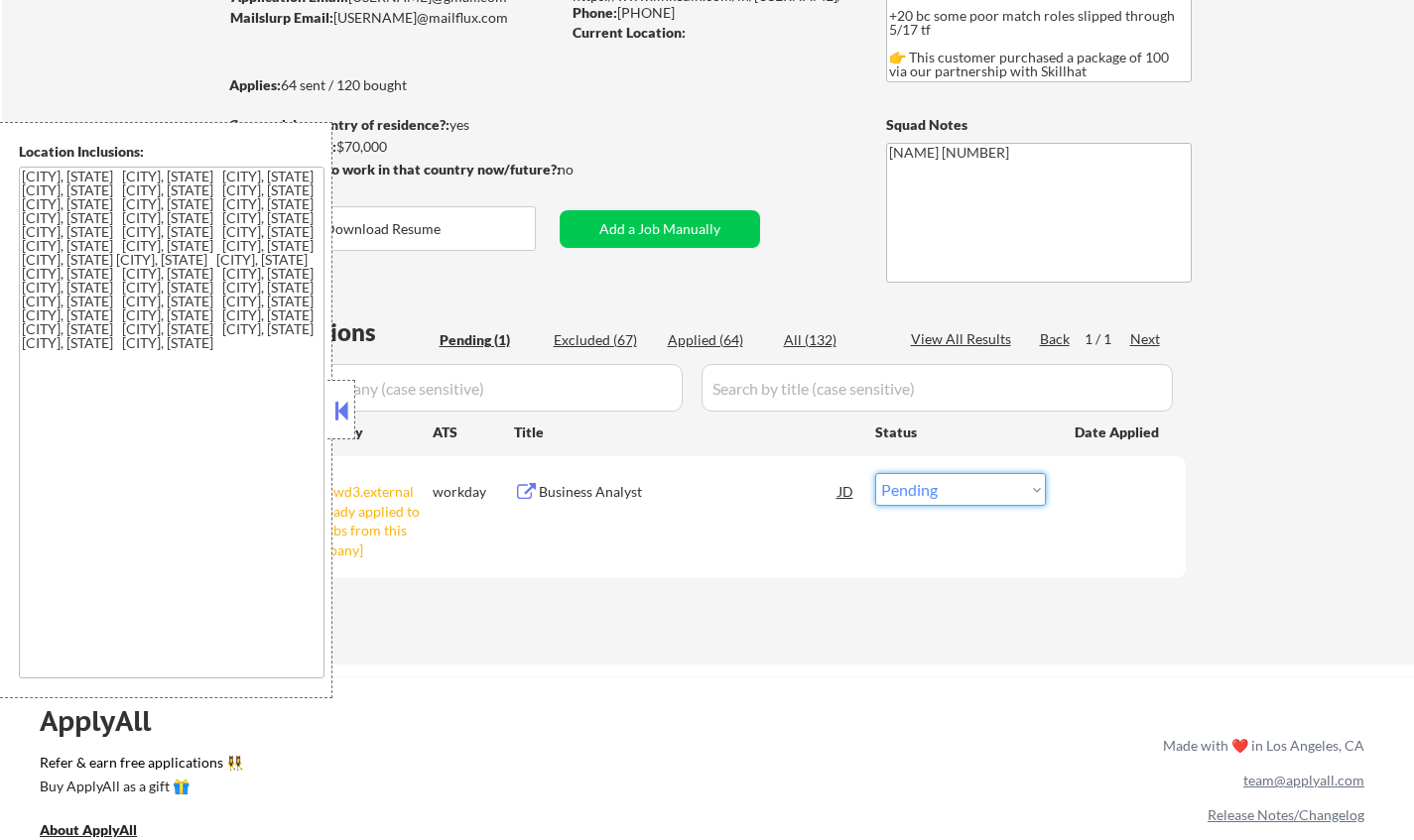 select on ""excluded__other_"" 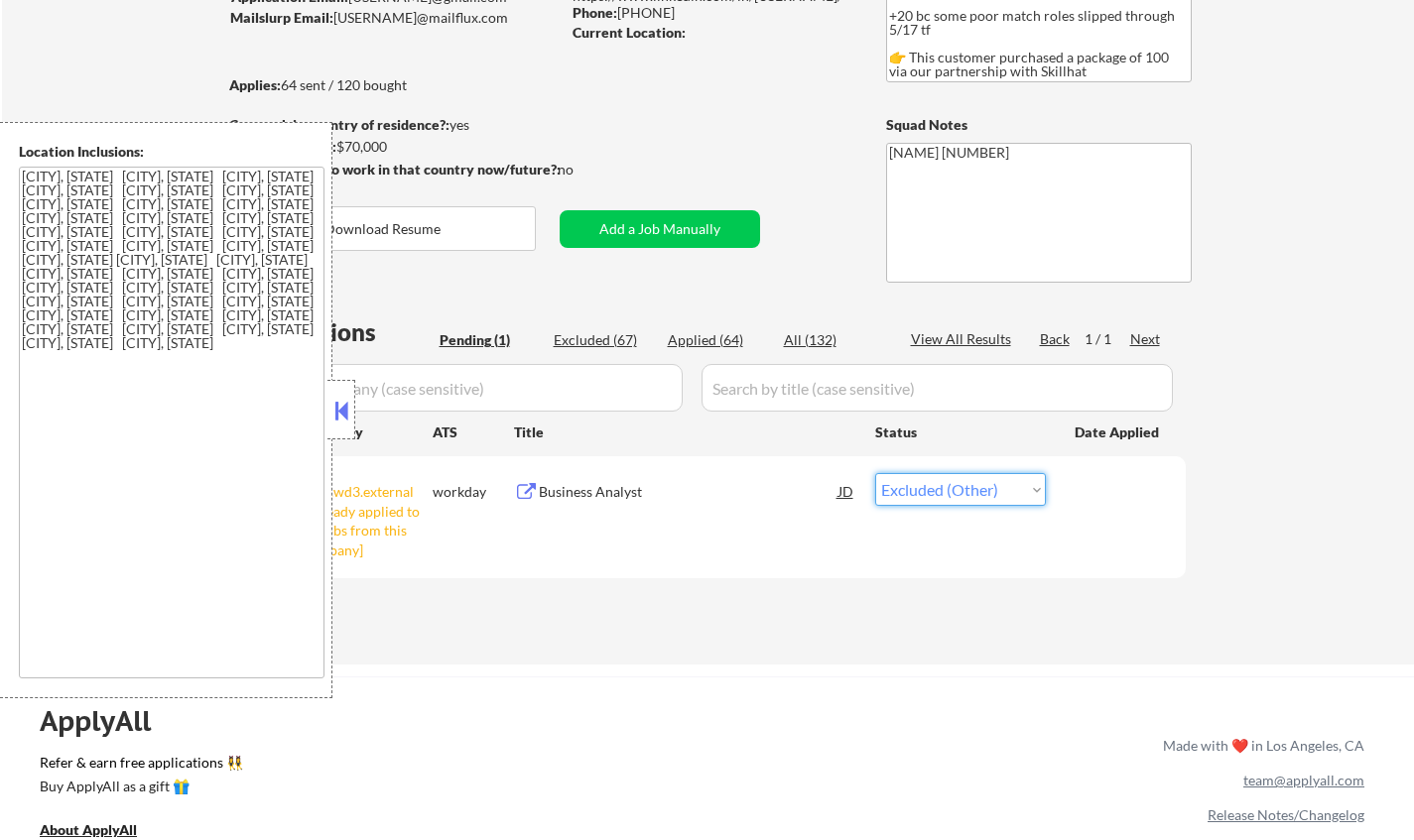 click on "Choose an option... Pending Applied Excluded (Questions) Excluded (Expired) Excluded (Location) Excluded (Bad Match) Excluded (Blocklist) Excluded (Salary) Excluded (Other)" at bounding box center (961, 489) 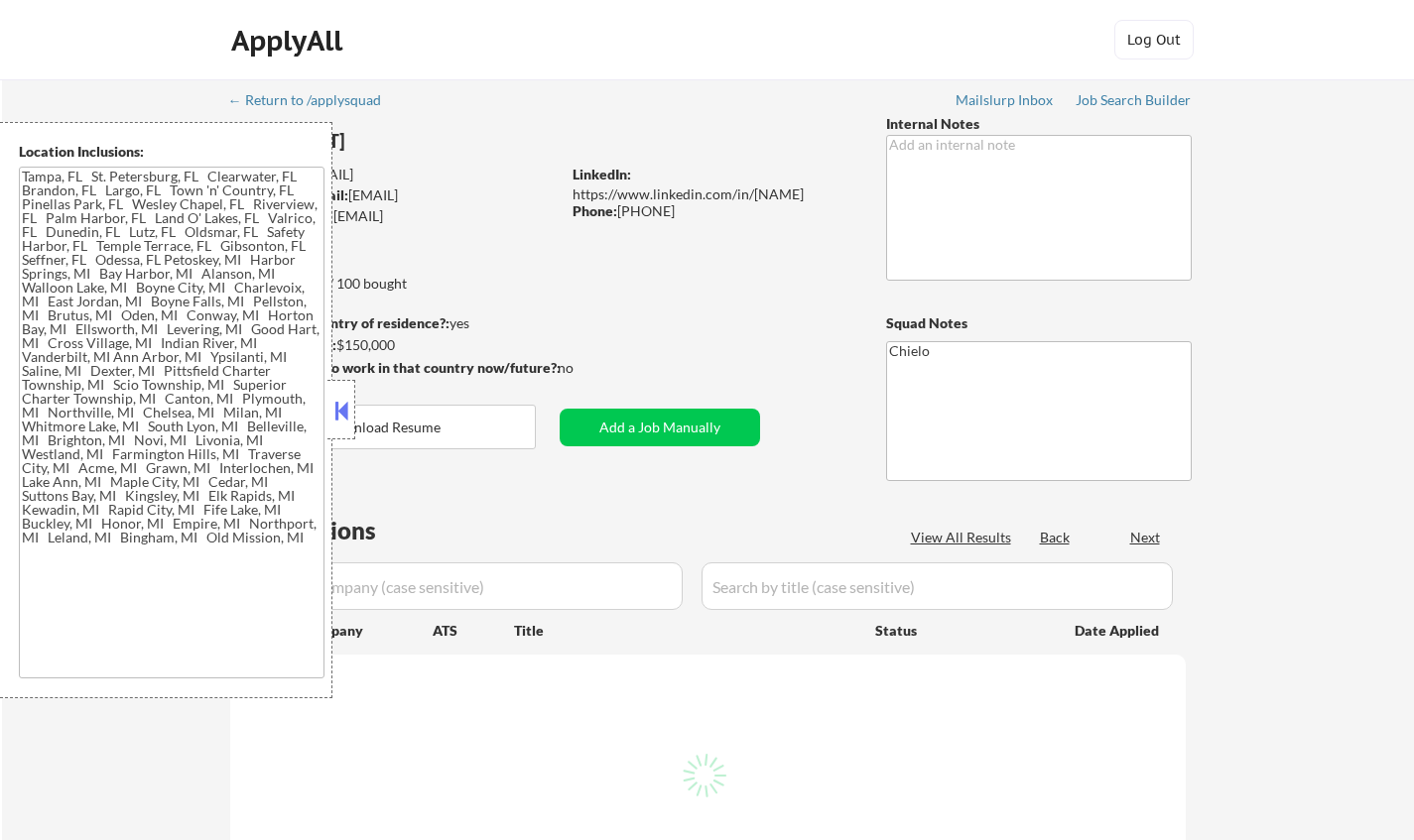 type on "[CITY], [STATE]   [CITY], [STATE]   [CITY], [STATE]   [CITY], [STATE]   [CITY], [STATE]   [CITY], [STATE]   [CITY], [STATE]   [CITY], [STATE]   [CITY], [STATE]   [CITY], [STATE]   [CITY], [STATE]   [CITY], [STATE]   [CITY], [STATE]   [CITY], [STATE]   [CITY], [STATE]   [CITY], [STATE]   [CITY], [STATE]   [CITY], [STATE]   [CITY], [STATE]   [CITY], [STATE] [CITY], [STATE]   [CITY], [STATE]   [CITY], [STATE]   [CITY], [STATE]   [CITY], [STATE]   [CITY], [STATE]   [CITY], [STATE]   [CITY], [STATE]   [CITY], [STATE]   [CITY], [STATE]   [CITY], [STATE]   [CITY], [STATE]   [CITY], [STATE]   [CITY], [STATE]   [CITY], [STATE]   [CITY], [STATE]   [CITY], [STATE]   [CITY], [STATE]   [CITY], [STATE]   [CITY], [STATE] [CITY], [STATE]   [CITY], [STATE]   [CITY], [STATE]   [CITY], [STATE]   [CITY], [STATE]   [CITY], [STATE]   [CITY], [STATE]   [CITY], [STATE]   [CITY], [STATE]   [CITY], [STATE]   [CITY], [STATE]   [CITY], [STATE]   [CITY], [STATE]   [CITY], [STATE]   [CITY], [STATE]   [CITY], [STATE]   [CITY], [STATE]   [CITY], [STATE]   [CITY], [STATE]   [CITY], [STATE]   [CITY], [STATE]   ..." 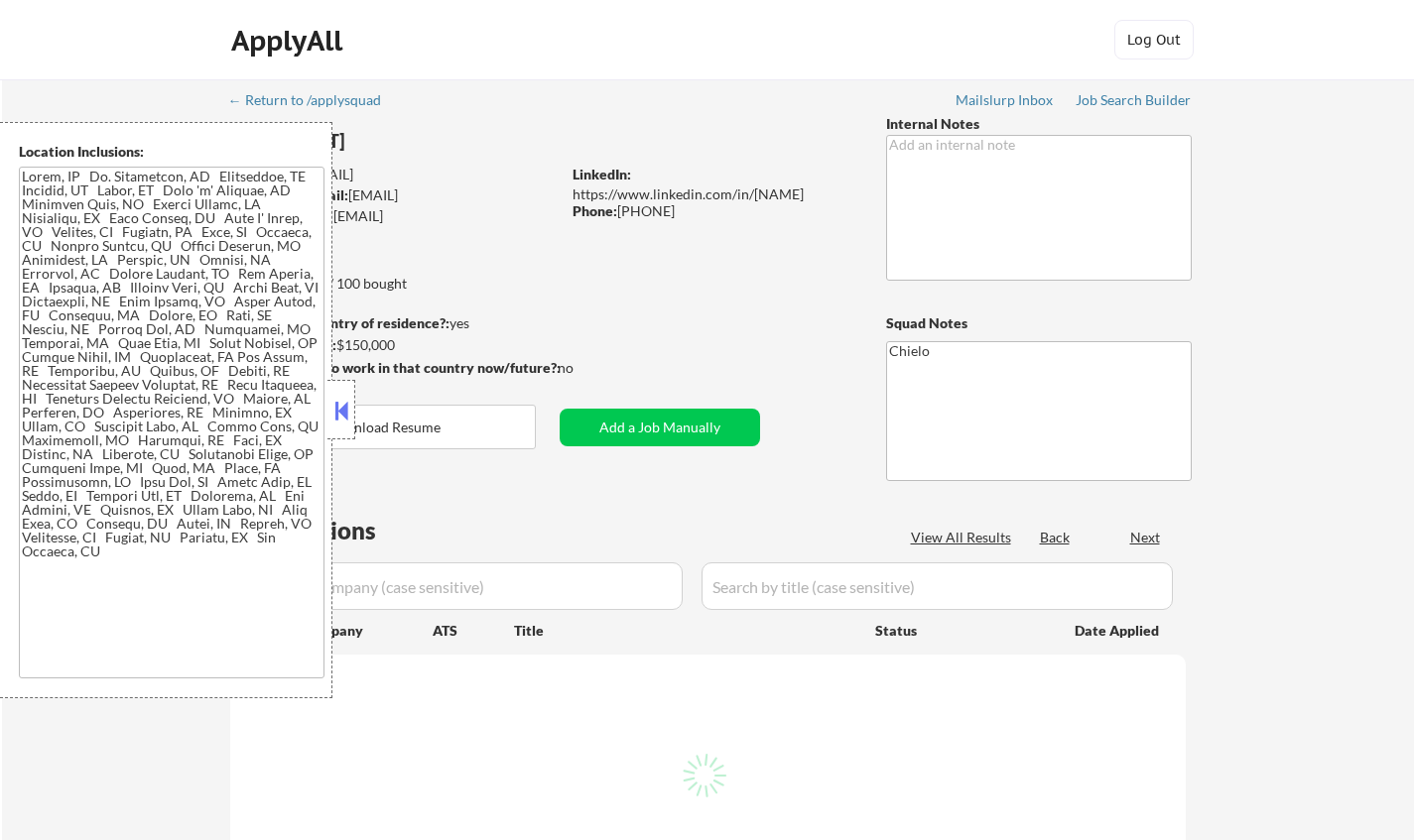 select on ""applied"" 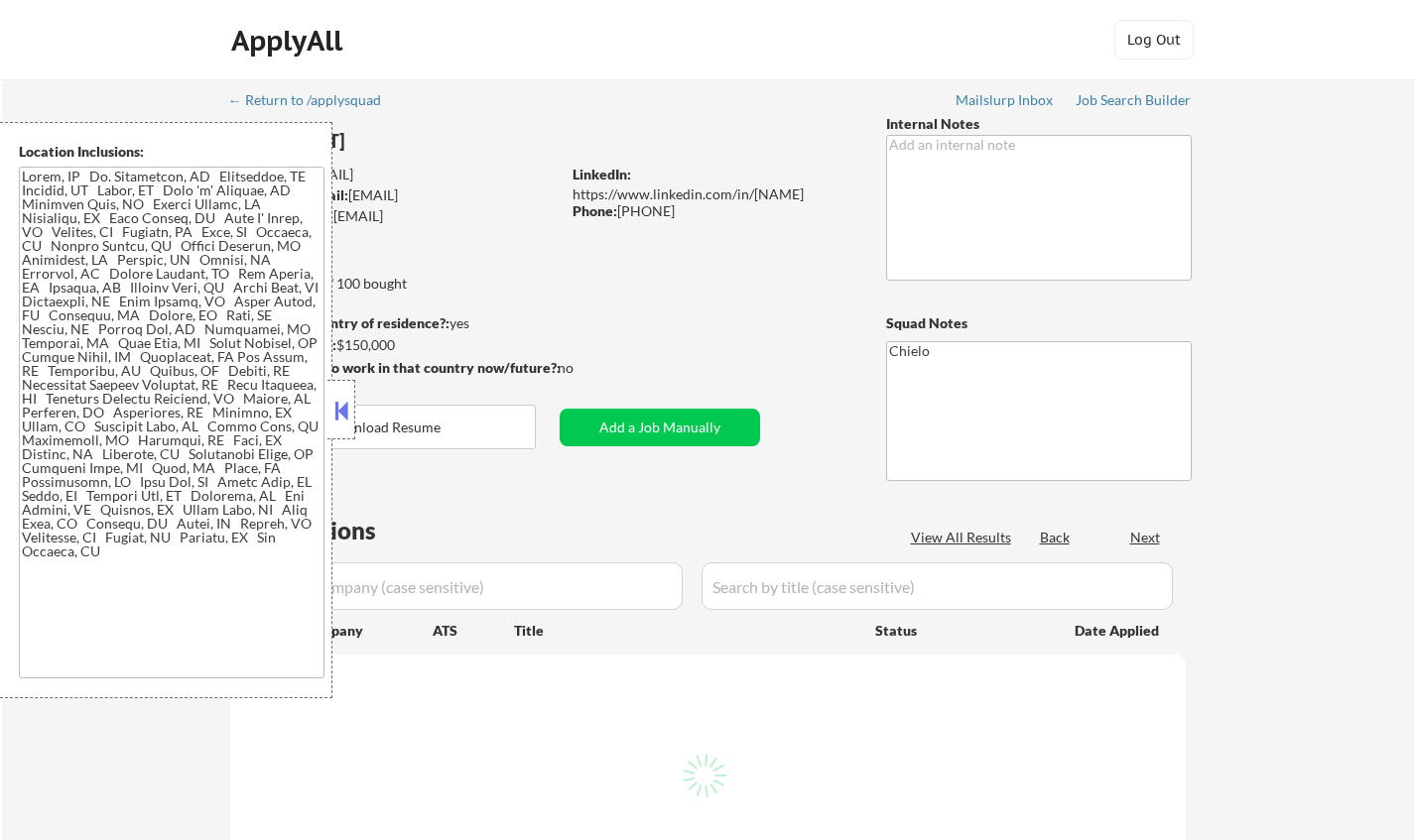 select on ""applied"" 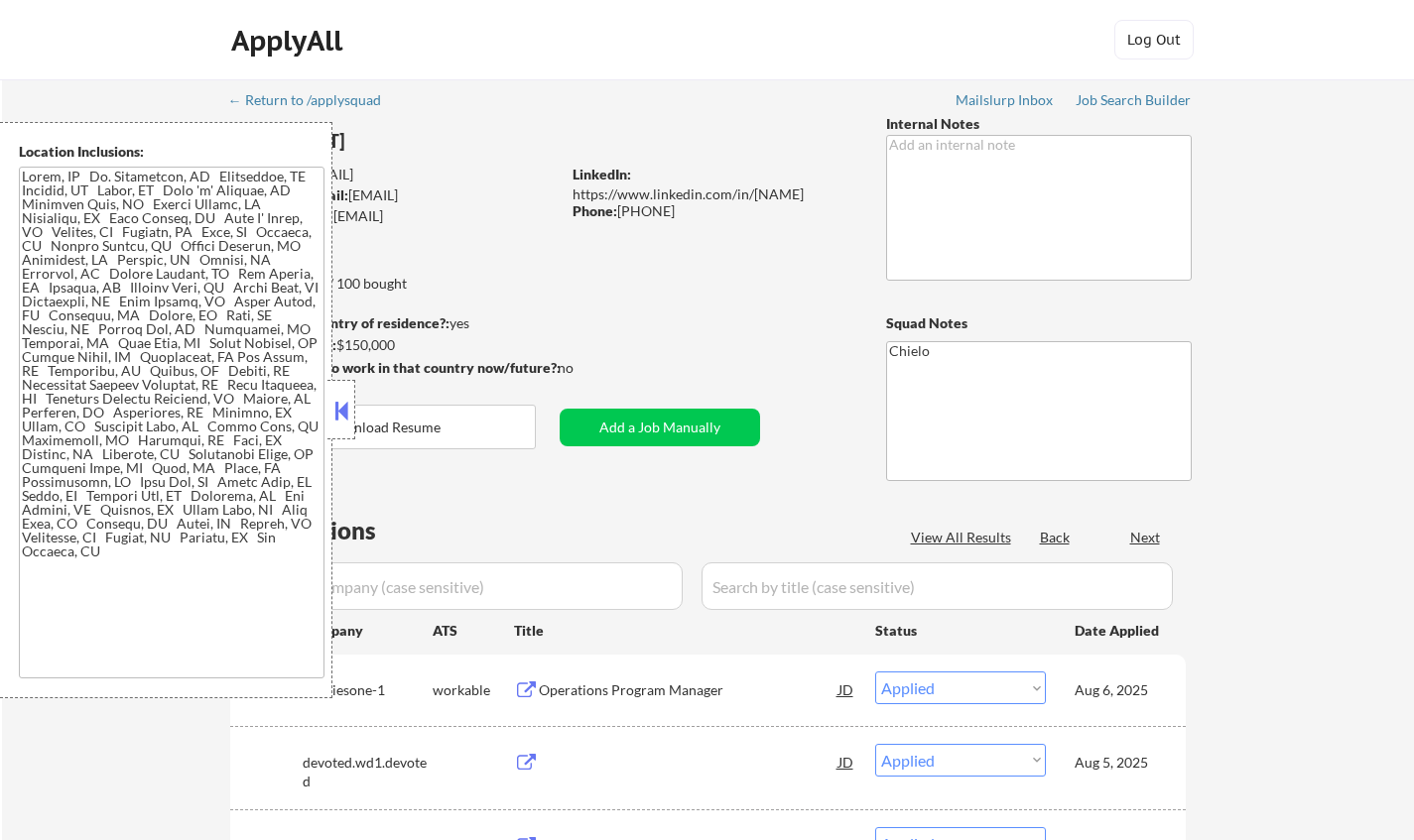 select on ""pending"" 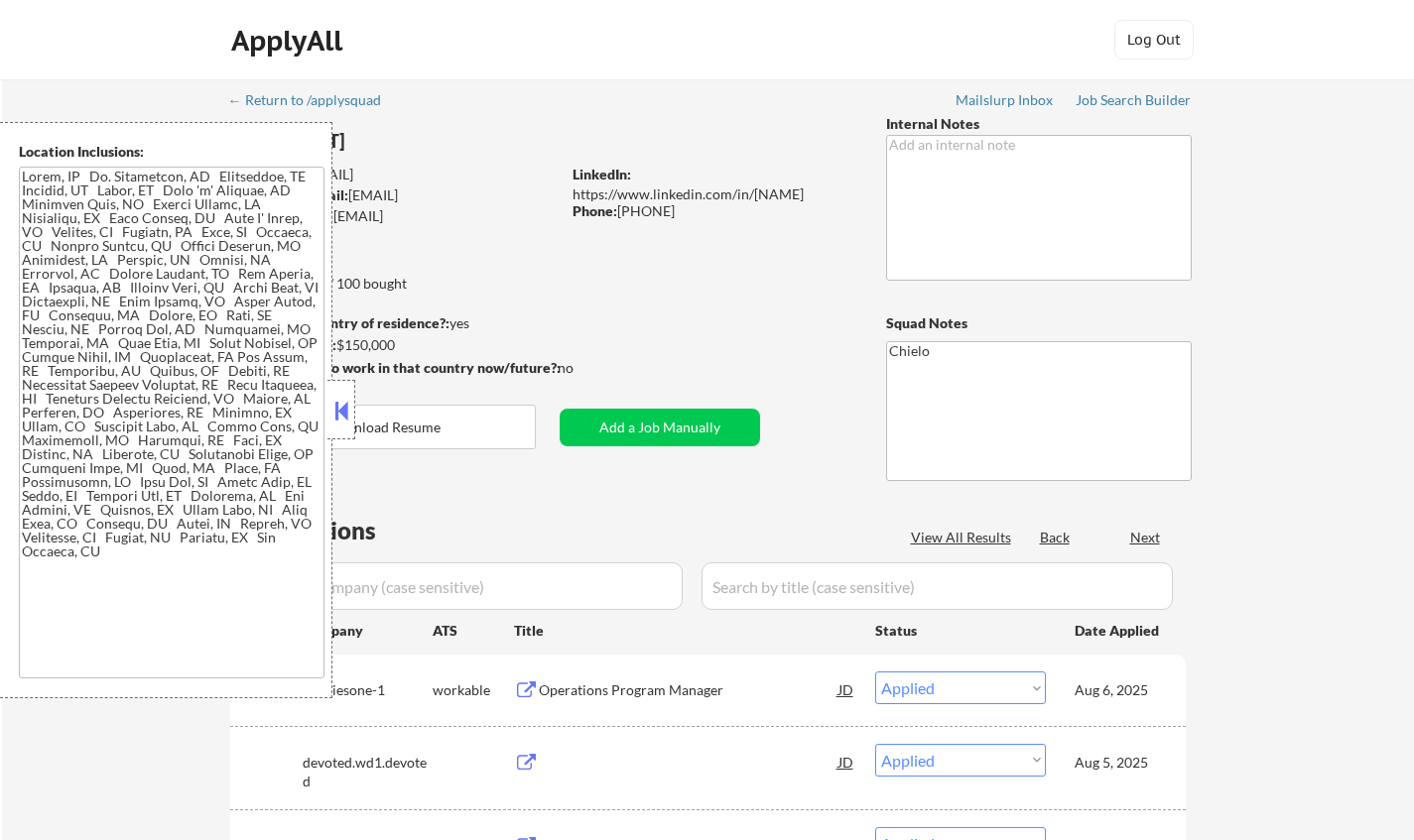 select on ""pending"" 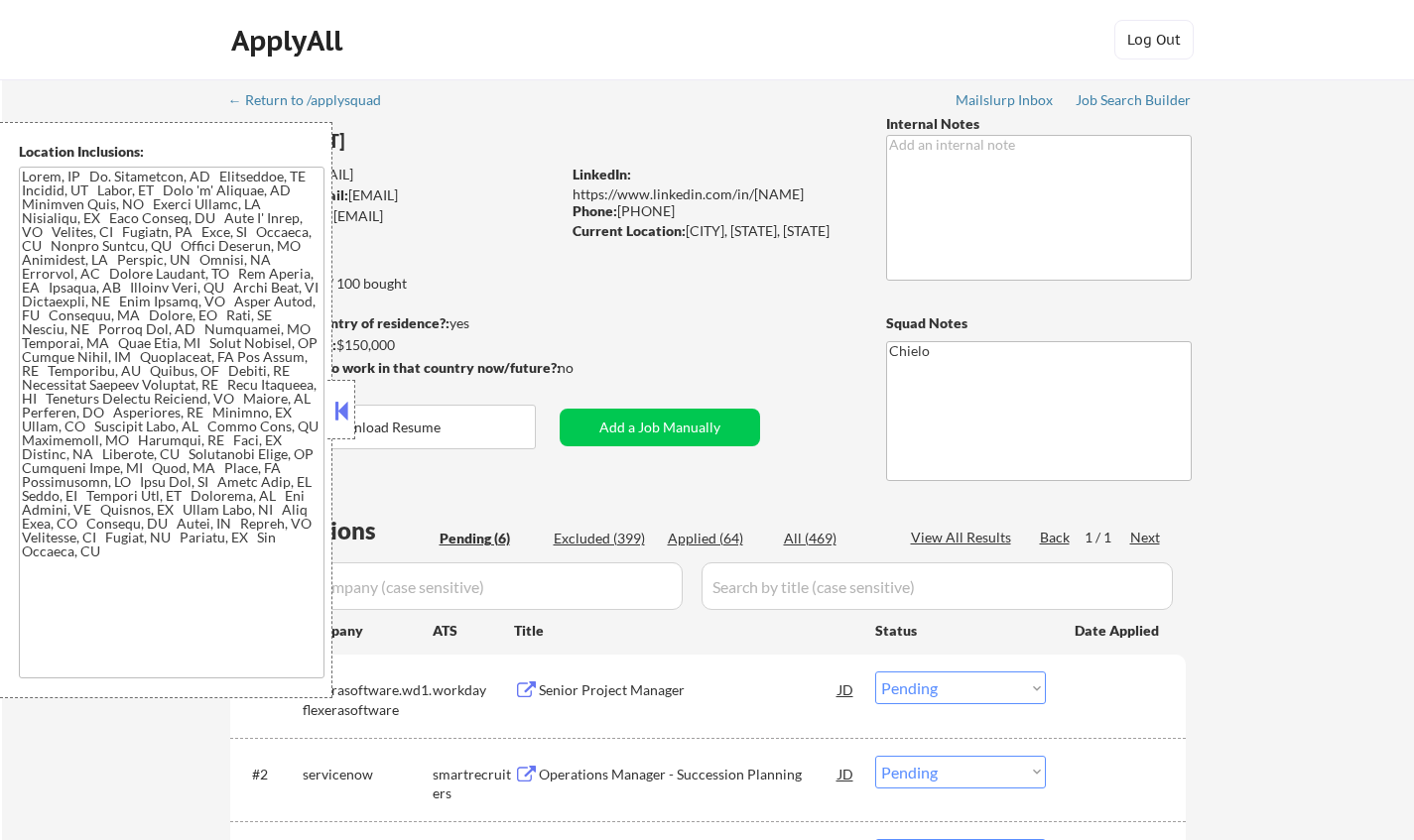 scroll, scrollTop: 0, scrollLeft: 0, axis: both 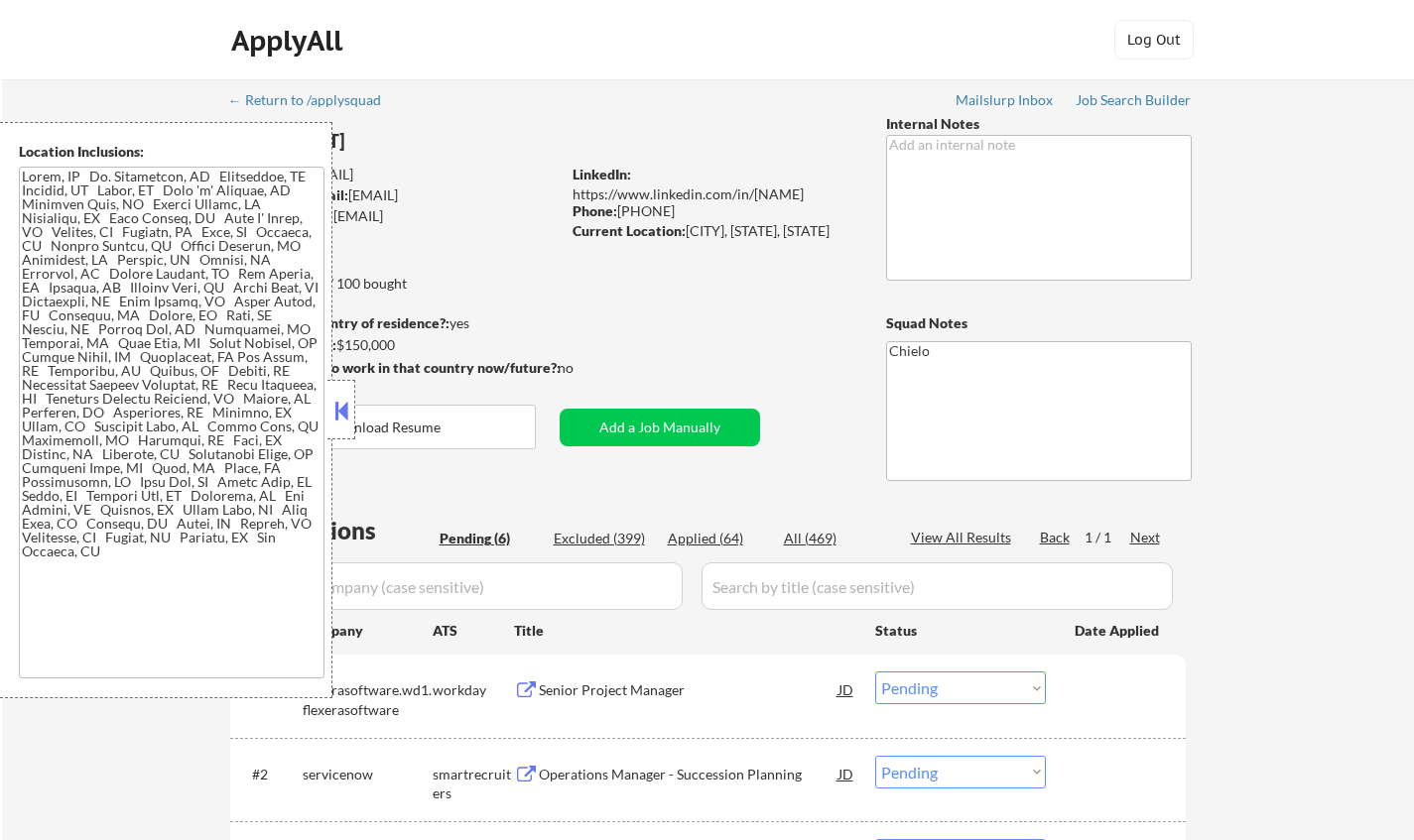 click at bounding box center [341, 411] 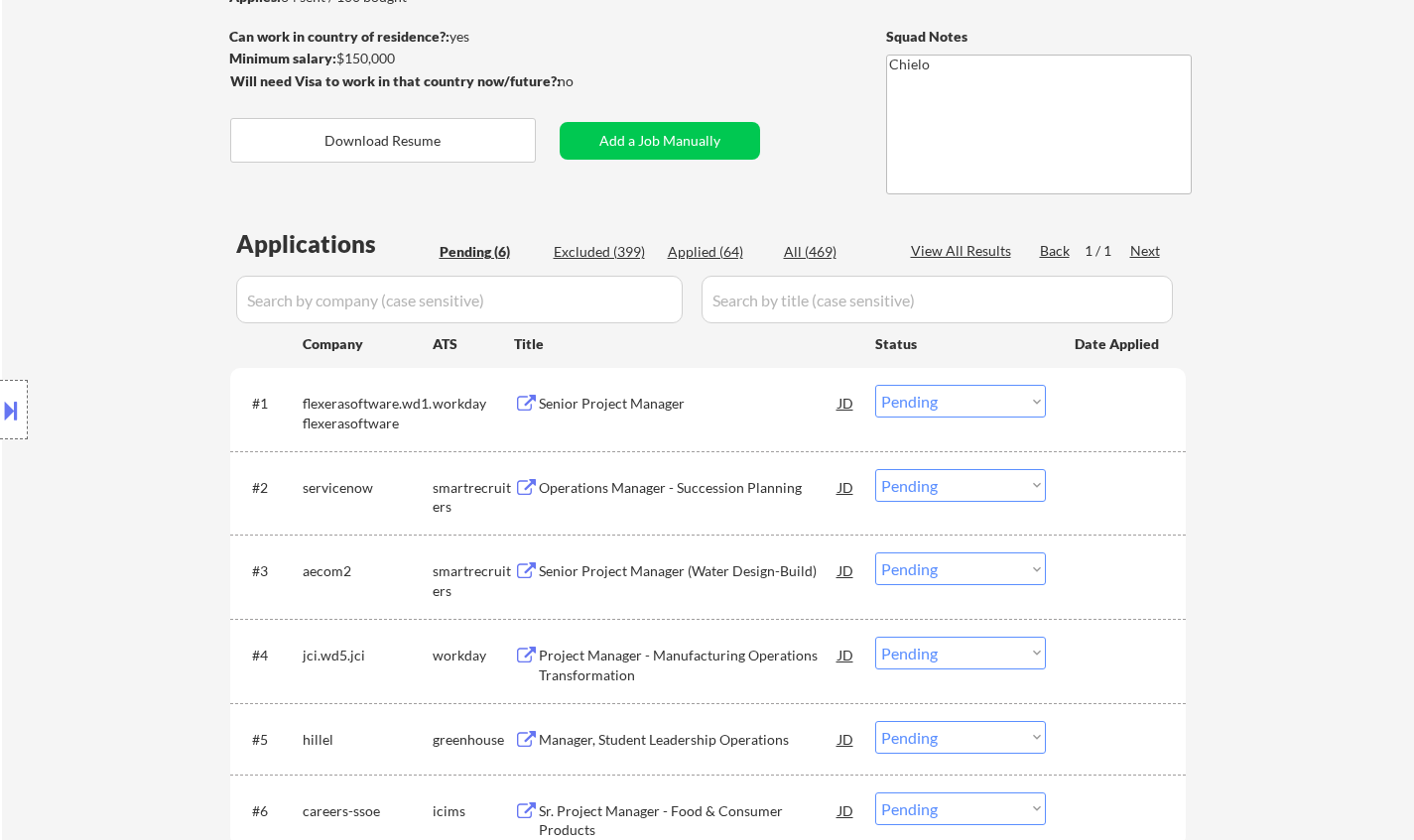 scroll, scrollTop: 397, scrollLeft: 0, axis: vertical 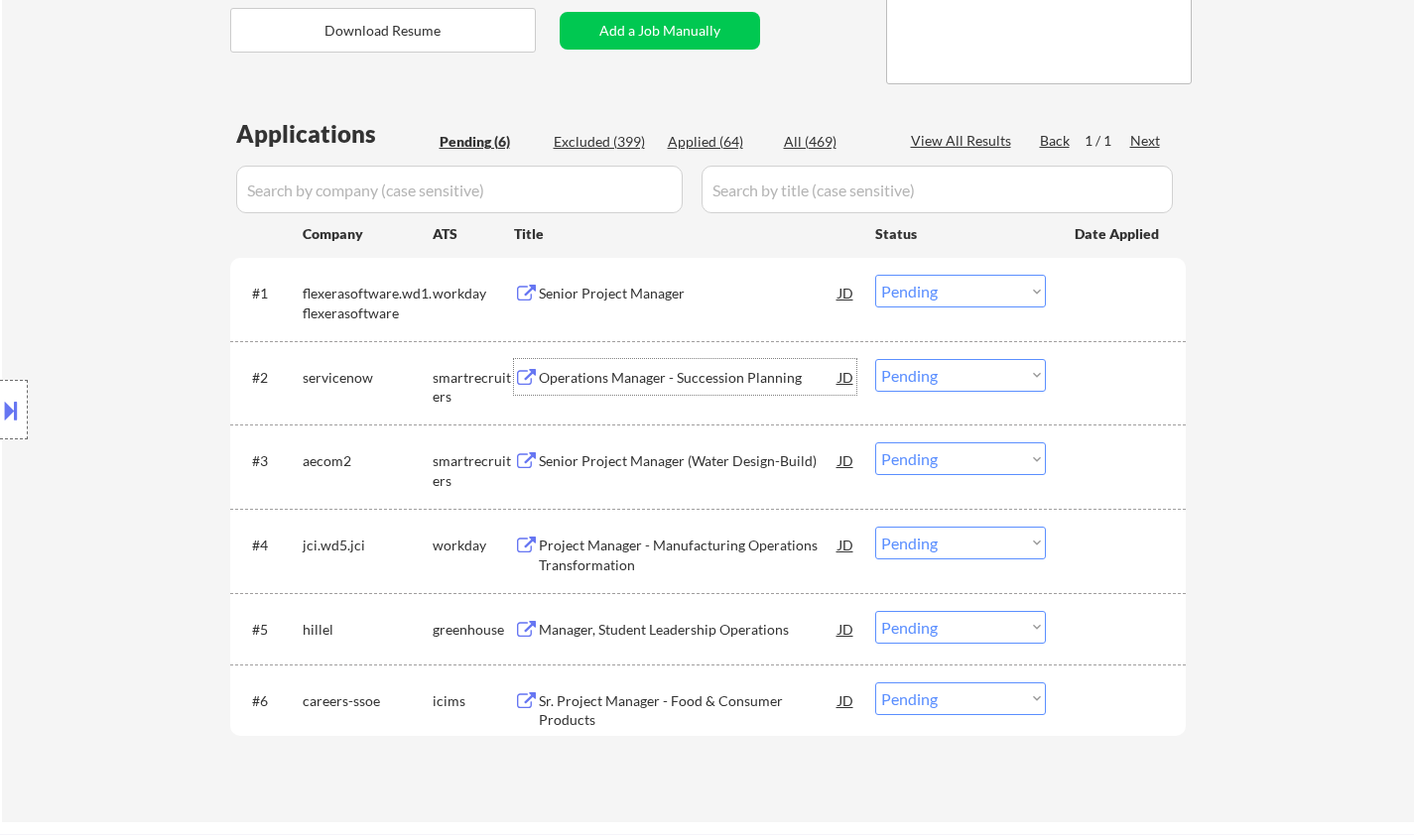 click on "Operations Manager - Succession Planning" at bounding box center (689, 378) 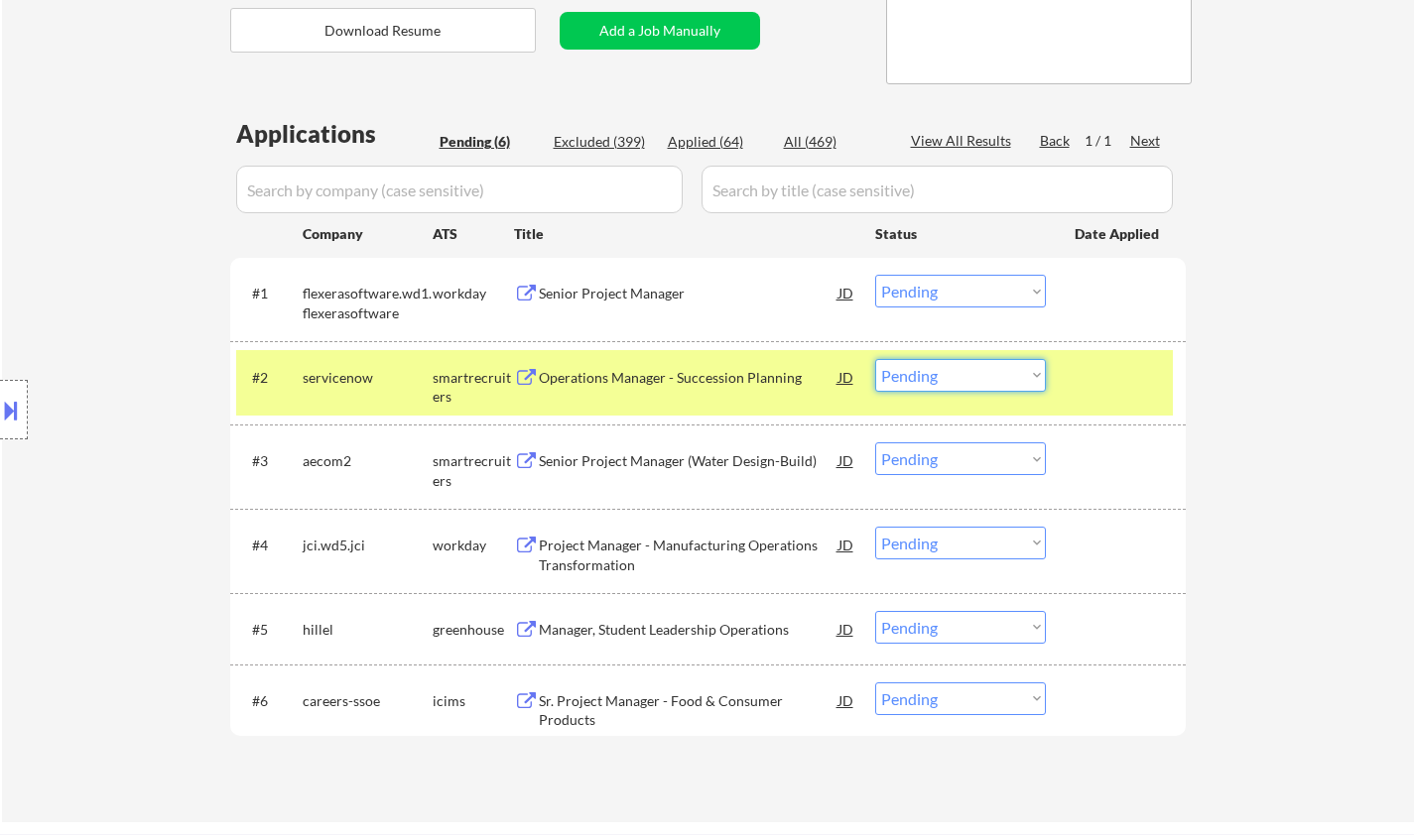 drag, startPoint x: 963, startPoint y: 375, endPoint x: 964, endPoint y: 389, distance: 14.035669 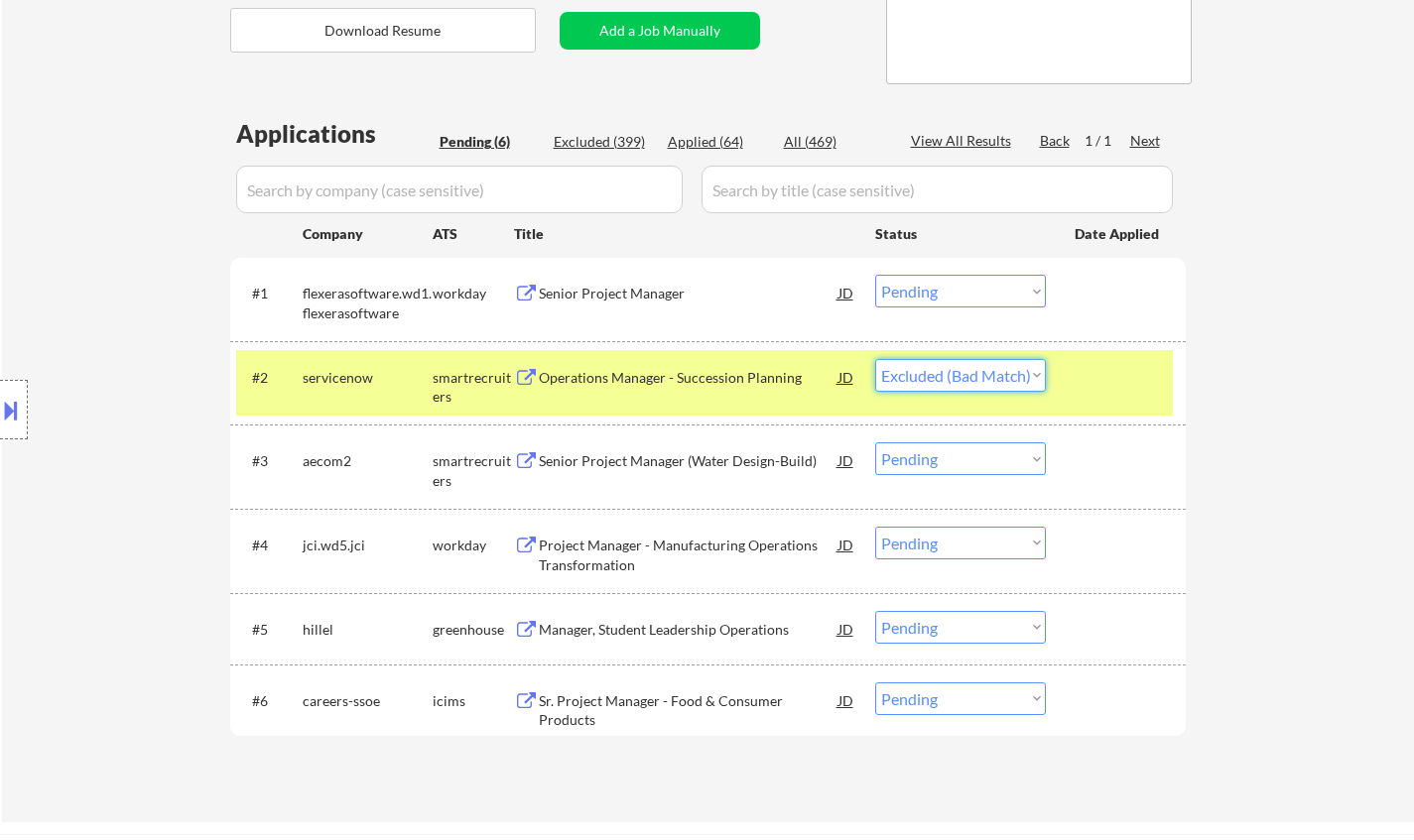click on "Choose an option... Pending Applied Excluded (Questions) Excluded (Expired) Excluded (Location) Excluded (Bad Match) Excluded (Blocklist) Excluded (Salary) Excluded (Other)" at bounding box center [961, 375] 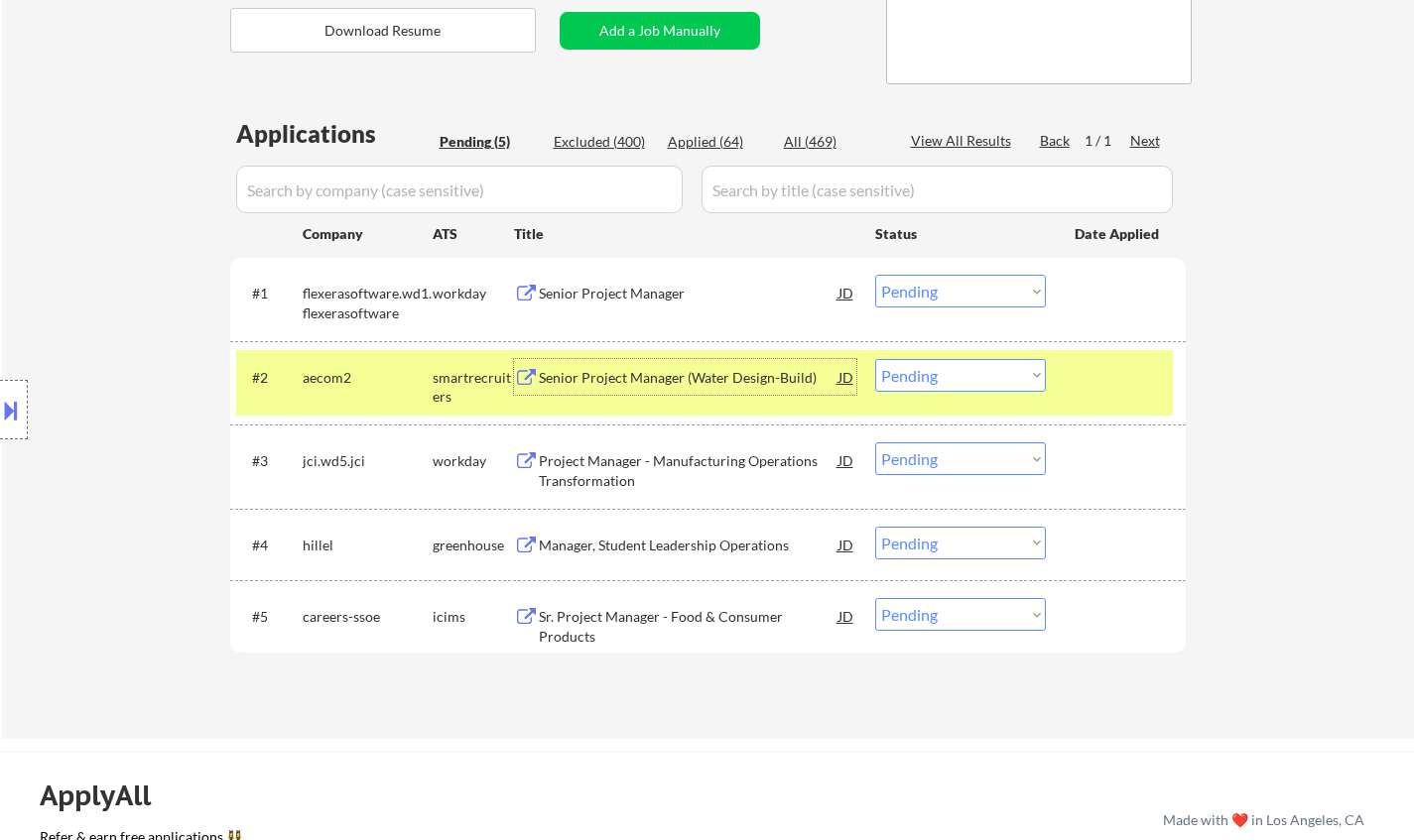 click on "Senior Project Manager (Water Design-Build)" at bounding box center (689, 378) 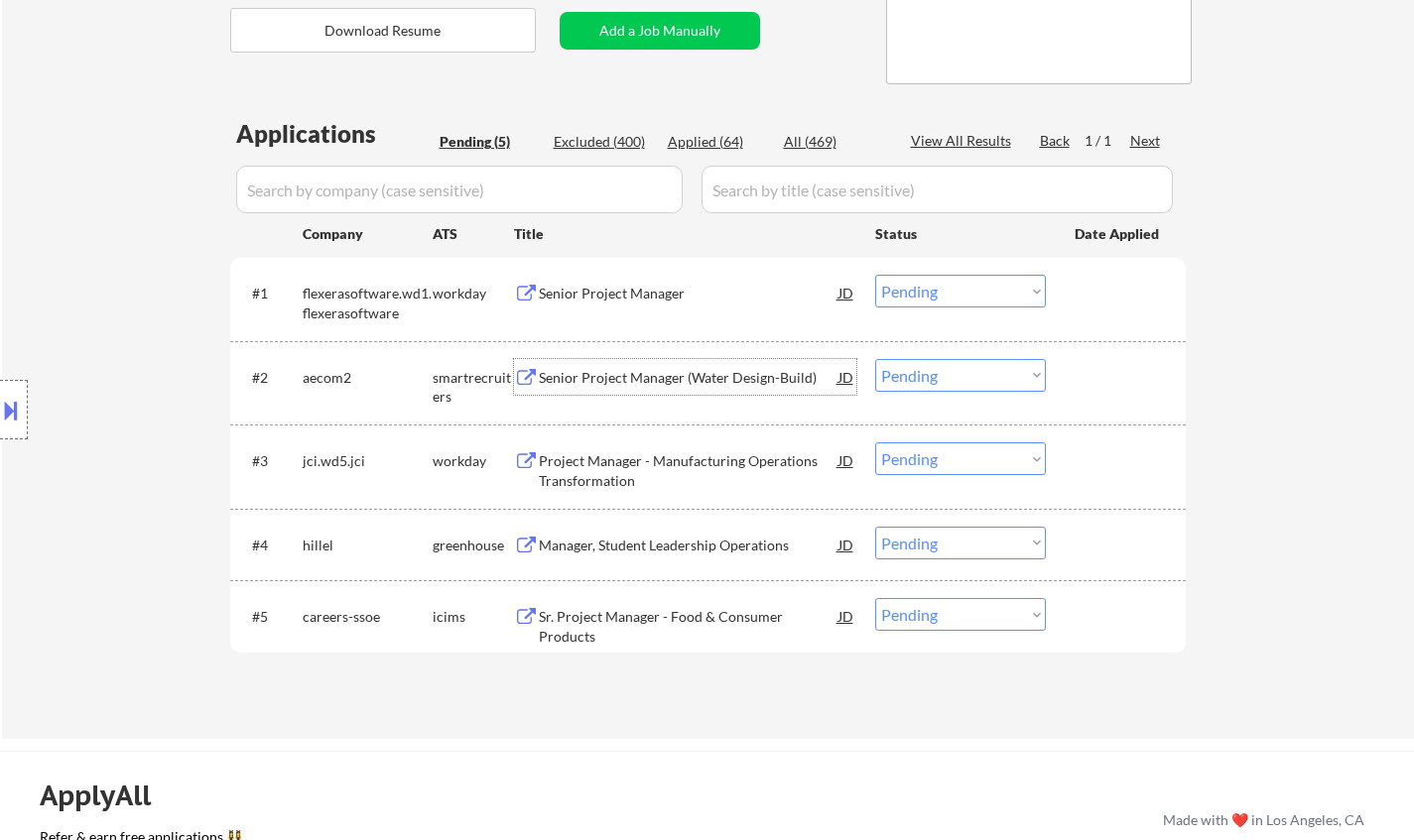 click on "Choose an option... Pending Applied Excluded (Questions) Excluded (Expired) Excluded (Location) Excluded (Bad Match) Excluded (Blocklist) Excluded (Salary) Excluded (Other)" at bounding box center (961, 375) 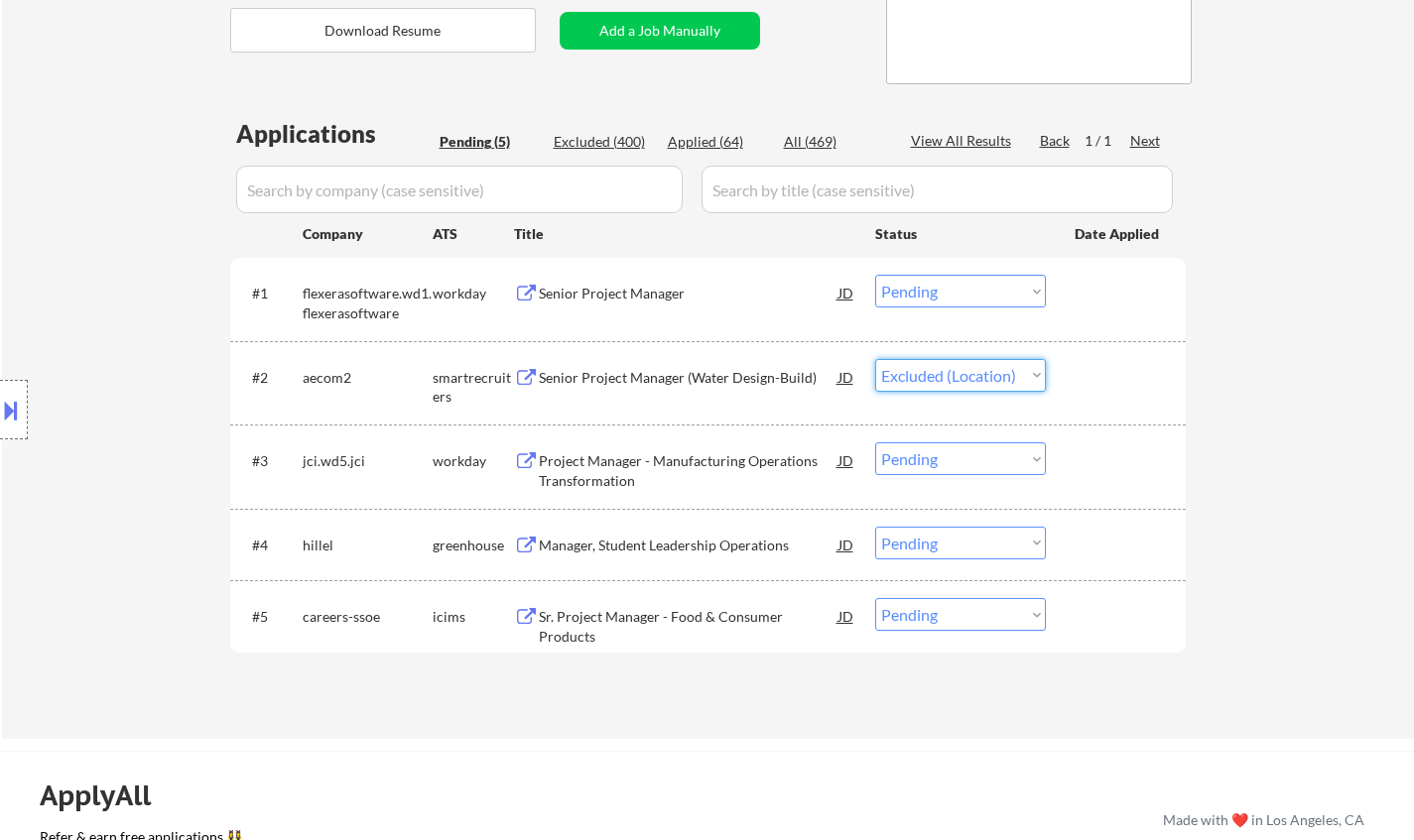 click on "Choose an option... Pending Applied Excluded (Questions) Excluded (Expired) Excluded (Location) Excluded (Bad Match) Excluded (Blocklist) Excluded (Salary) Excluded (Other)" at bounding box center [961, 375] 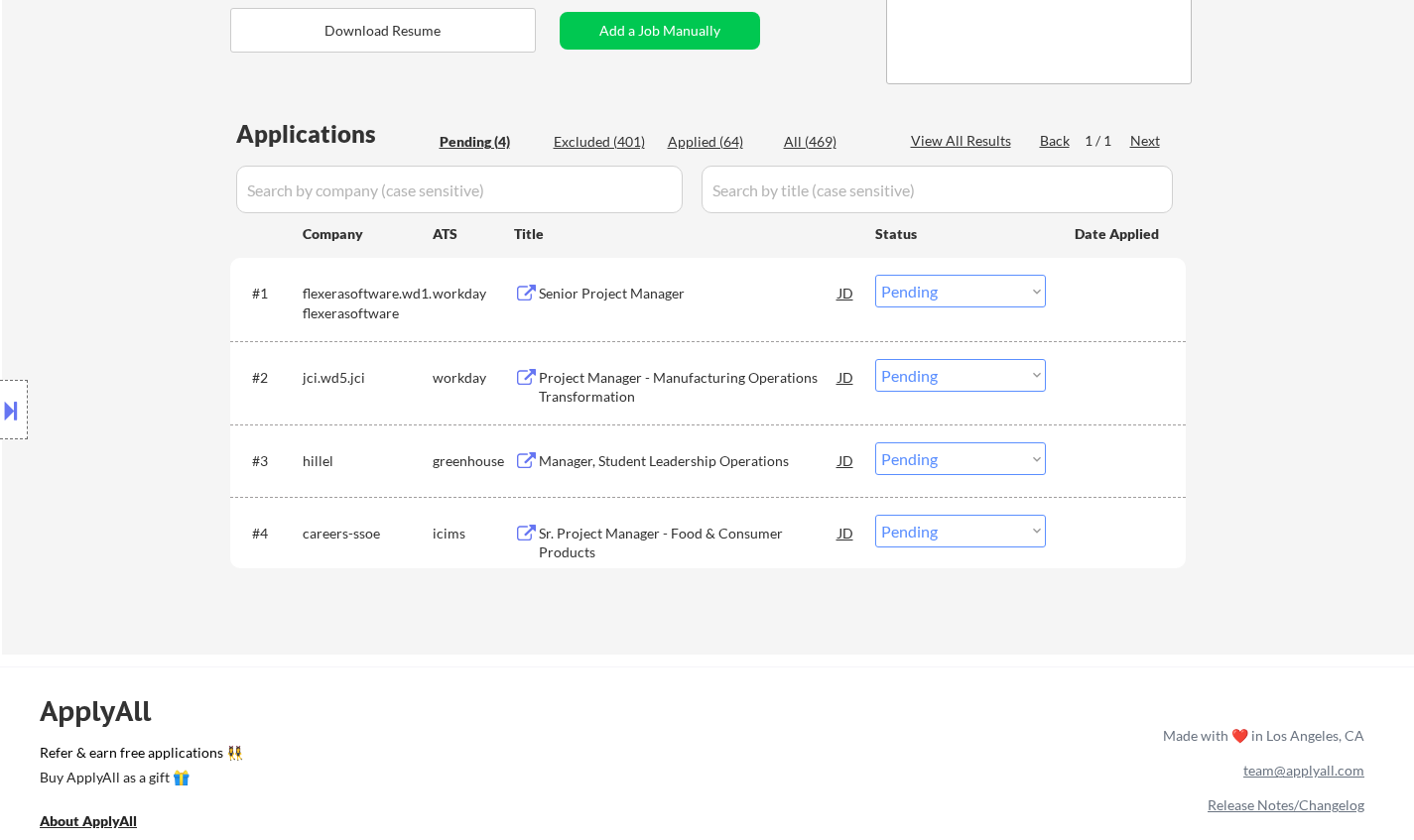 click on "Project Manager - Manufacturing Operations Transformation" at bounding box center (689, 387) 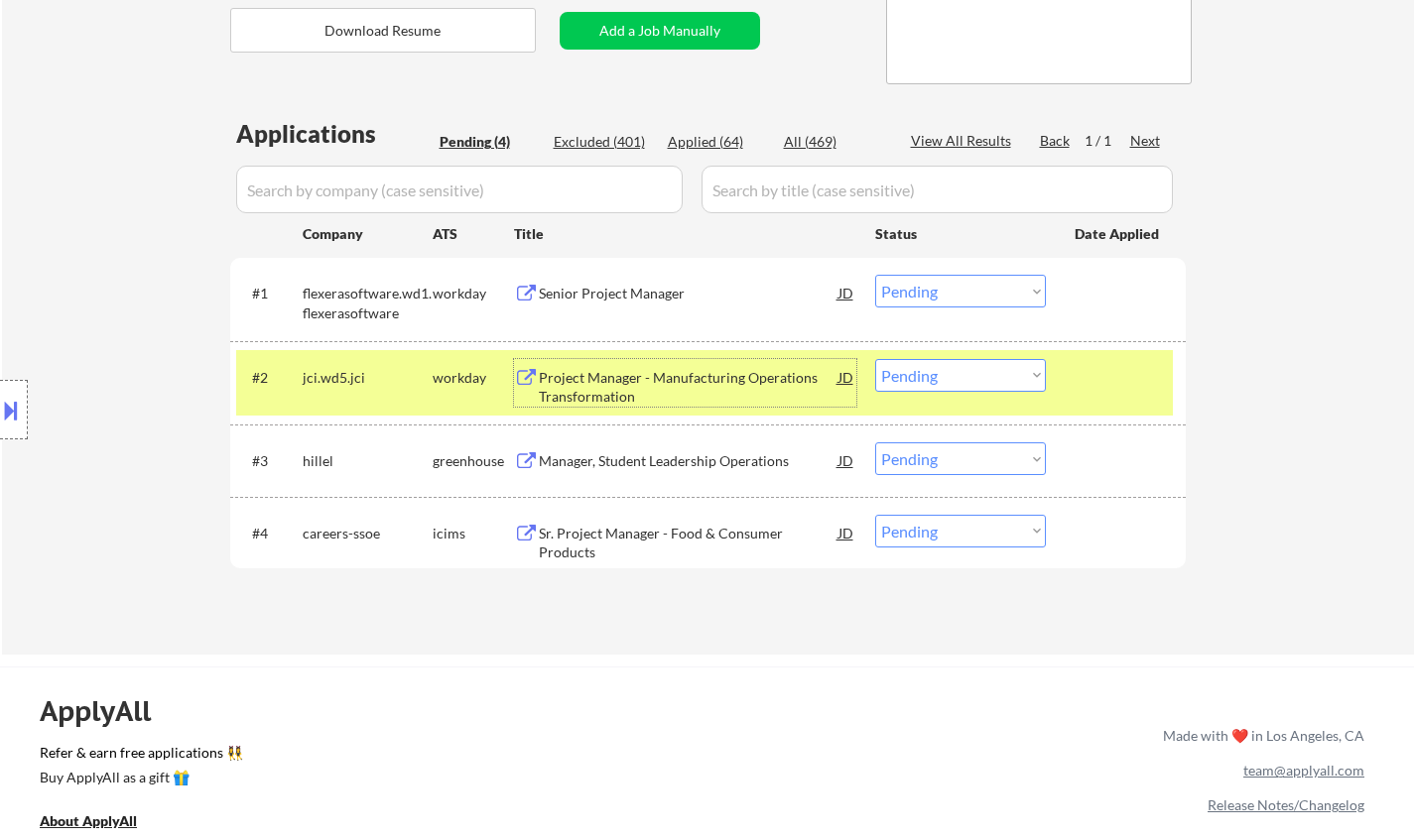 click on "Choose an option... Pending Applied Excluded (Questions) Excluded (Expired) Excluded (Location) Excluded (Bad Match) Excluded (Blocklist) Excluded (Salary) Excluded (Other)" at bounding box center (961, 375) 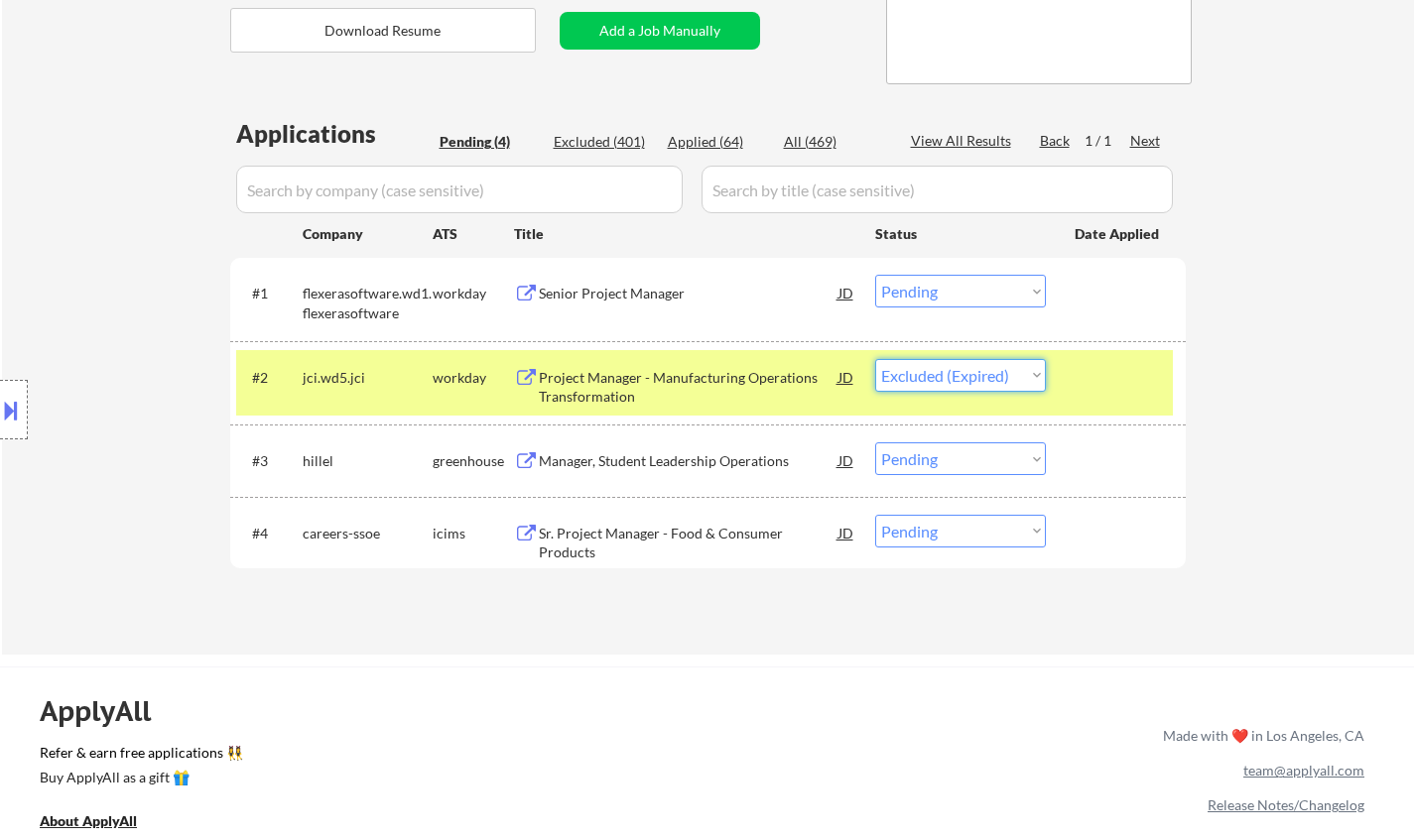 click on "Choose an option... Pending Applied Excluded (Questions) Excluded (Expired) Excluded (Location) Excluded (Bad Match) Excluded (Blocklist) Excluded (Salary) Excluded (Other)" at bounding box center (961, 375) 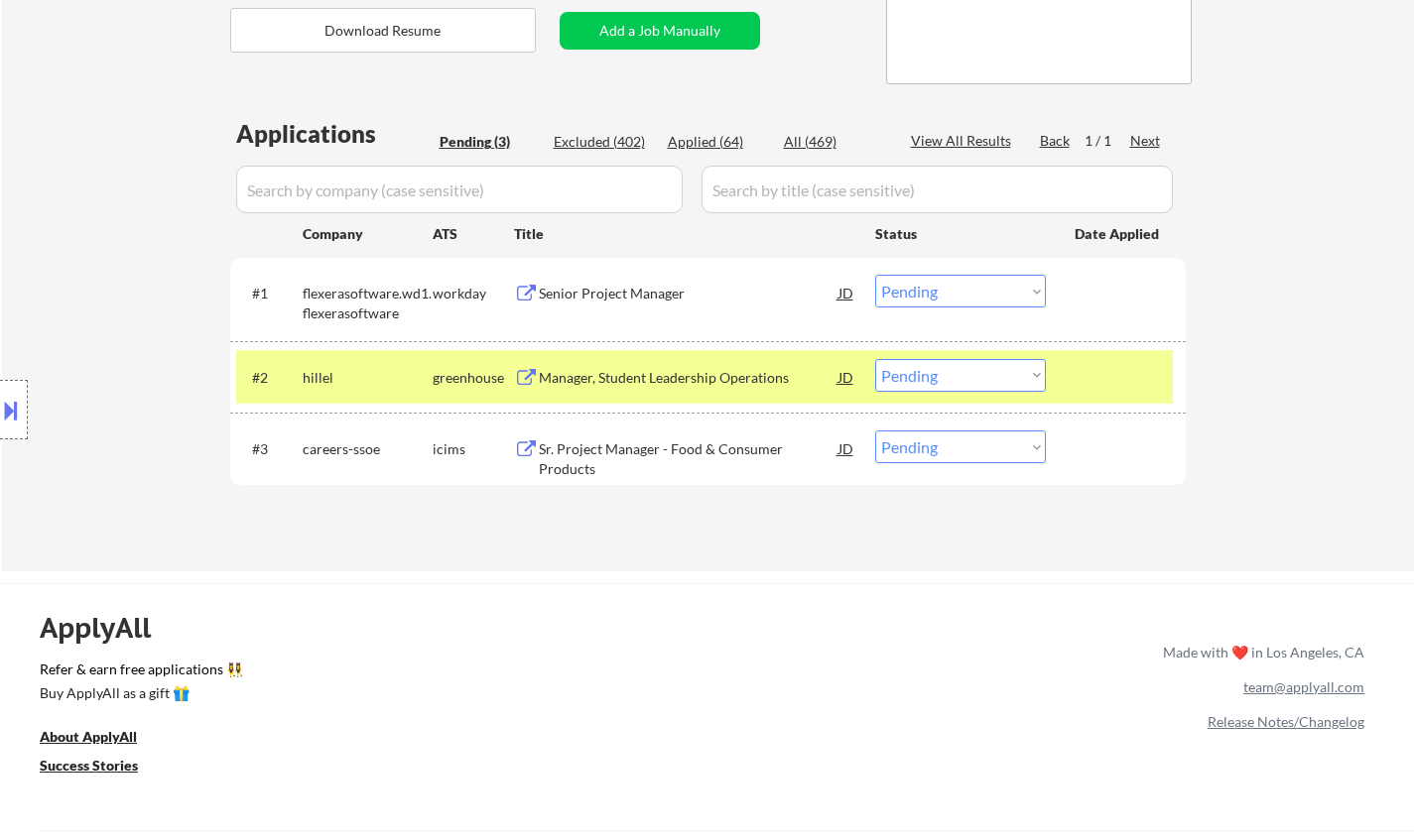 click on "#1 flexerasoftware.wd1.flexerasoftware workday Senior Project Manager JD Choose an option... Pending Applied Excluded (Questions) Excluded (Expired) Excluded (Location) Excluded (Bad Match) Excluded (Blocklist) Excluded (Salary) Excluded (Other)" at bounding box center (707, 300) 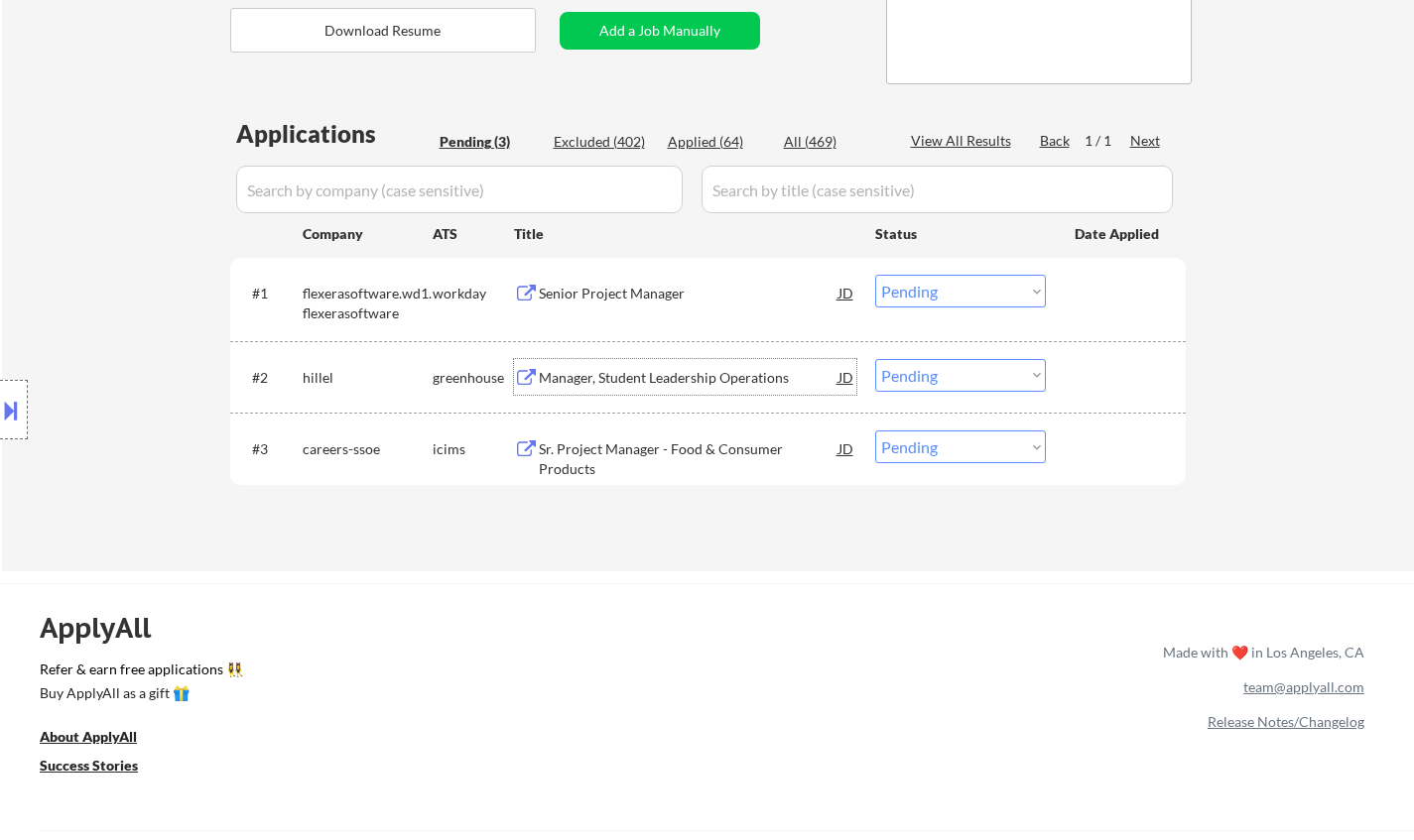 click on "Choose an option... Pending Applied Excluded (Questions) Excluded (Expired) Excluded (Location) Excluded (Bad Match) Excluded (Blocklist) Excluded (Salary) Excluded (Other)" at bounding box center (961, 375) 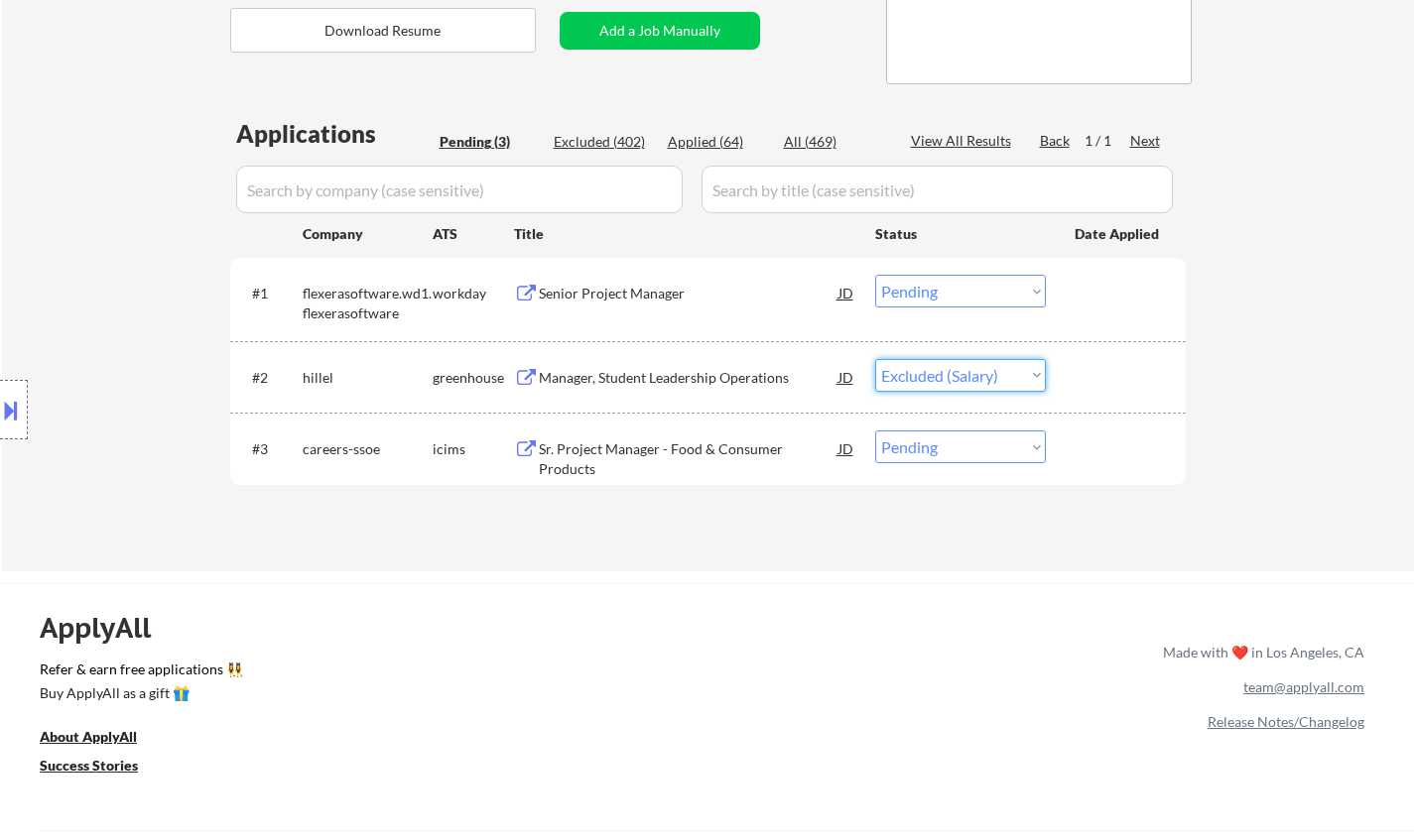 click on "Choose an option... Pending Applied Excluded (Questions) Excluded (Expired) Excluded (Location) Excluded (Bad Match) Excluded (Blocklist) Excluded (Salary) Excluded (Other)" at bounding box center (961, 375) 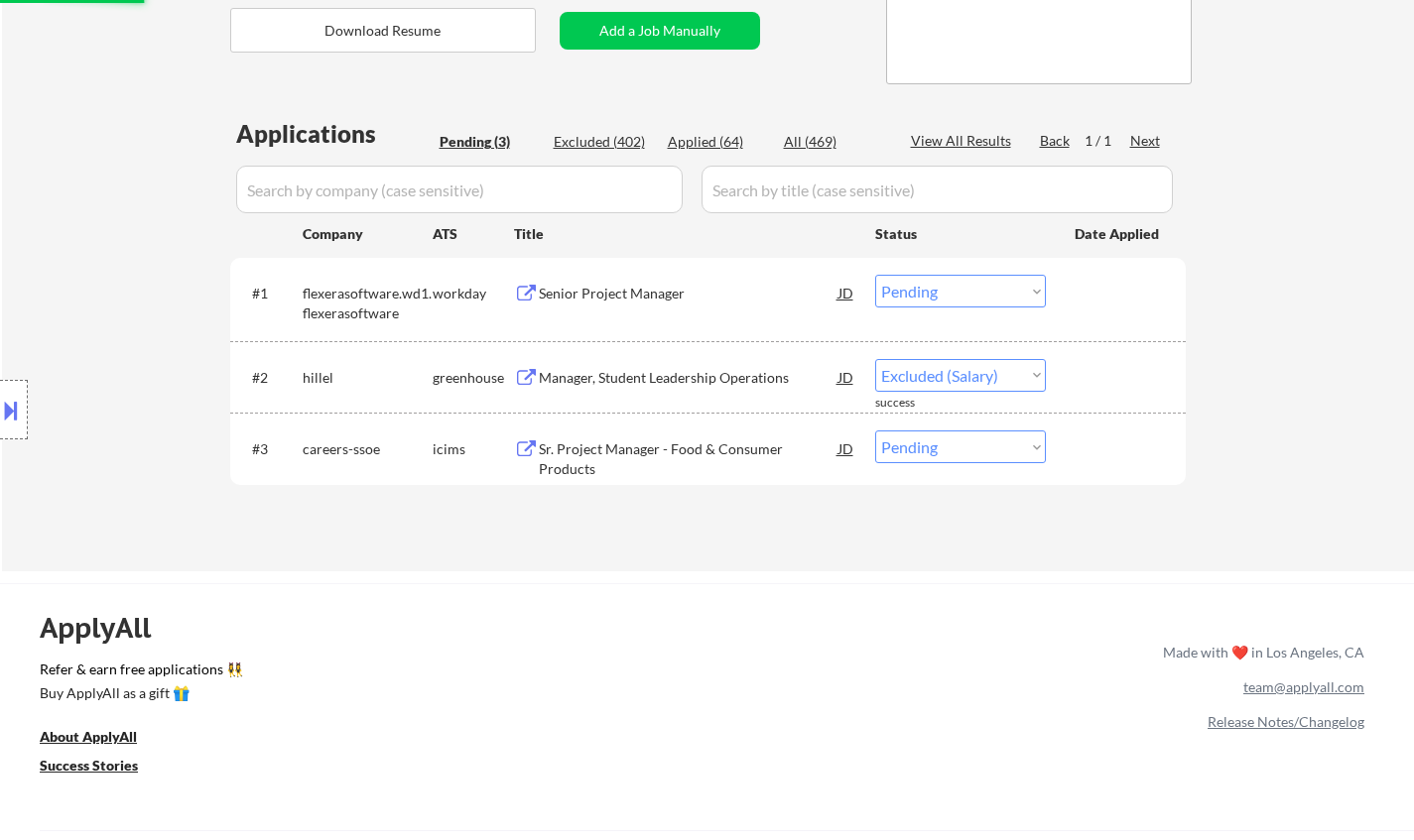select on ""pending"" 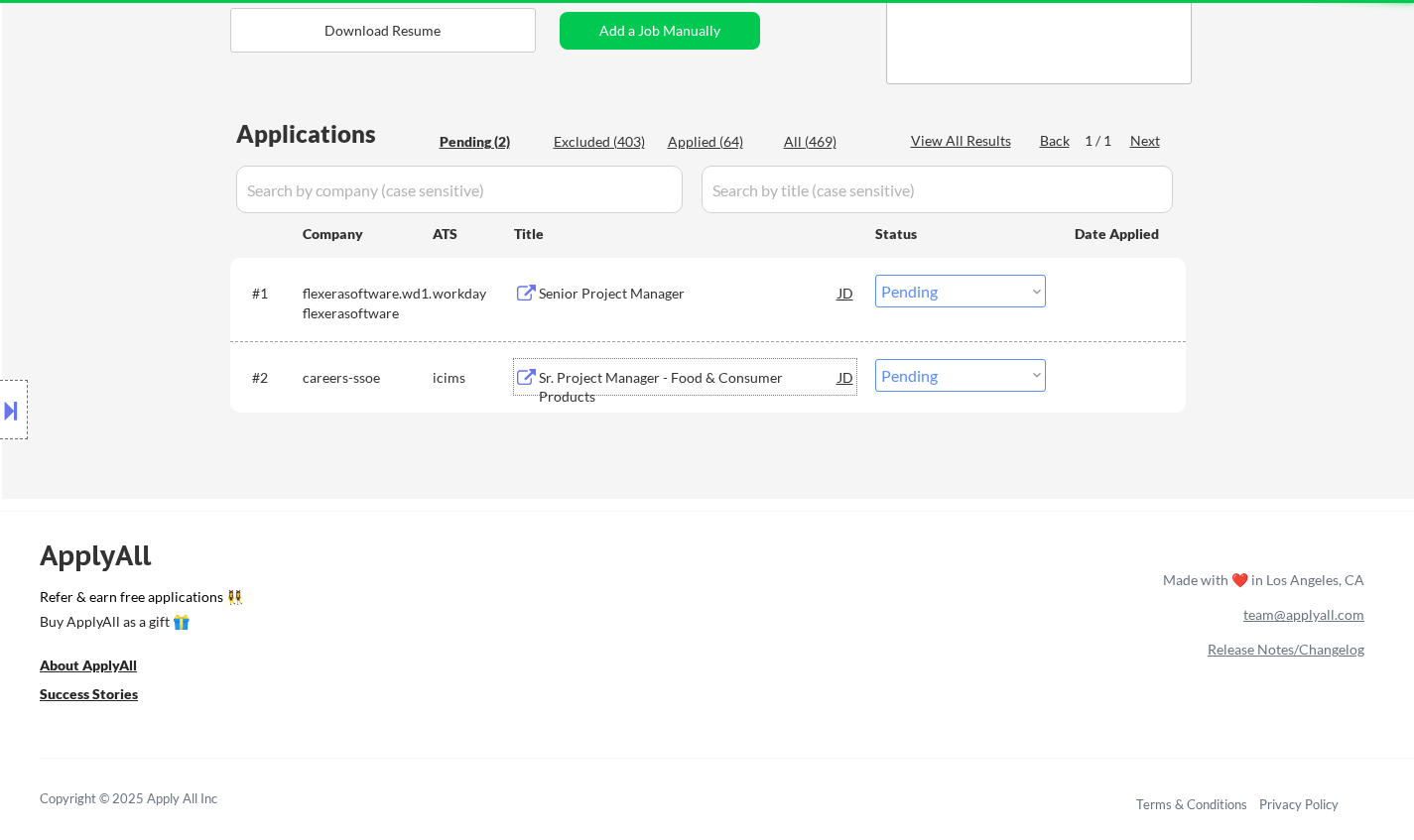 click on "Sr. Project Manager - Food & Consumer Products" at bounding box center (689, 387) 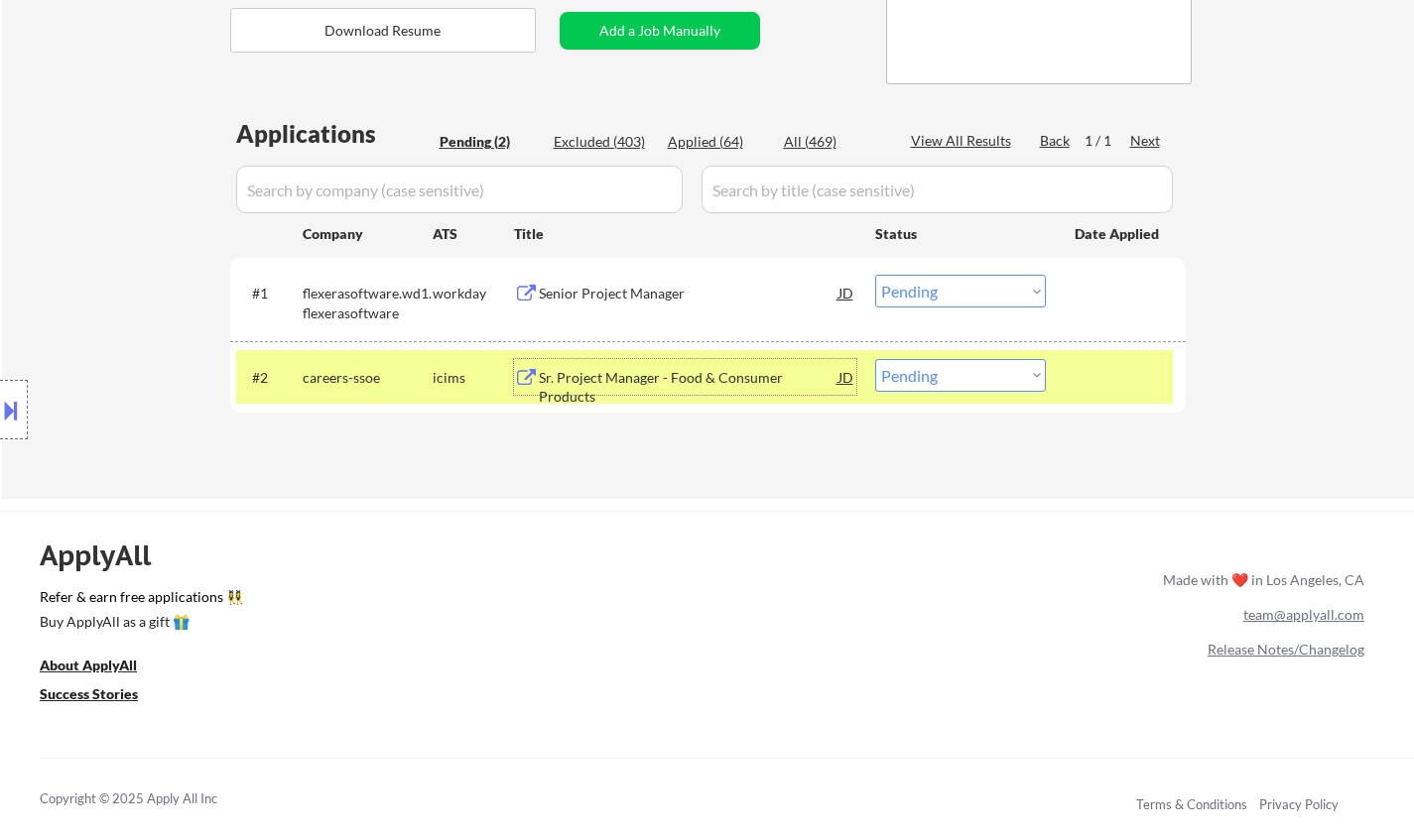 click on "Senior Project Manager" at bounding box center (689, 294) 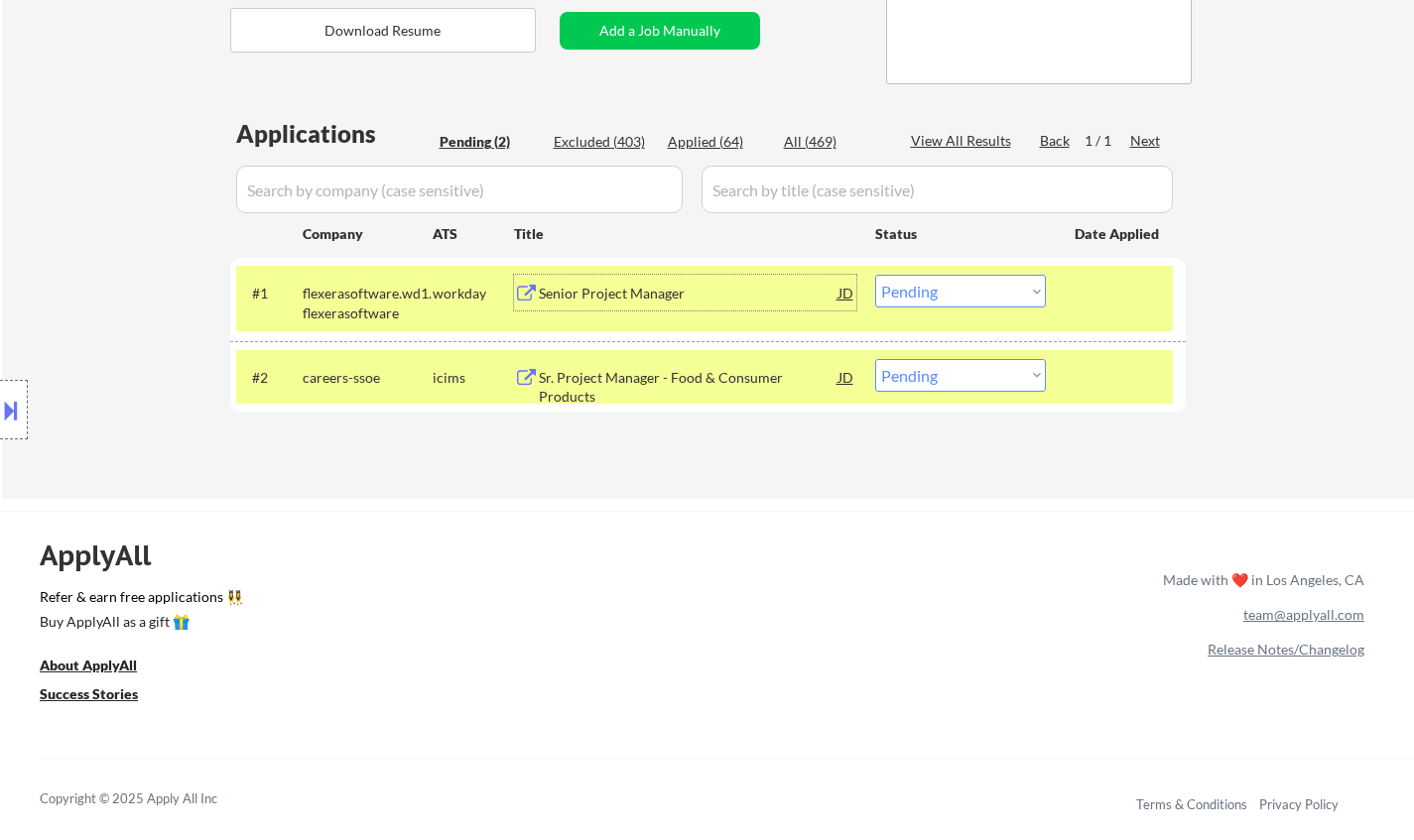 click at bounding box center [11, 410] 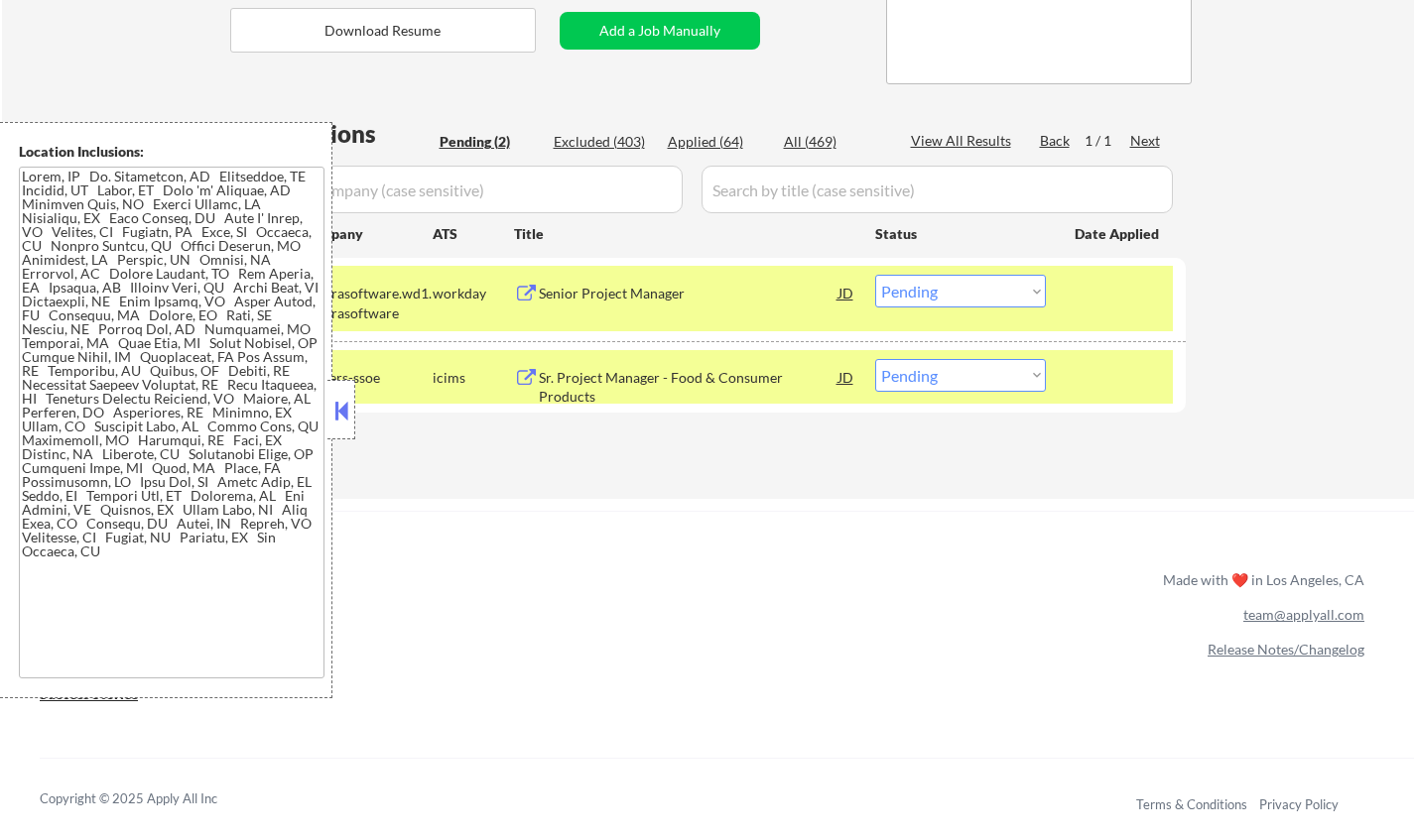 click at bounding box center [341, 411] 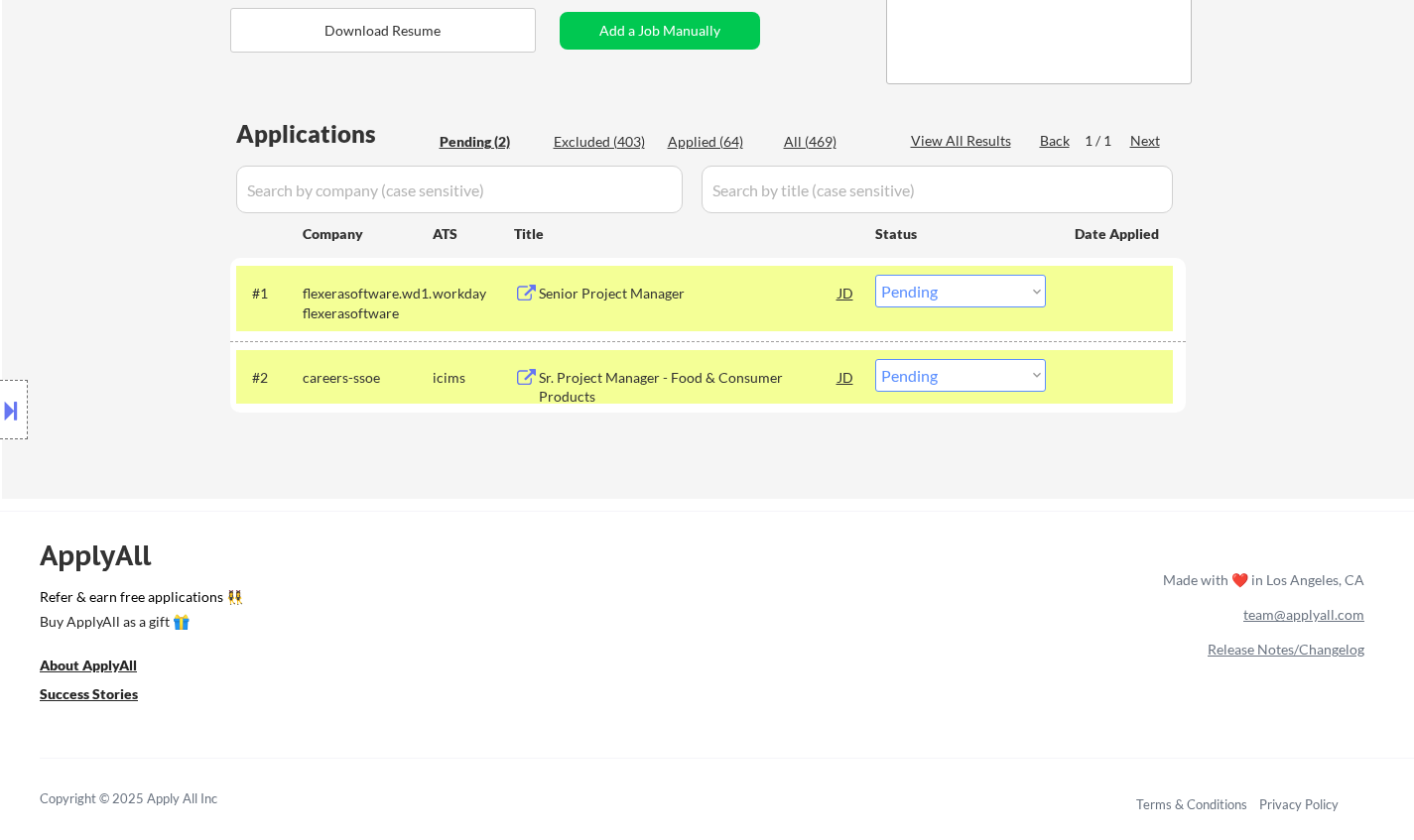 drag, startPoint x: 1004, startPoint y: 280, endPoint x: 974, endPoint y: 305, distance: 39.051248 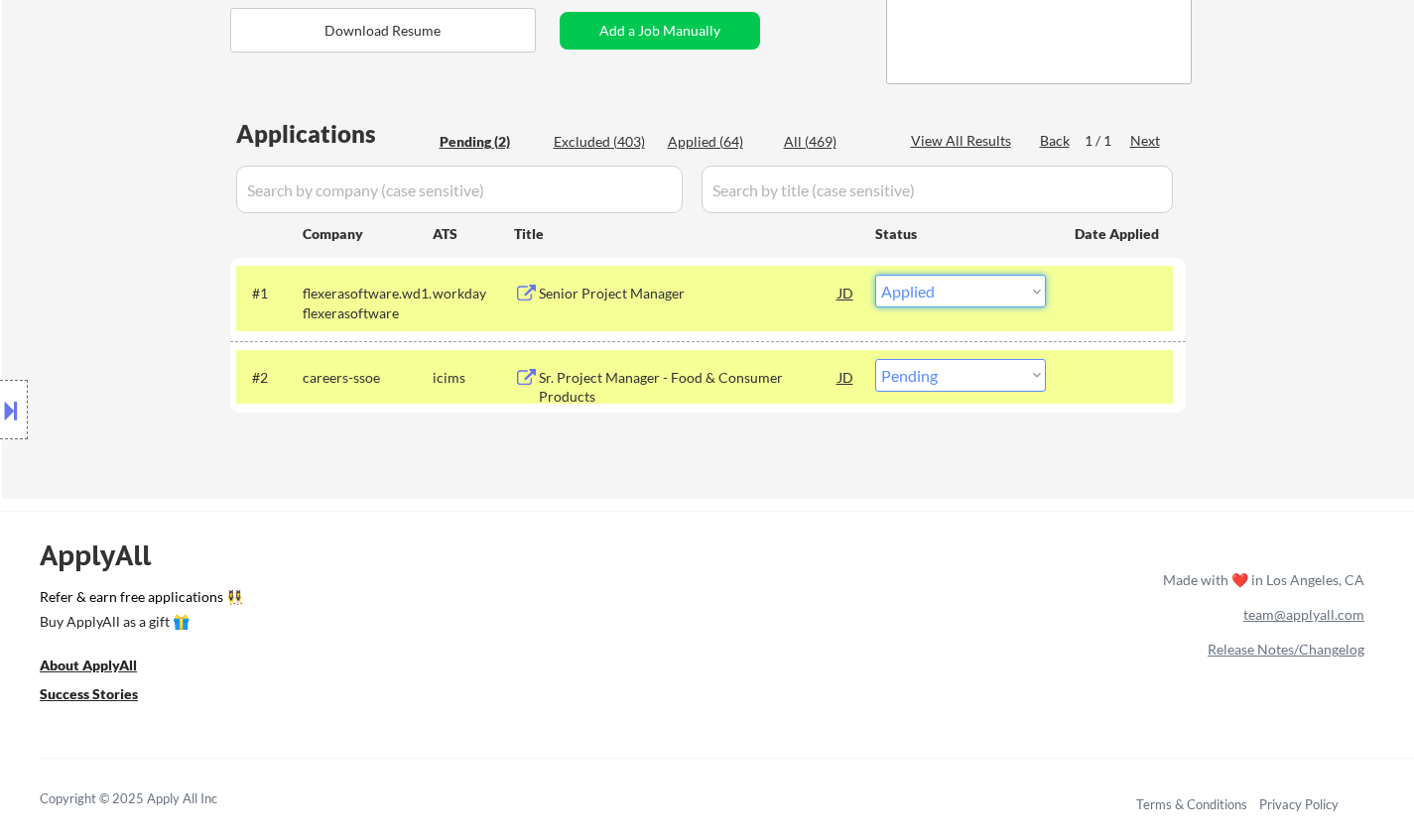 click on "Choose an option... Pending Applied Excluded (Questions) Excluded (Expired) Excluded (Location) Excluded (Bad Match) Excluded (Blocklist) Excluded (Salary) Excluded (Other)" at bounding box center [961, 291] 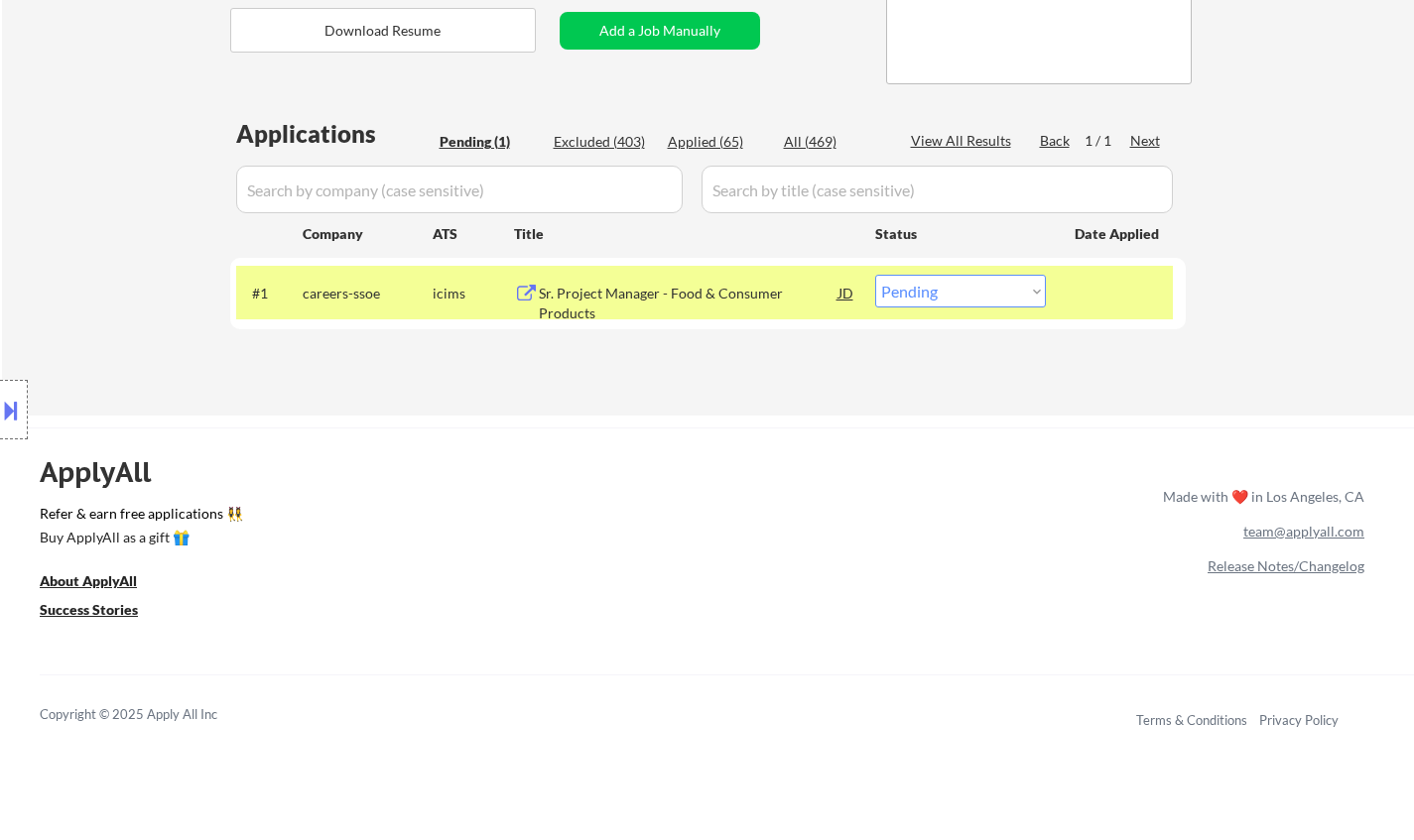 click on "Choose an option... Pending Applied Excluded (Questions) Excluded (Expired) Excluded (Location) Excluded (Bad Match) Excluded (Blocklist) Excluded (Salary) Excluded (Other)" at bounding box center [961, 291] 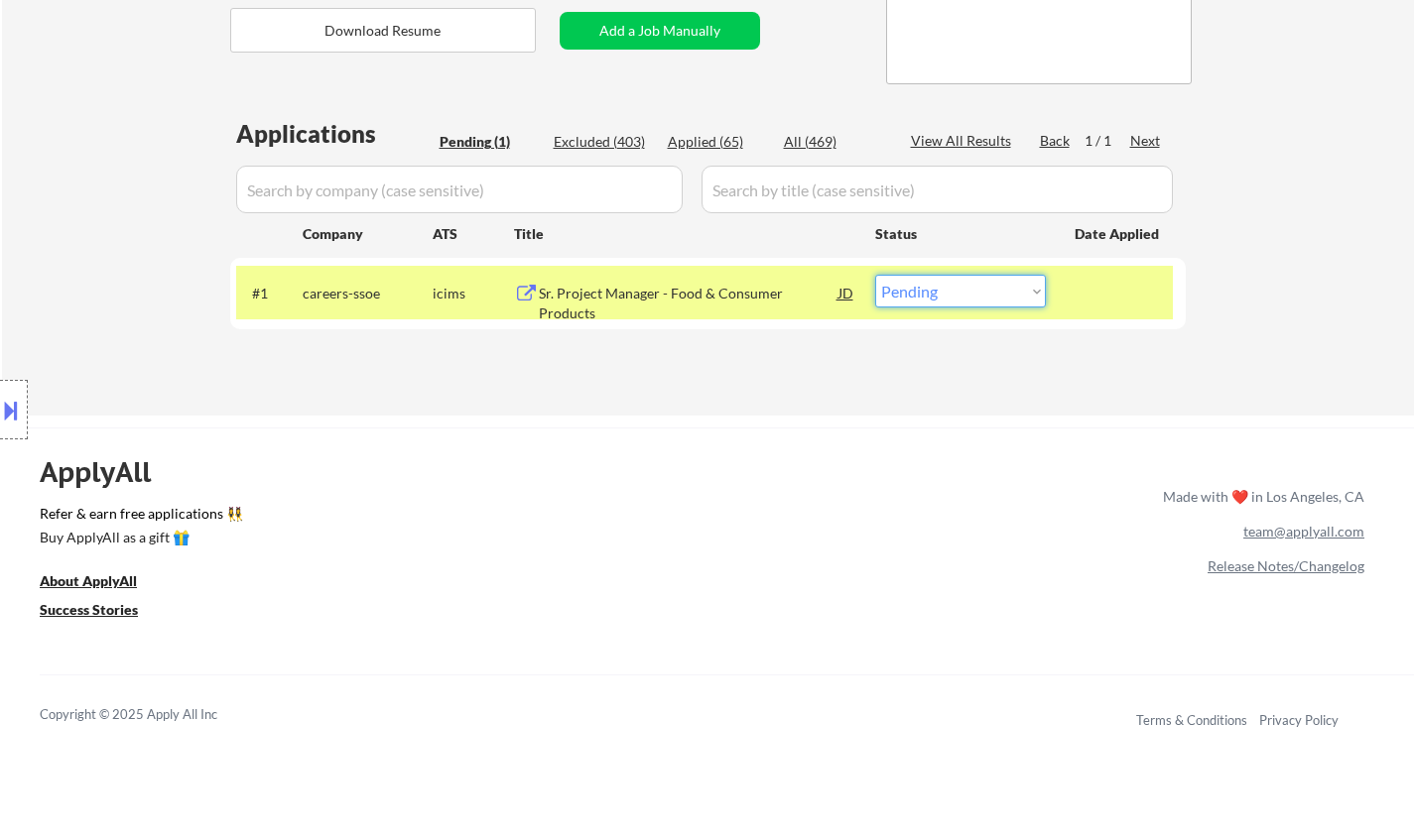 select on ""excluded__salary_"" 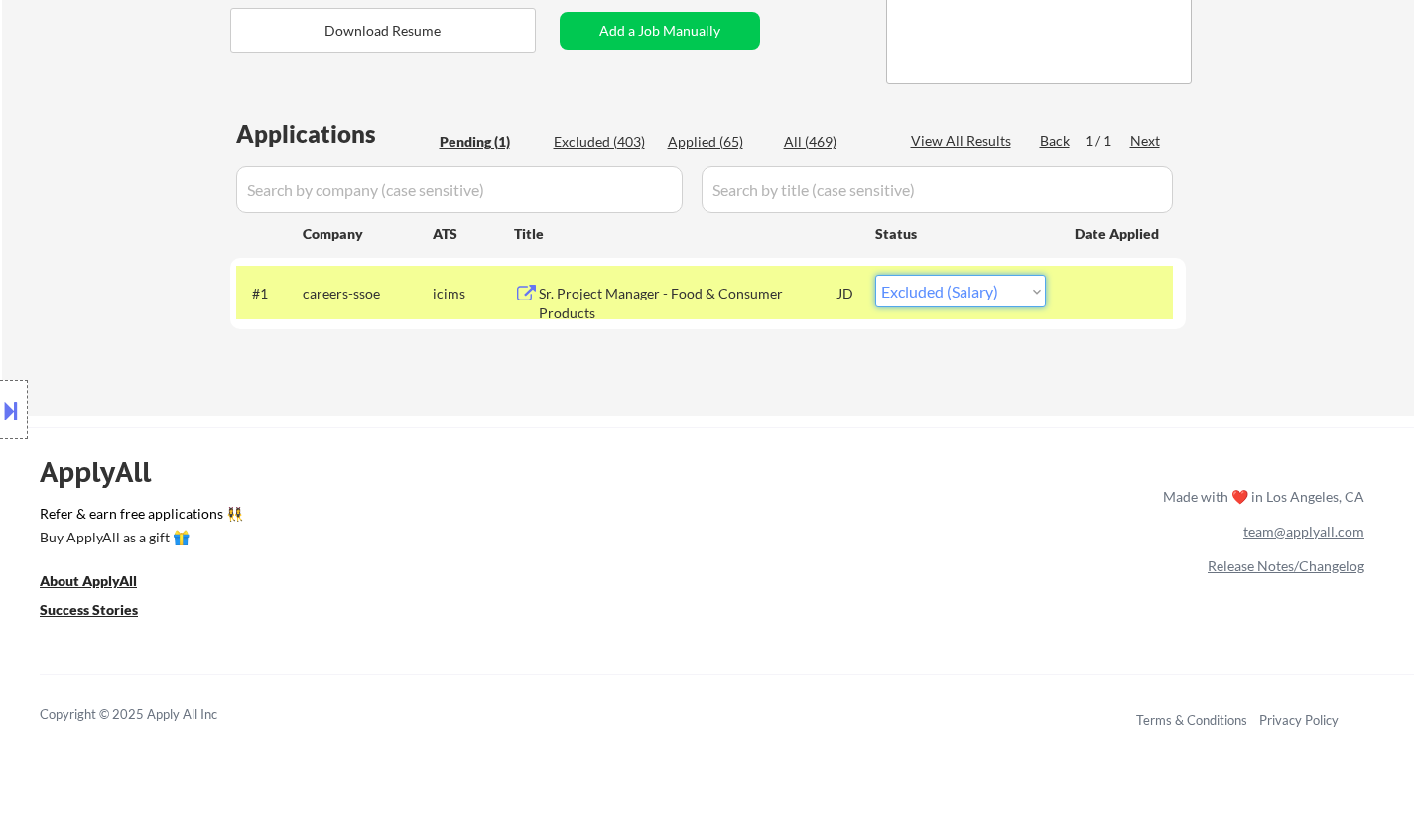 click on "Choose an option... Pending Applied Excluded (Questions) Excluded (Expired) Excluded (Location) Excluded (Bad Match) Excluded (Blocklist) Excluded (Salary) Excluded (Other)" at bounding box center [961, 291] 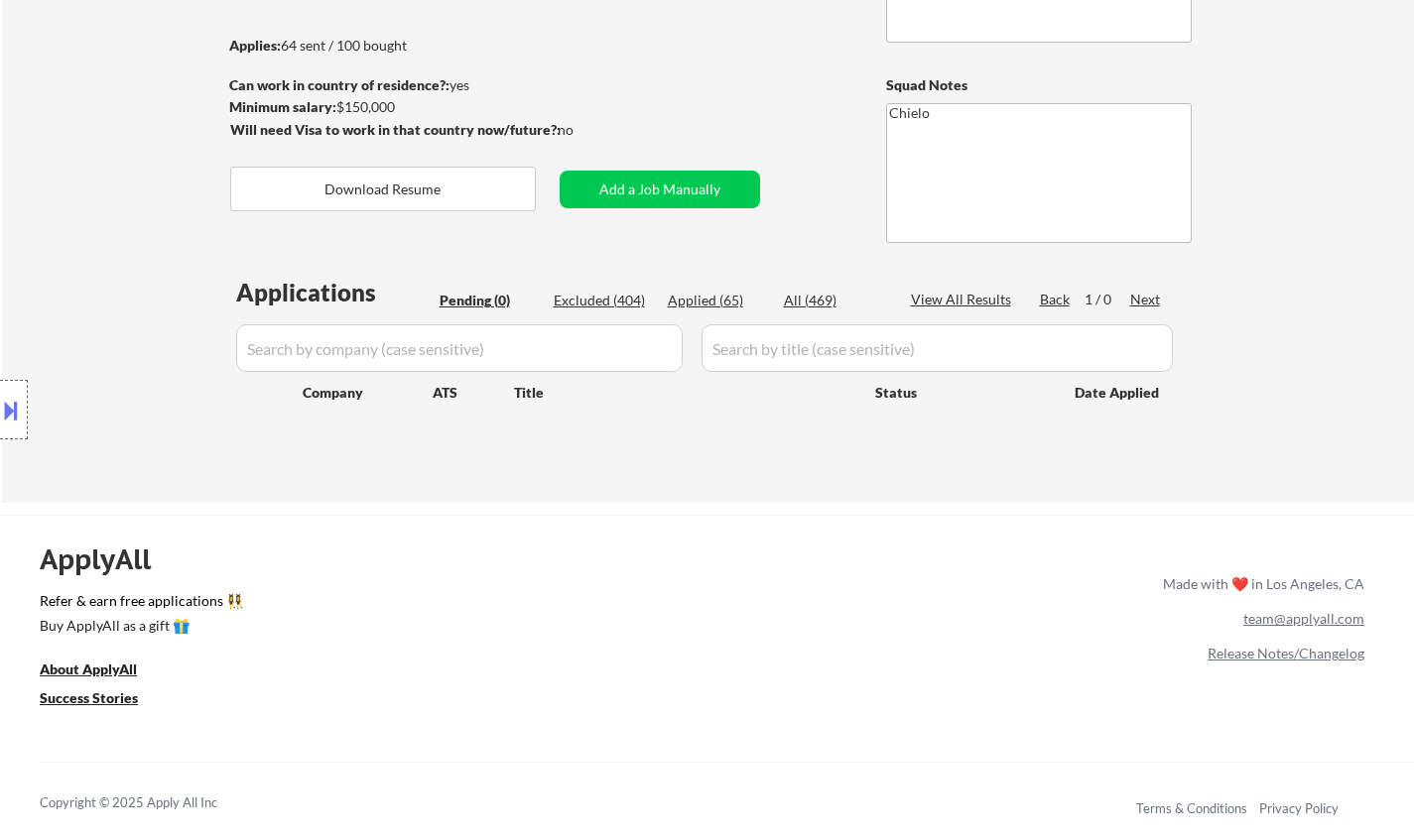 scroll, scrollTop: 198, scrollLeft: 0, axis: vertical 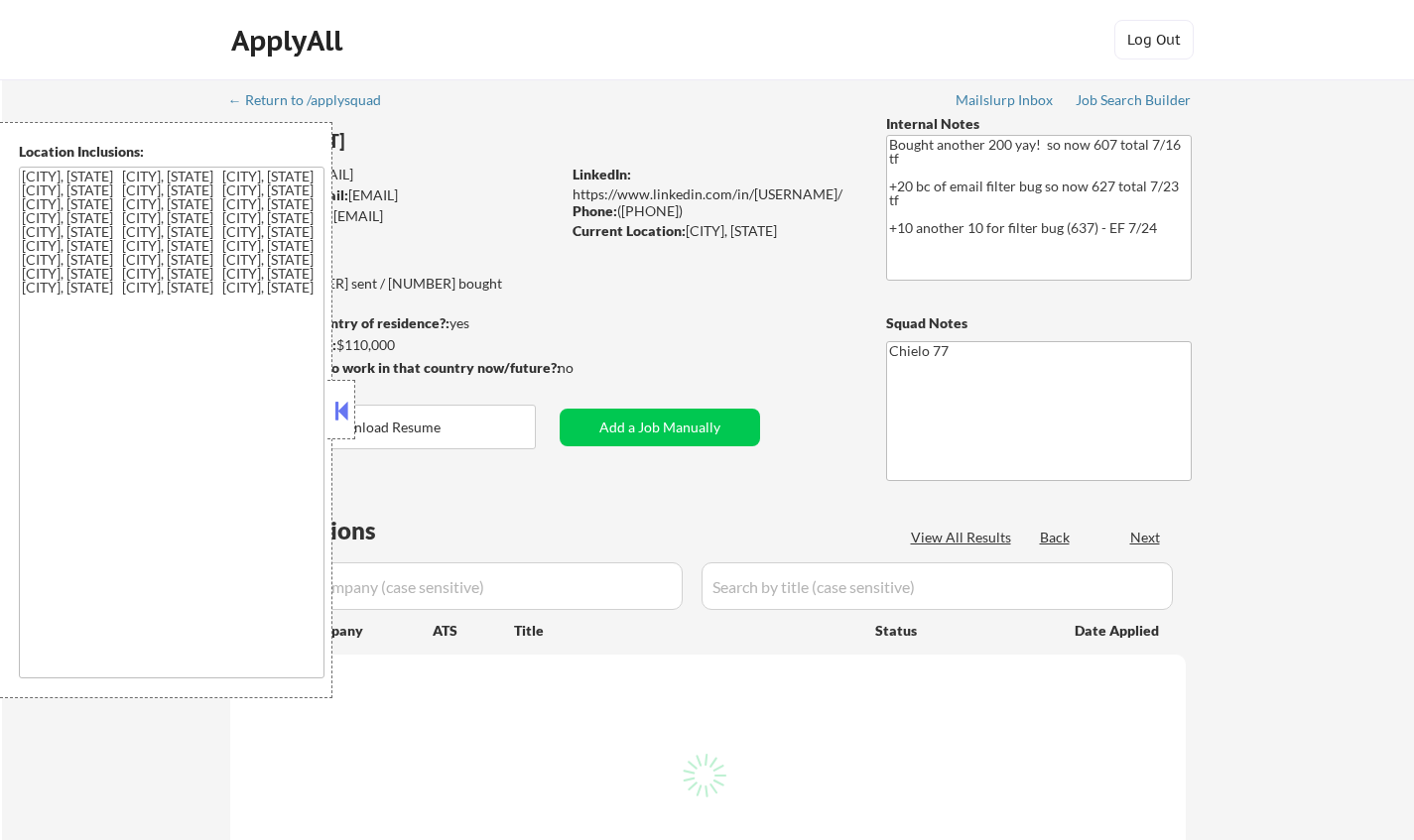 select on ""pending"" 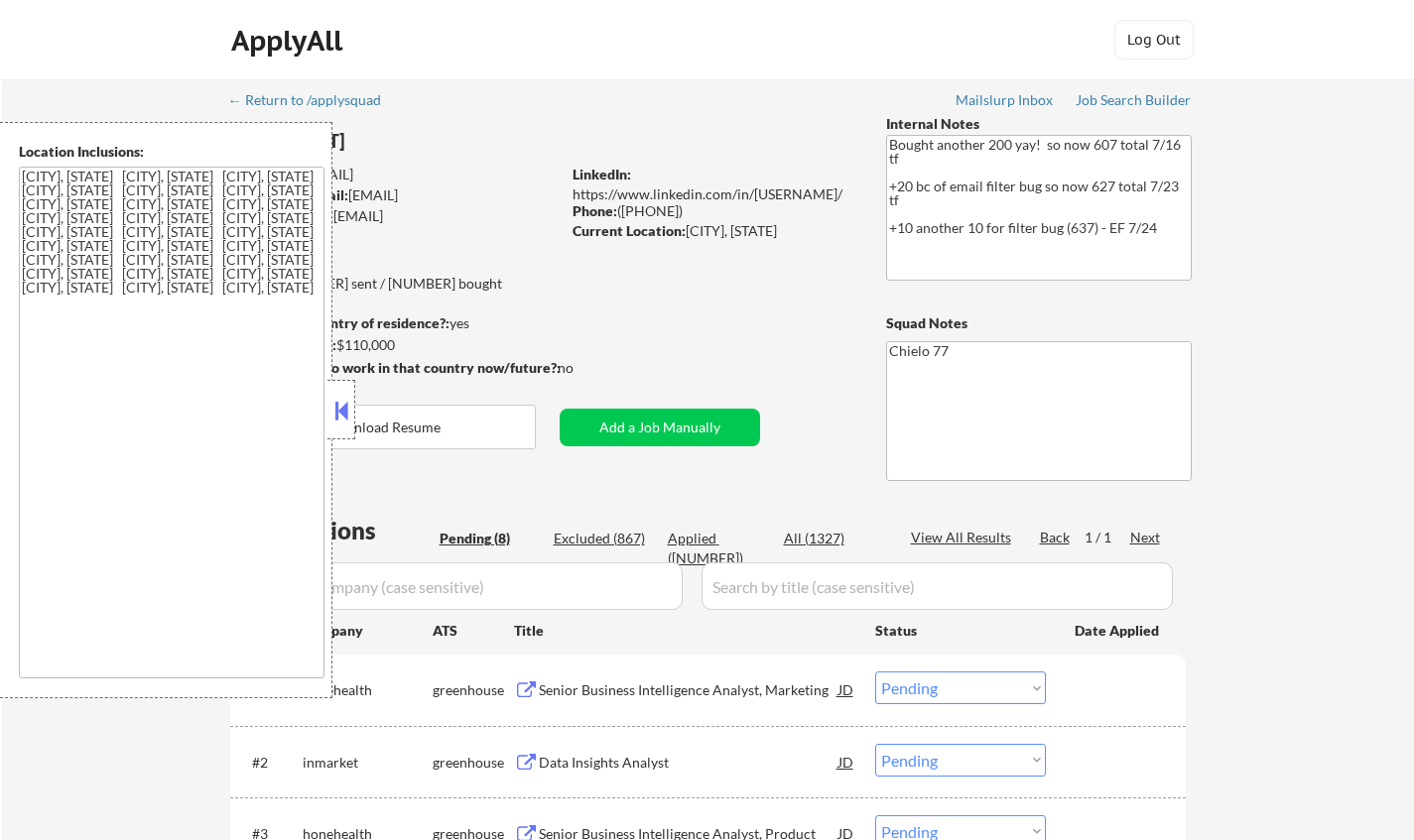 click at bounding box center [341, 411] 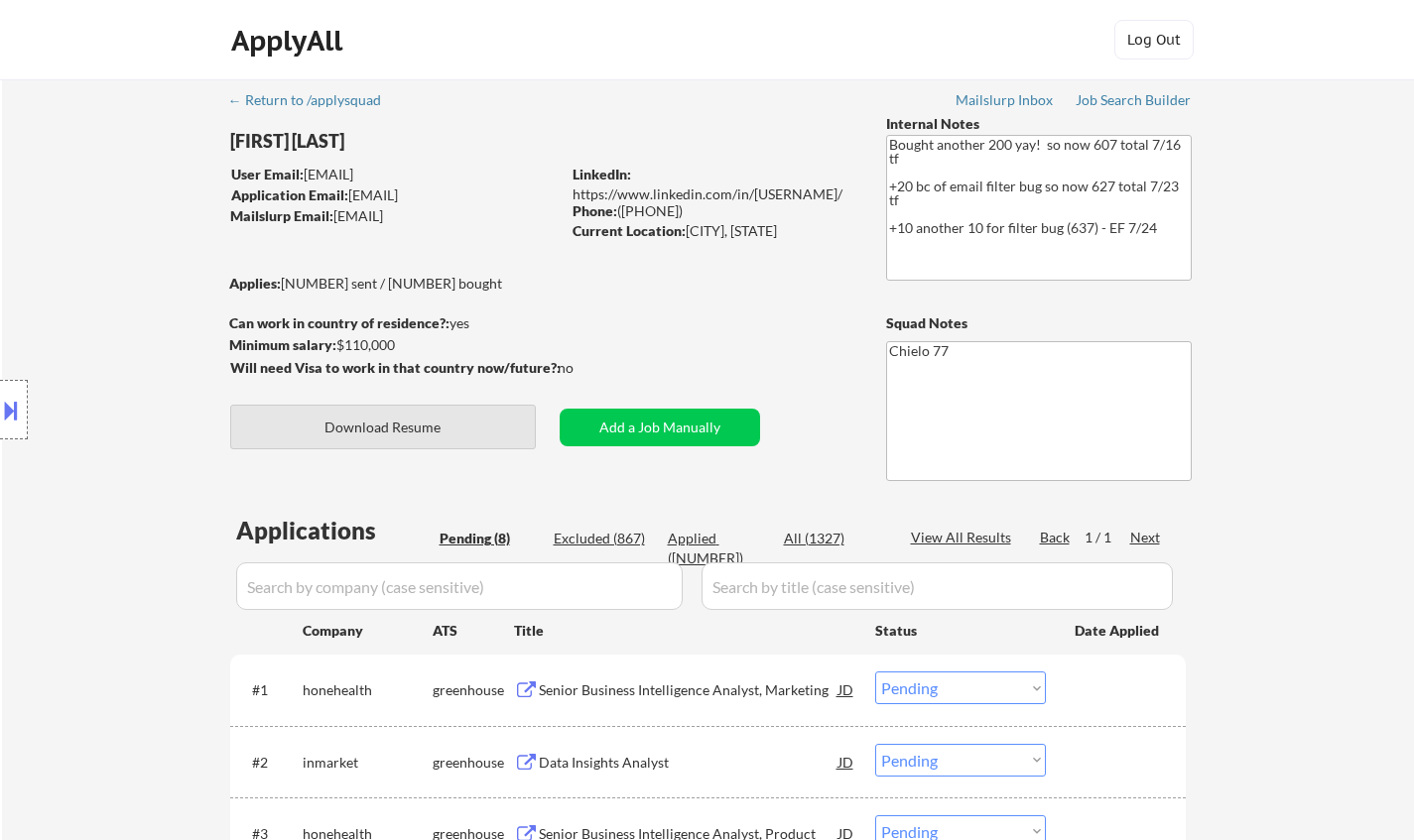 click on "Download Resume" at bounding box center [383, 426] 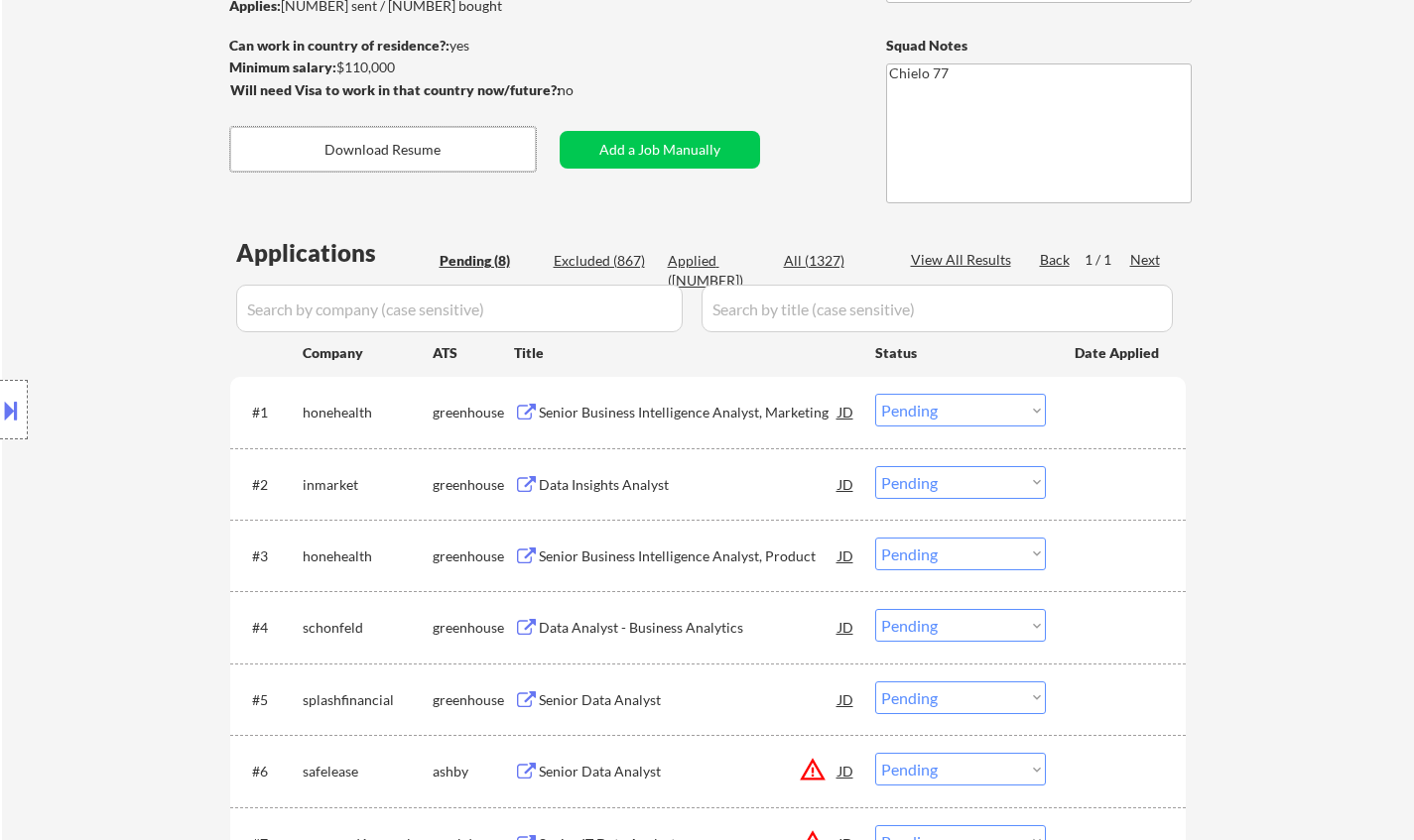scroll, scrollTop: 298, scrollLeft: 0, axis: vertical 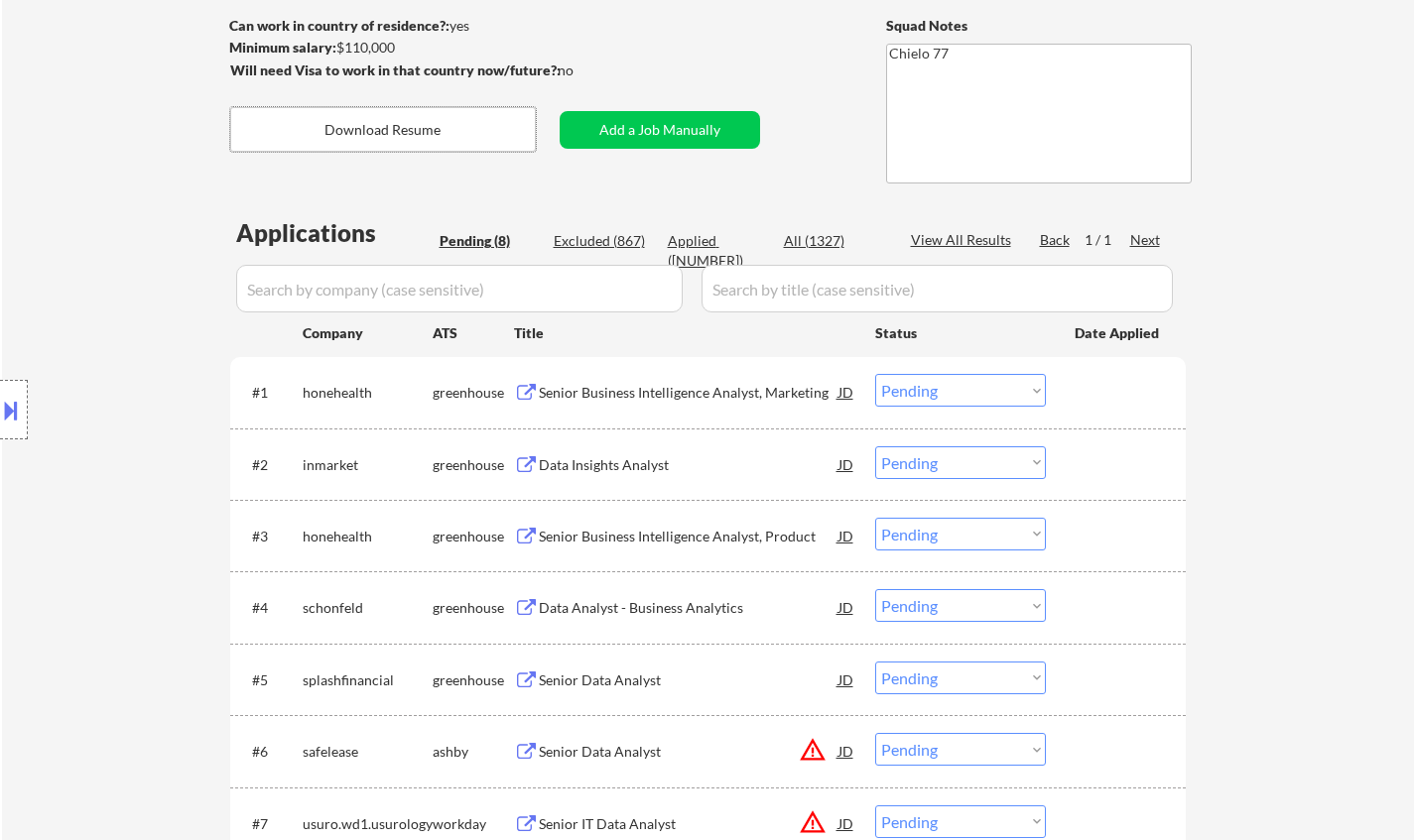 click on "Senior Business Intelligence Analyst, Marketing" at bounding box center [689, 393] 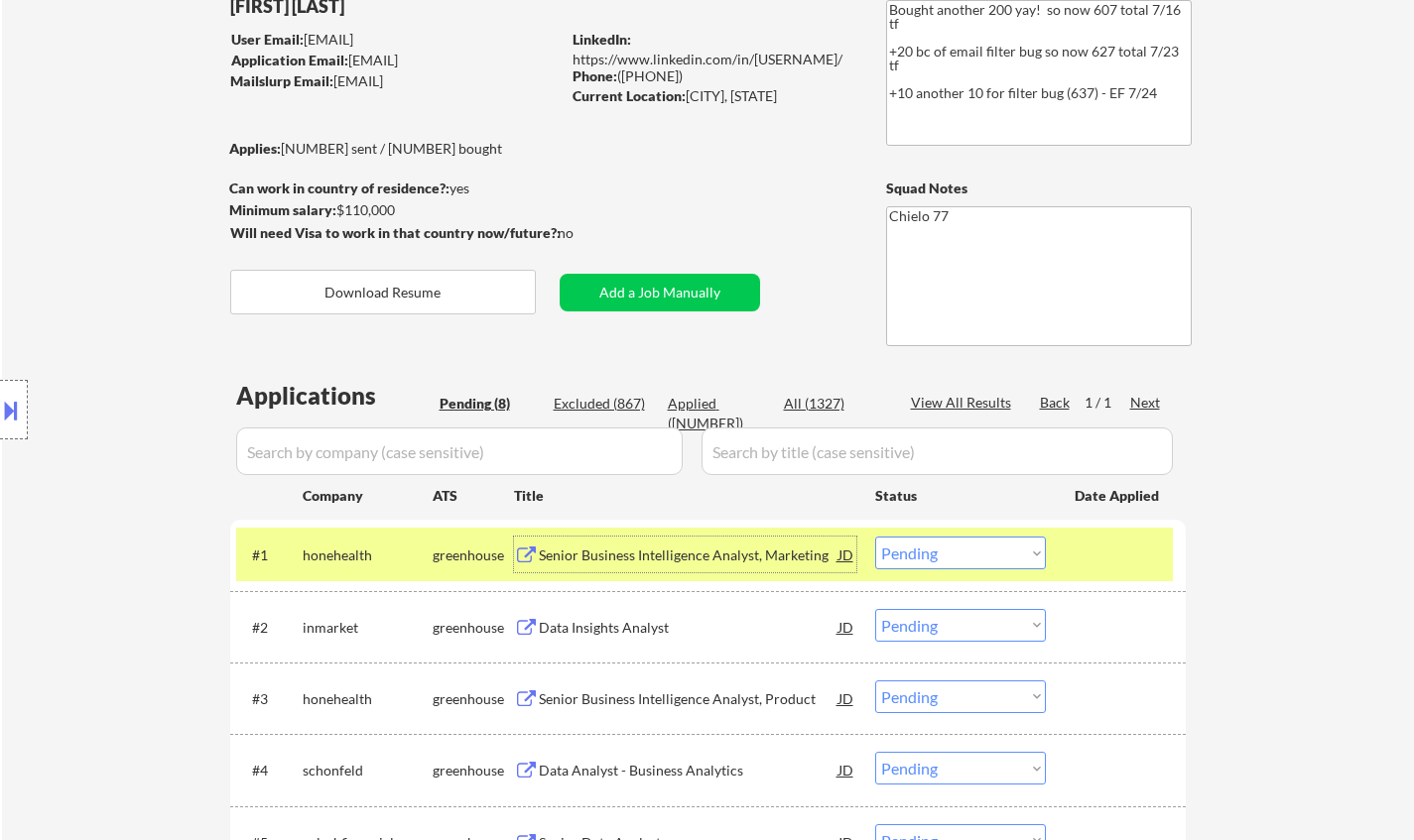 scroll, scrollTop: 397, scrollLeft: 0, axis: vertical 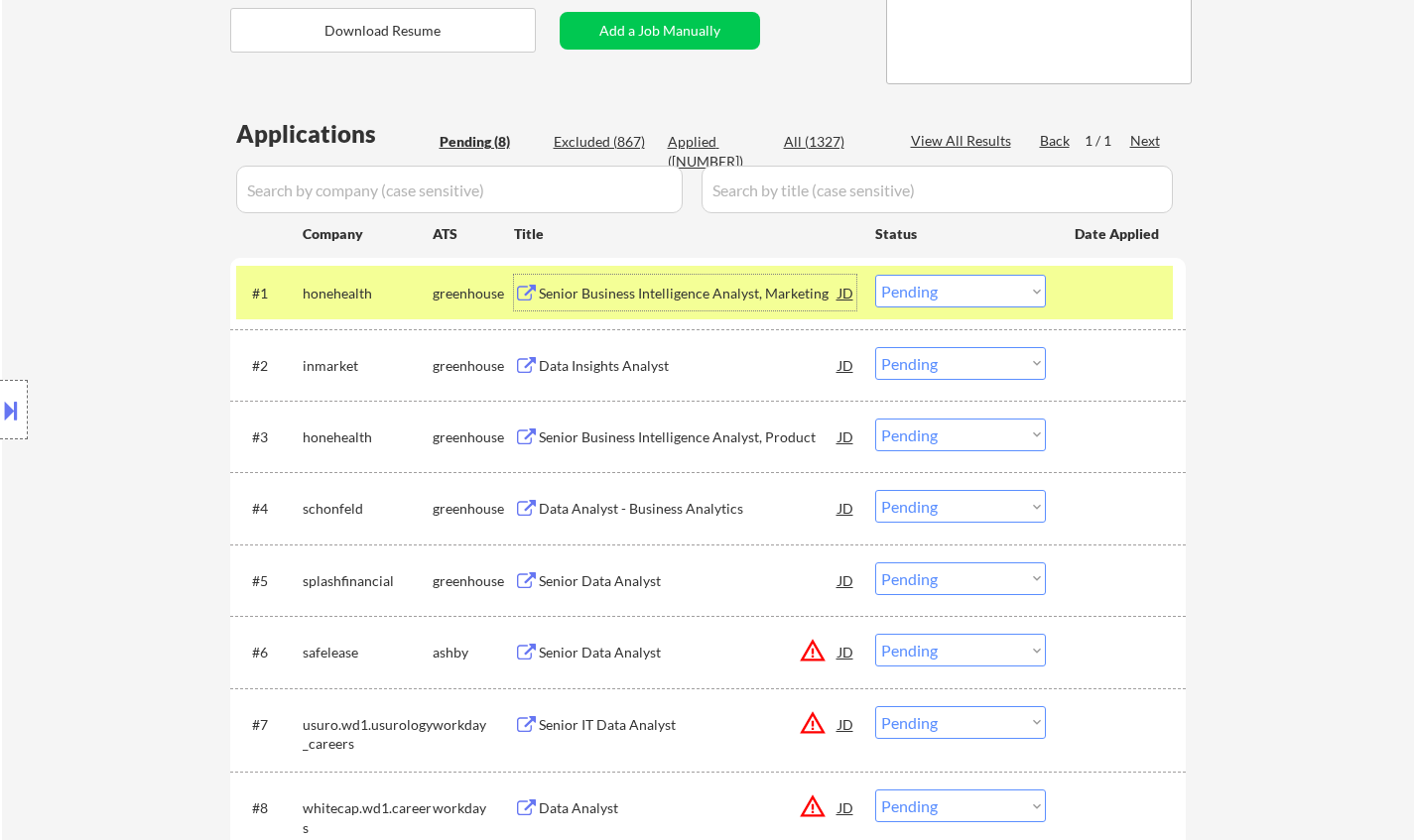 click on "Choose an option... Pending Applied Excluded (Questions) Excluded (Expired) Excluded (Location) Excluded (Bad Match) Excluded (Blocklist) Excluded (Salary) Excluded (Other)" at bounding box center [961, 291] 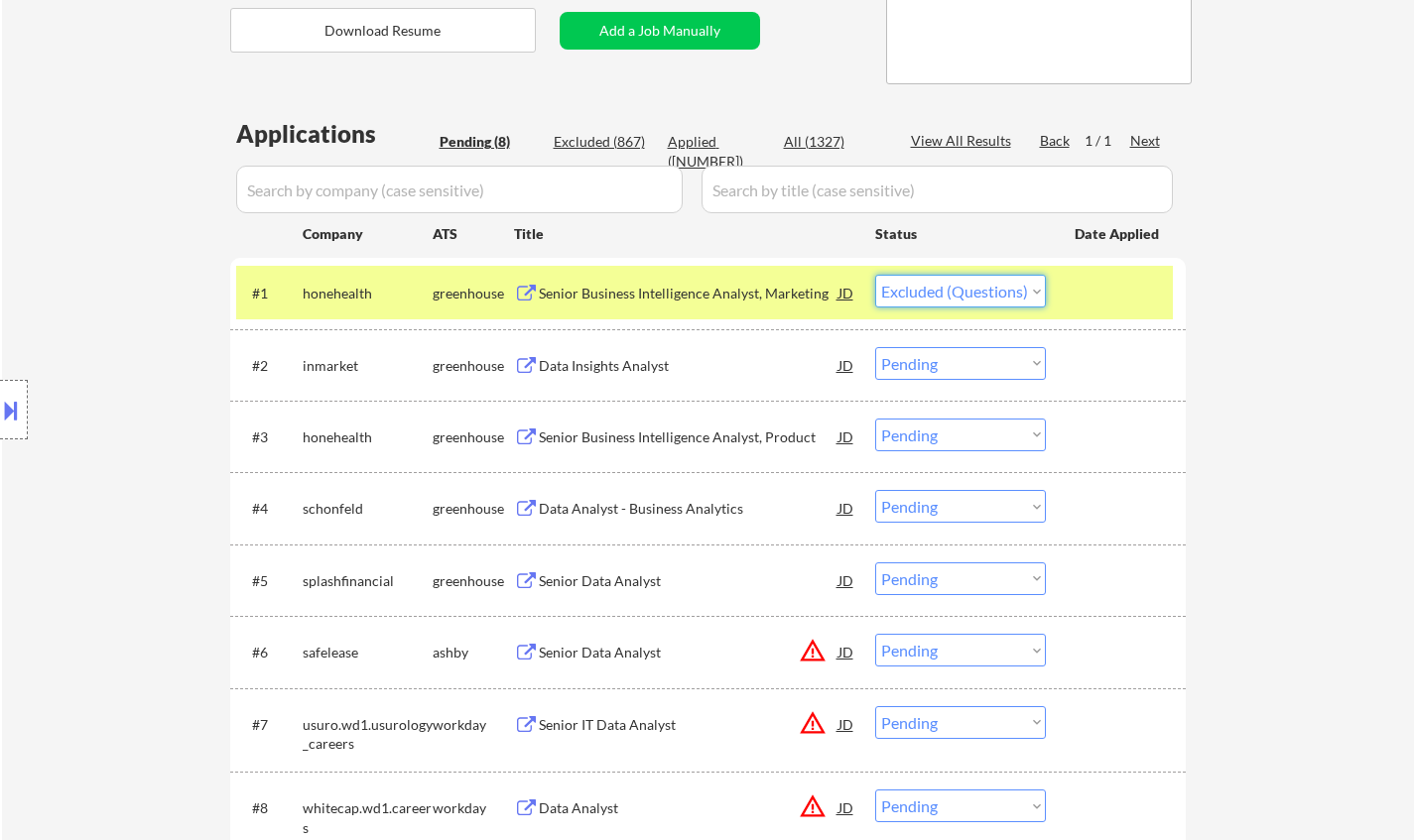 click on "Choose an option... Pending Applied Excluded (Questions) Excluded (Expired) Excluded (Location) Excluded (Bad Match) Excluded (Blocklist) Excluded (Salary) Excluded (Other)" at bounding box center [961, 291] 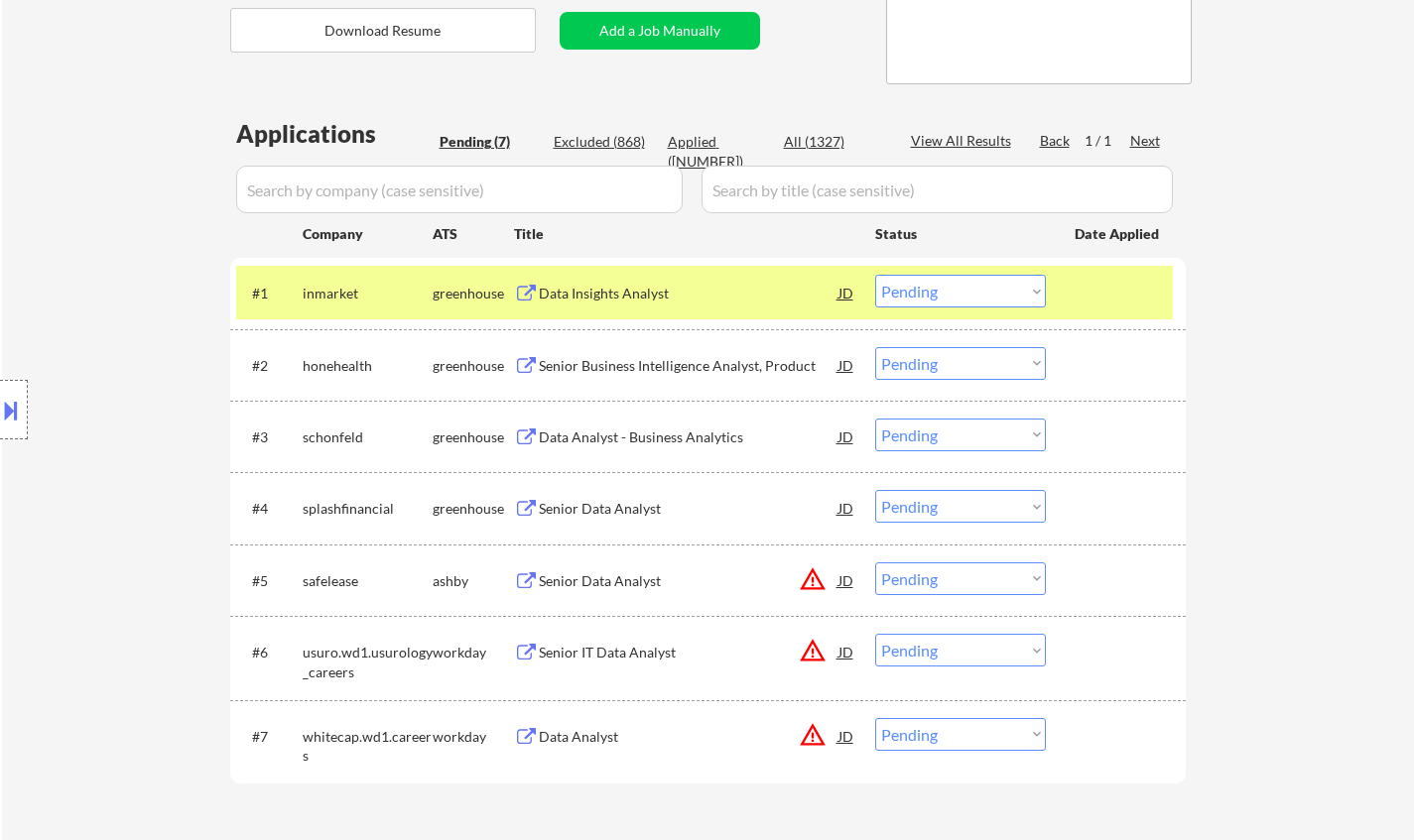 click on "Data Insights Analyst" at bounding box center (689, 294) 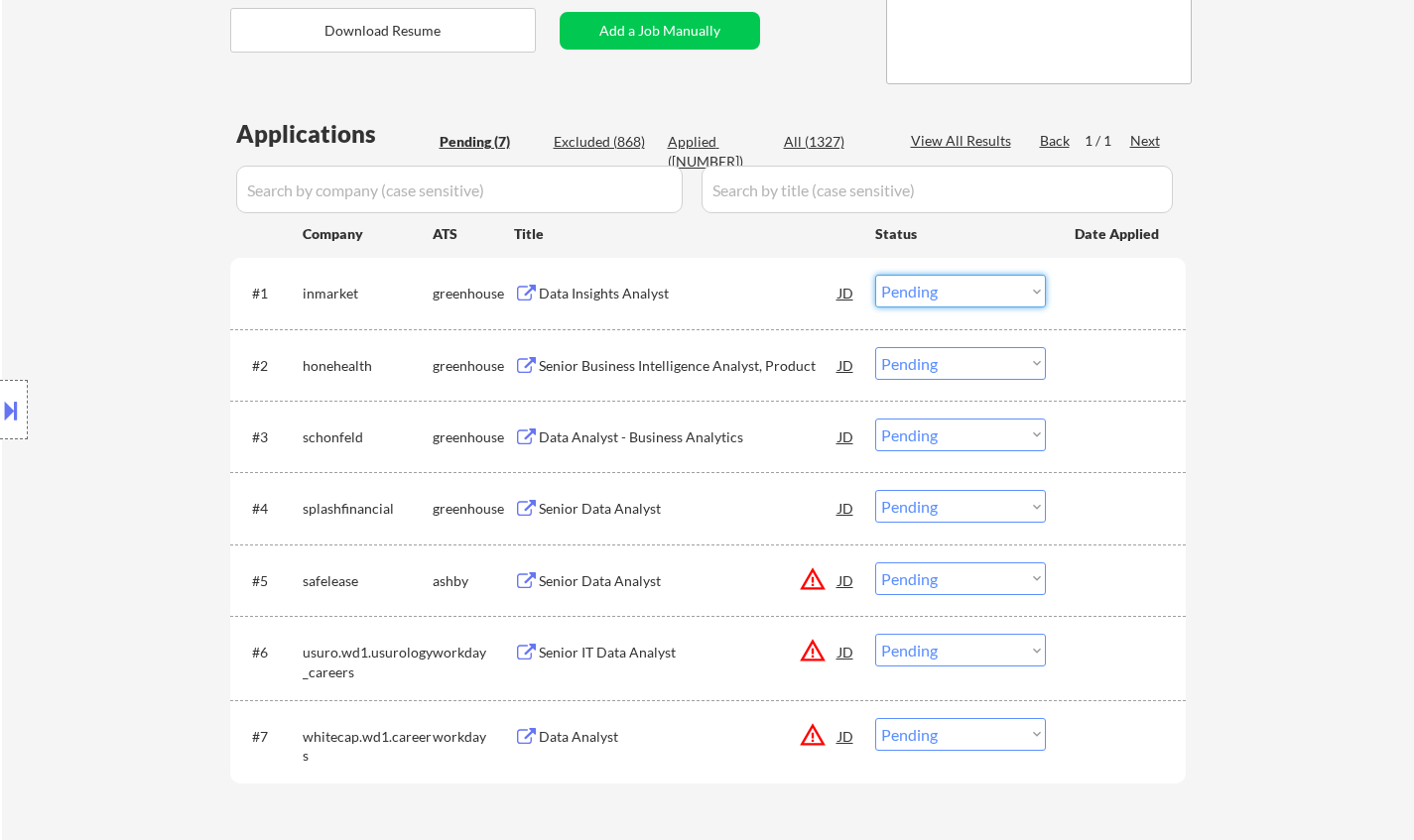 drag, startPoint x: 955, startPoint y: 300, endPoint x: 964, endPoint y: 306, distance: 10.816654 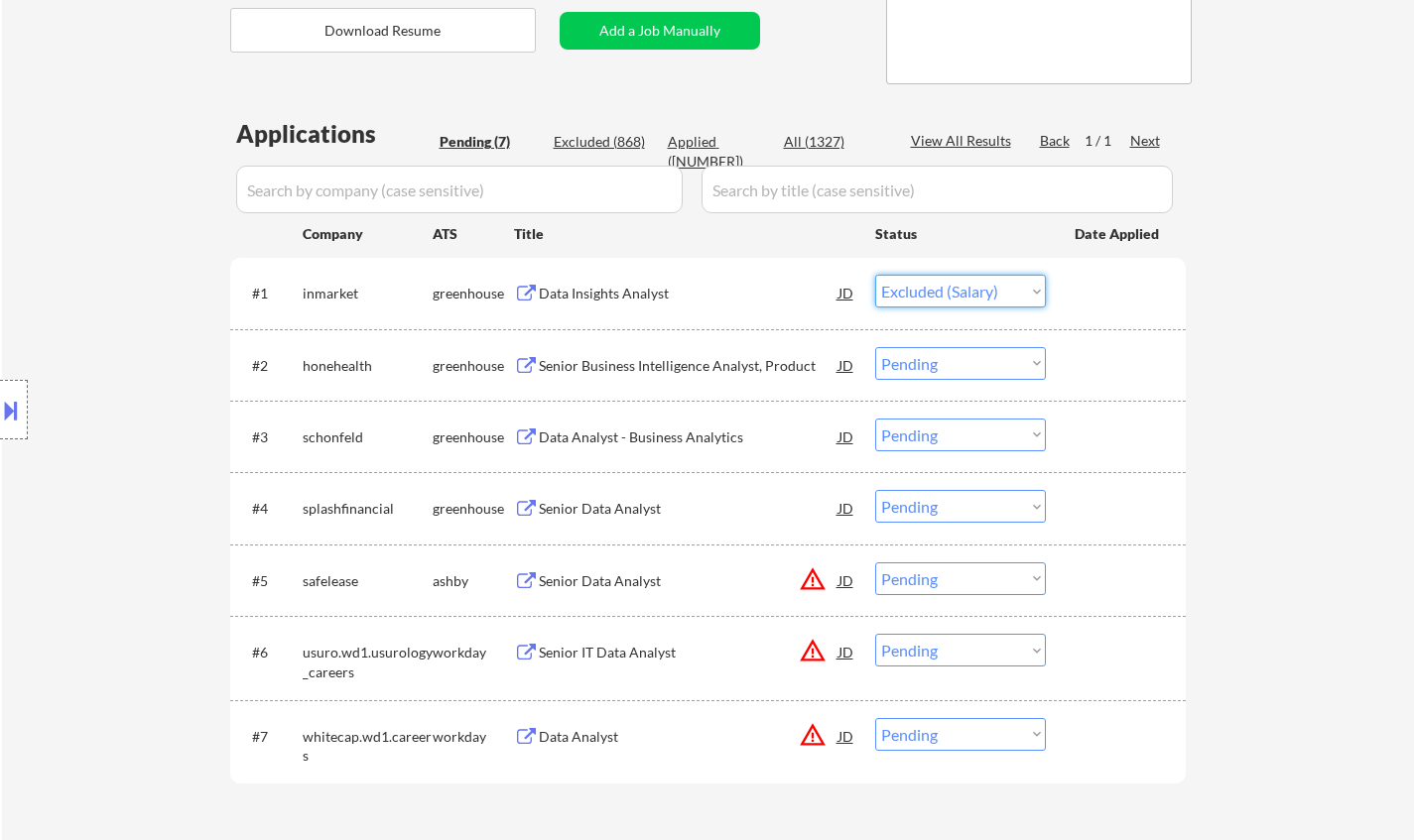 click on "Choose an option... Pending Applied Excluded (Questions) Excluded (Expired) Excluded (Location) Excluded (Bad Match) Excluded (Blocklist) Excluded (Salary) Excluded (Other)" at bounding box center (961, 291) 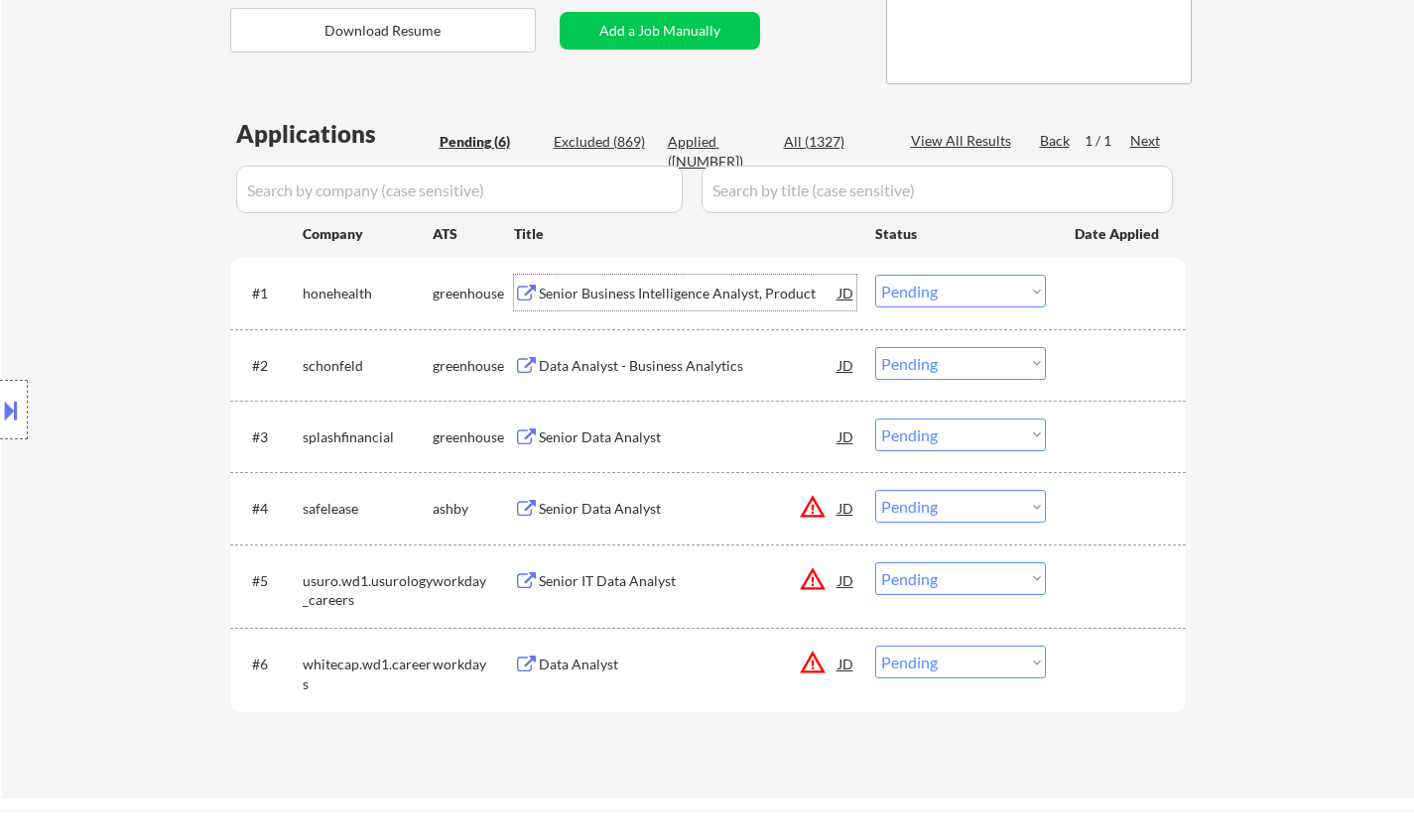 click on "Senior Business Intelligence Analyst, Product" at bounding box center (689, 293) 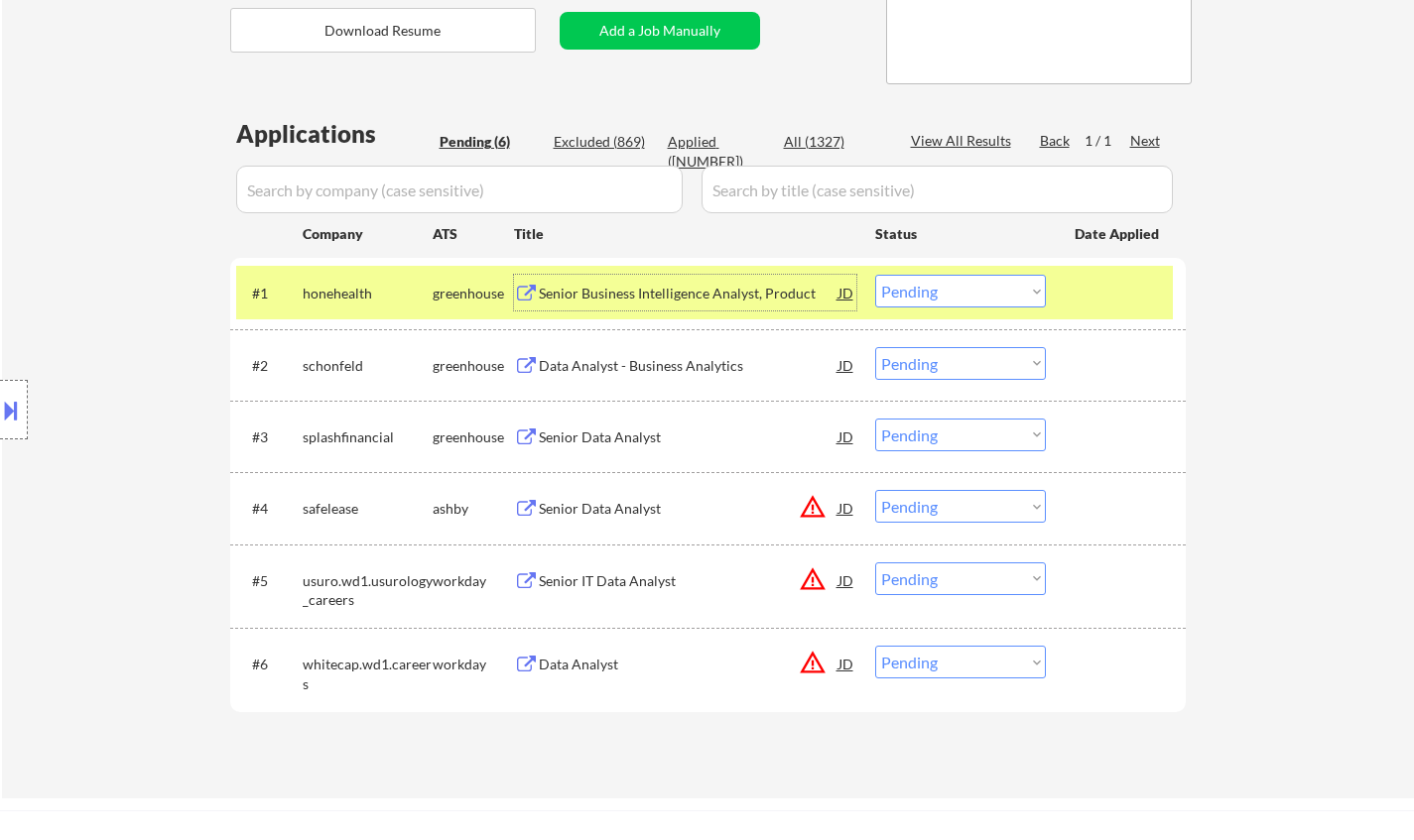 click on "Choose an option... Pending Applied Excluded (Questions) Excluded (Expired) Excluded (Location) Excluded (Bad Match) Excluded (Blocklist) Excluded (Salary) Excluded (Other)" at bounding box center (961, 291) 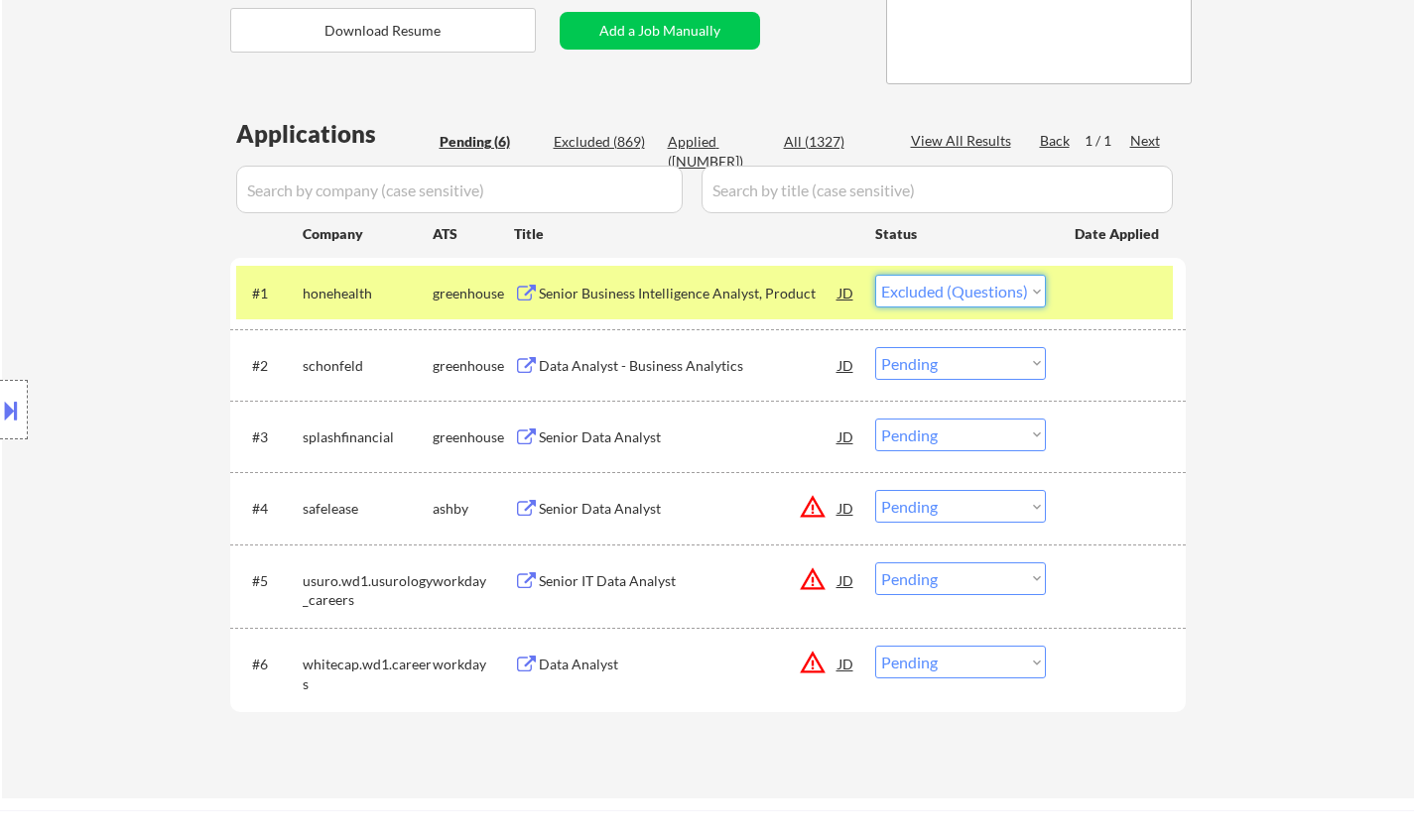 click on "Choose an option... Pending Applied Excluded (Questions) Excluded (Expired) Excluded (Location) Excluded (Bad Match) Excluded (Blocklist) Excluded (Salary) Excluded (Other)" at bounding box center [961, 291] 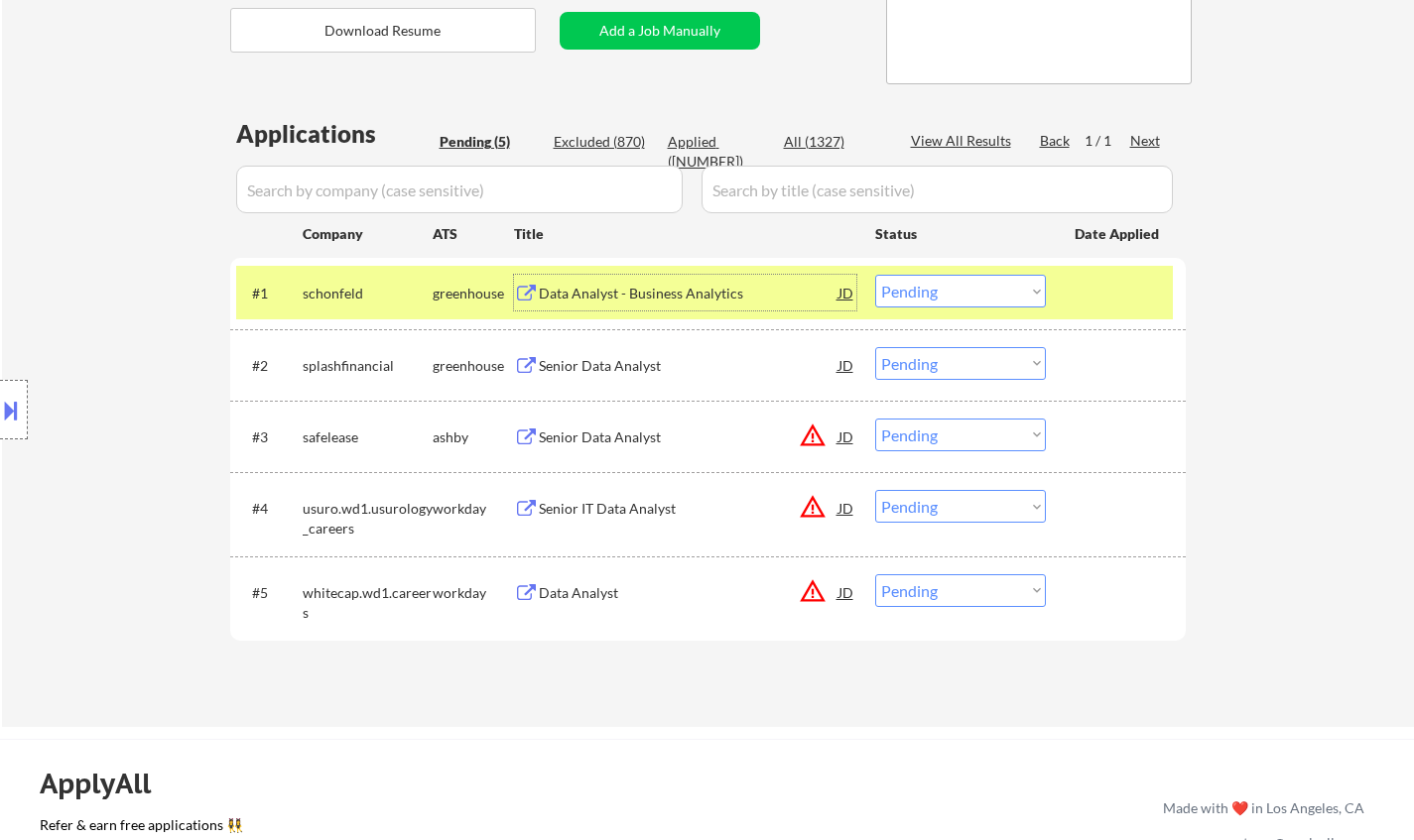 click on "Data Analyst - Business Analytics" at bounding box center (689, 294) 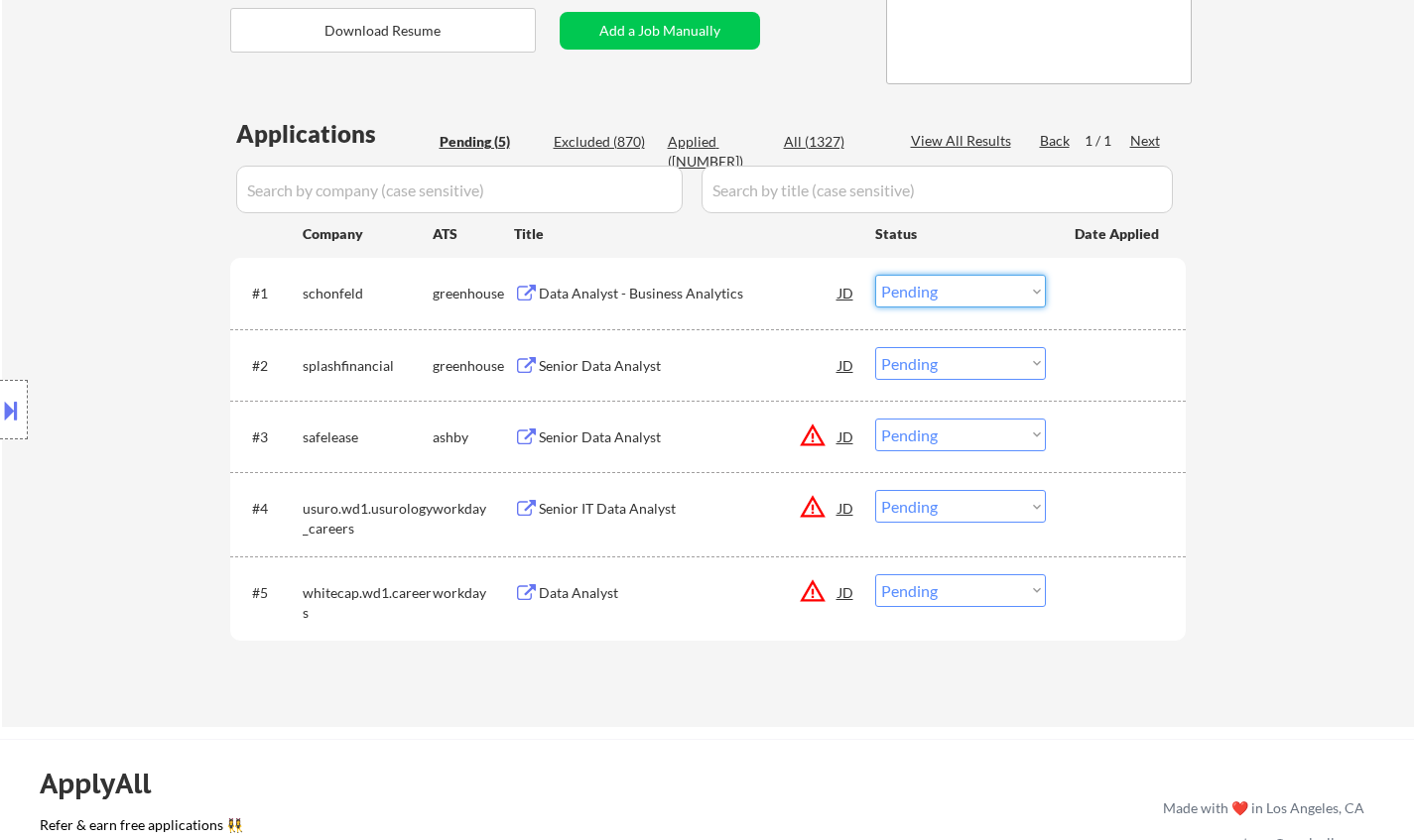 drag, startPoint x: 947, startPoint y: 288, endPoint x: 946, endPoint y: 304, distance: 16.03122 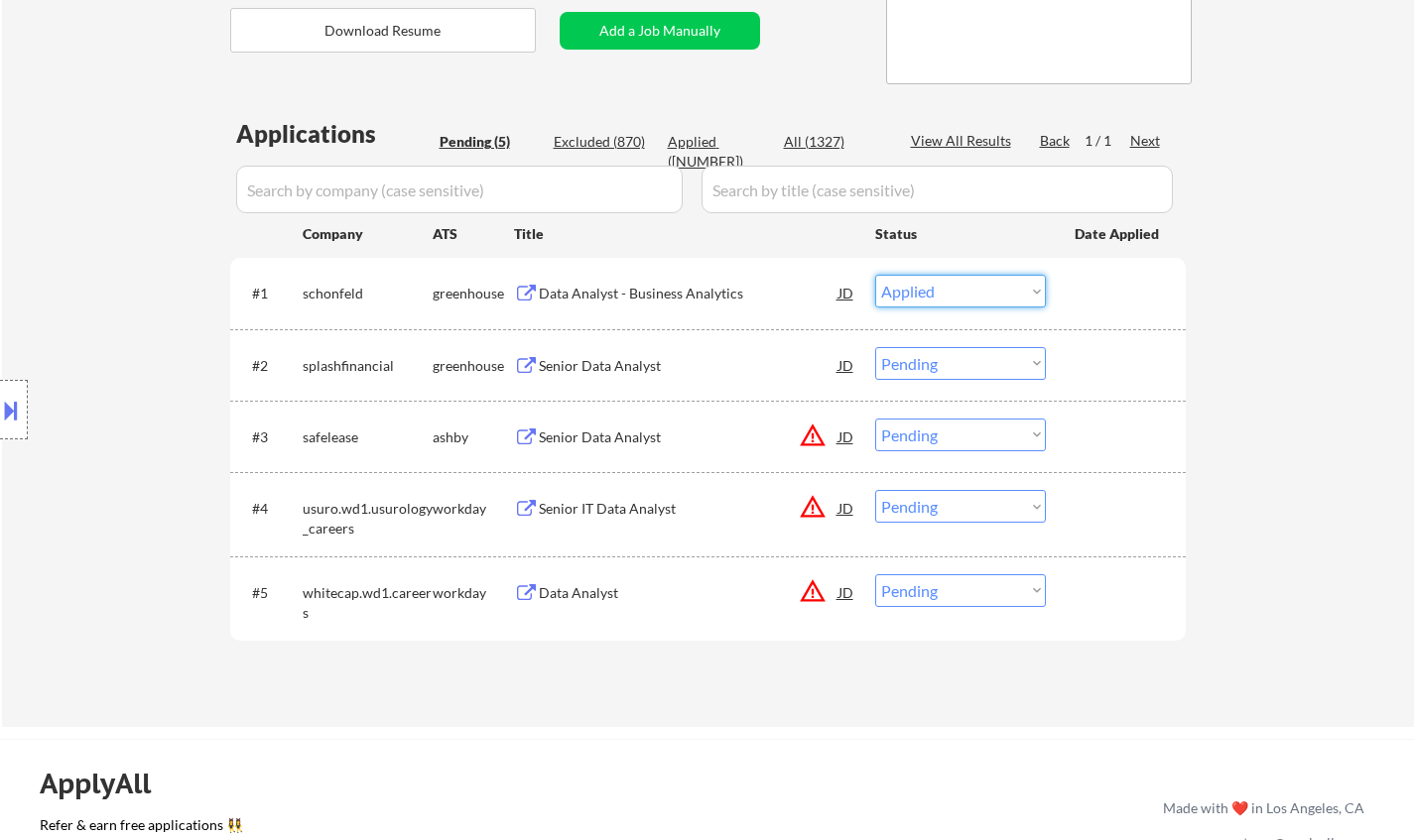click on "Choose an option... Pending Applied Excluded (Questions) Excluded (Expired) Excluded (Location) Excluded (Bad Match) Excluded (Blocklist) Excluded (Salary) Excluded (Other)" at bounding box center (961, 291) 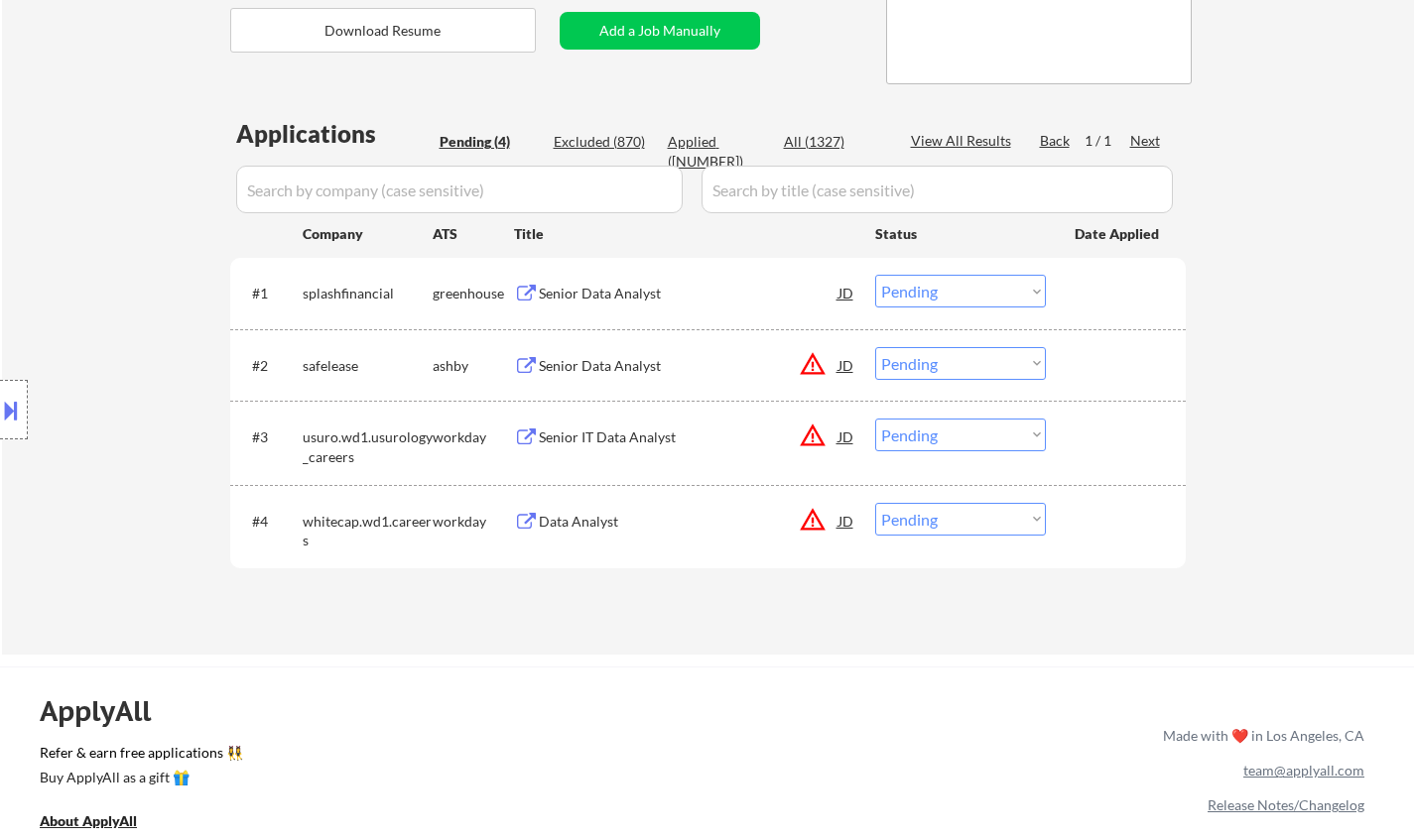 click on "Senior Data Analyst" at bounding box center [689, 294] 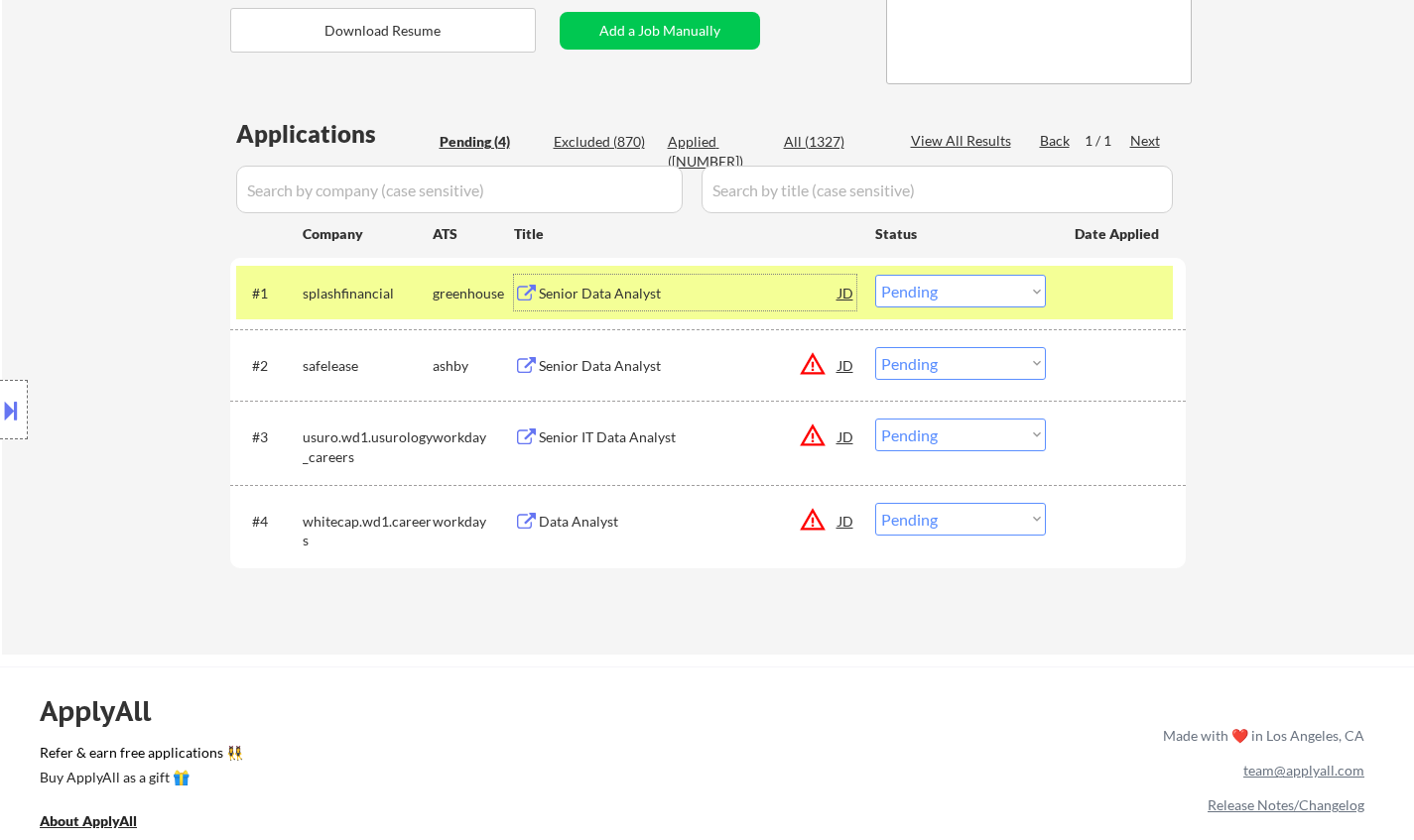 click on "Choose an option... Pending Applied Excluded (Questions) Excluded (Expired) Excluded (Location) Excluded (Bad Match) Excluded (Blocklist) Excluded (Salary) Excluded (Other)" at bounding box center [961, 291] 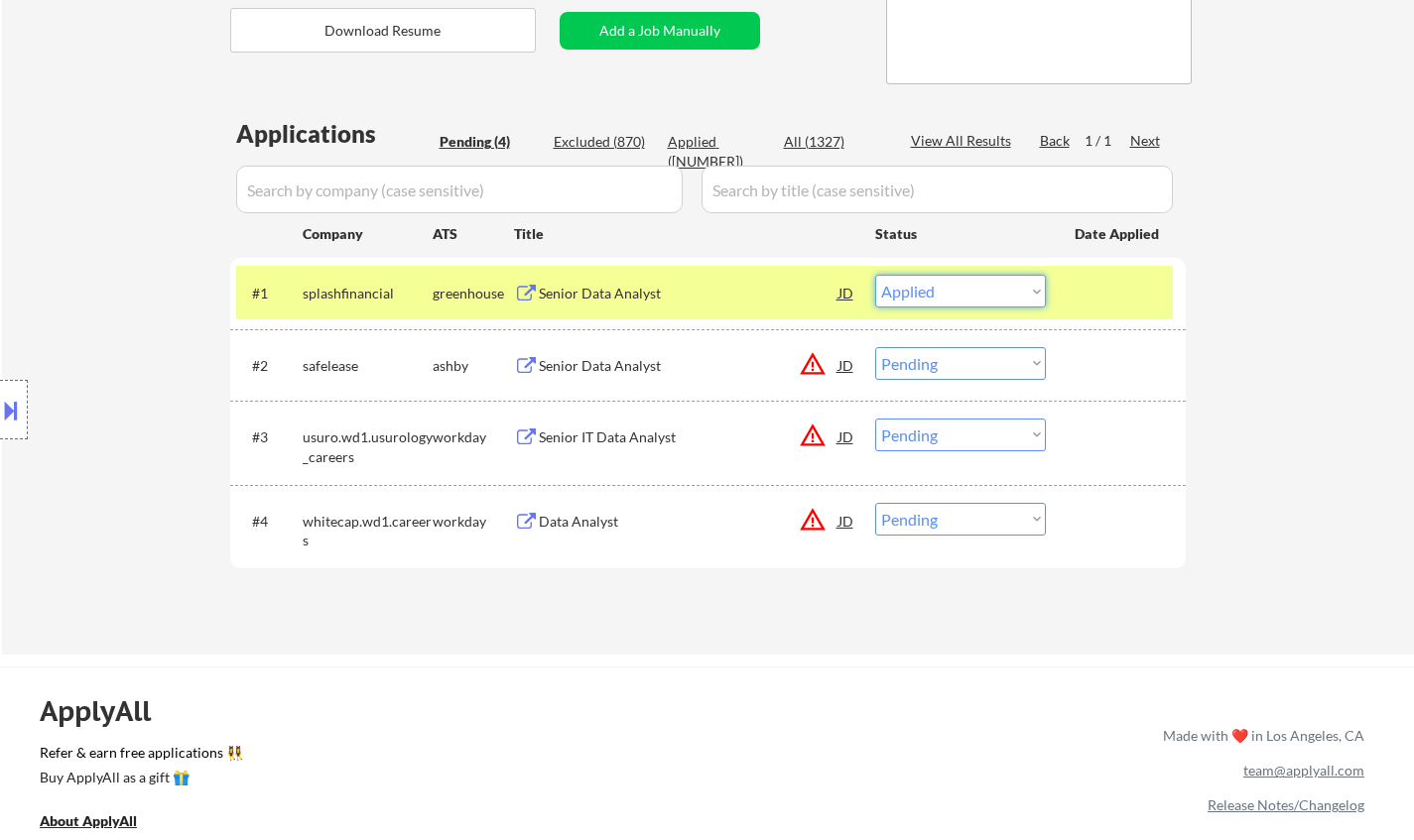 click on "Choose an option... Pending Applied Excluded (Questions) Excluded (Expired) Excluded (Location) Excluded (Bad Match) Excluded (Blocklist) Excluded (Salary) Excluded (Other)" at bounding box center [961, 291] 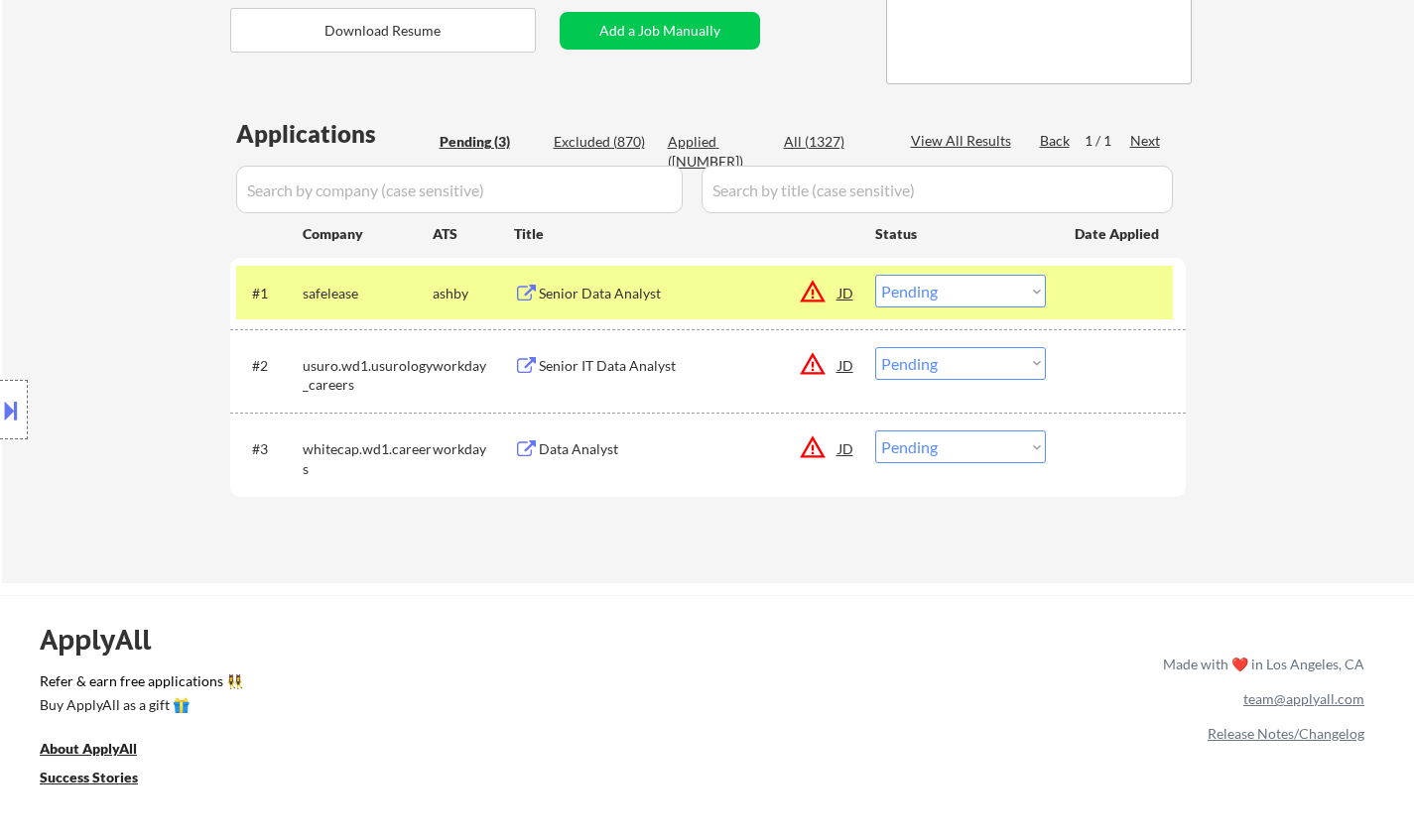 click at bounding box center [11, 410] 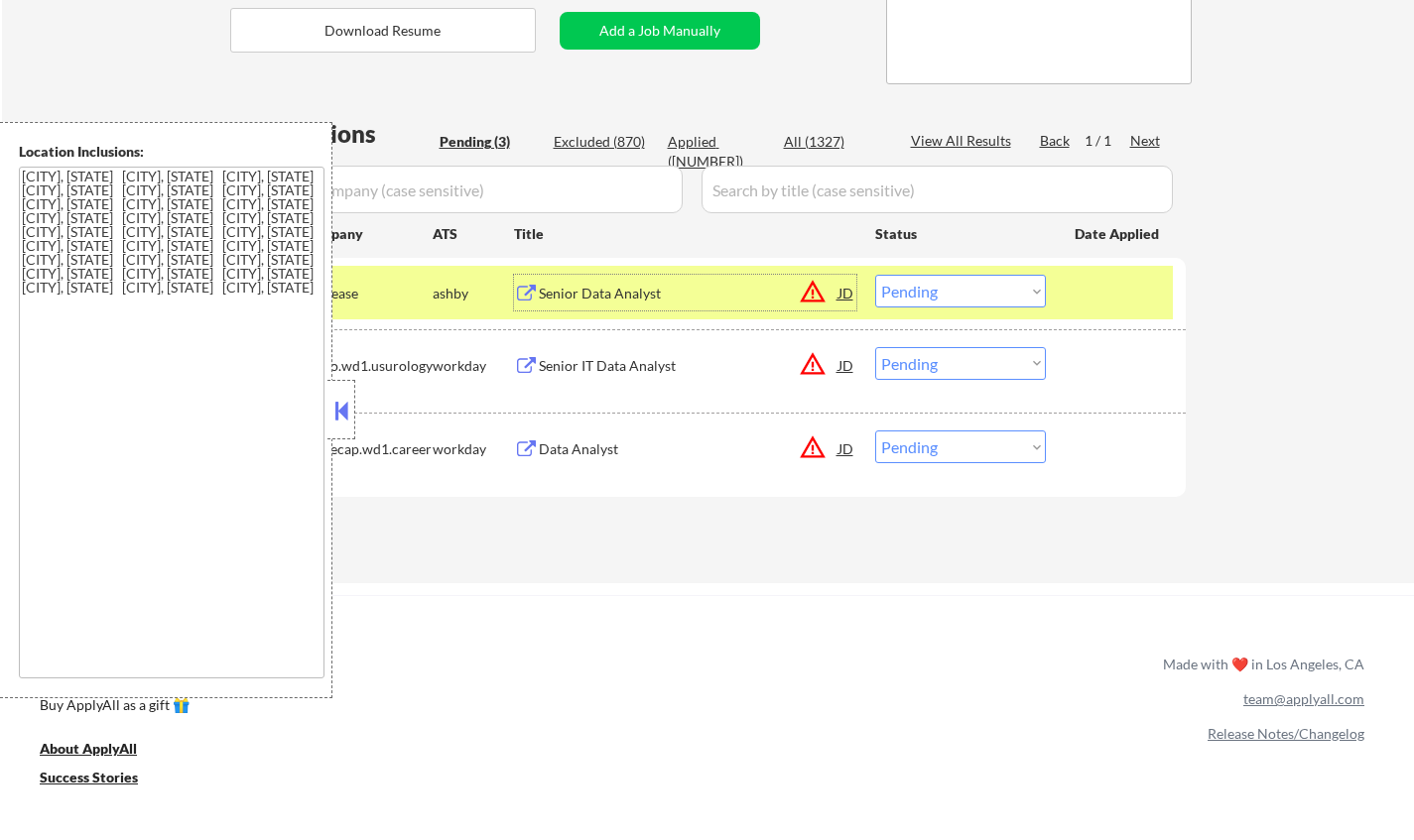 click on "Senior Data Analyst" at bounding box center [689, 294] 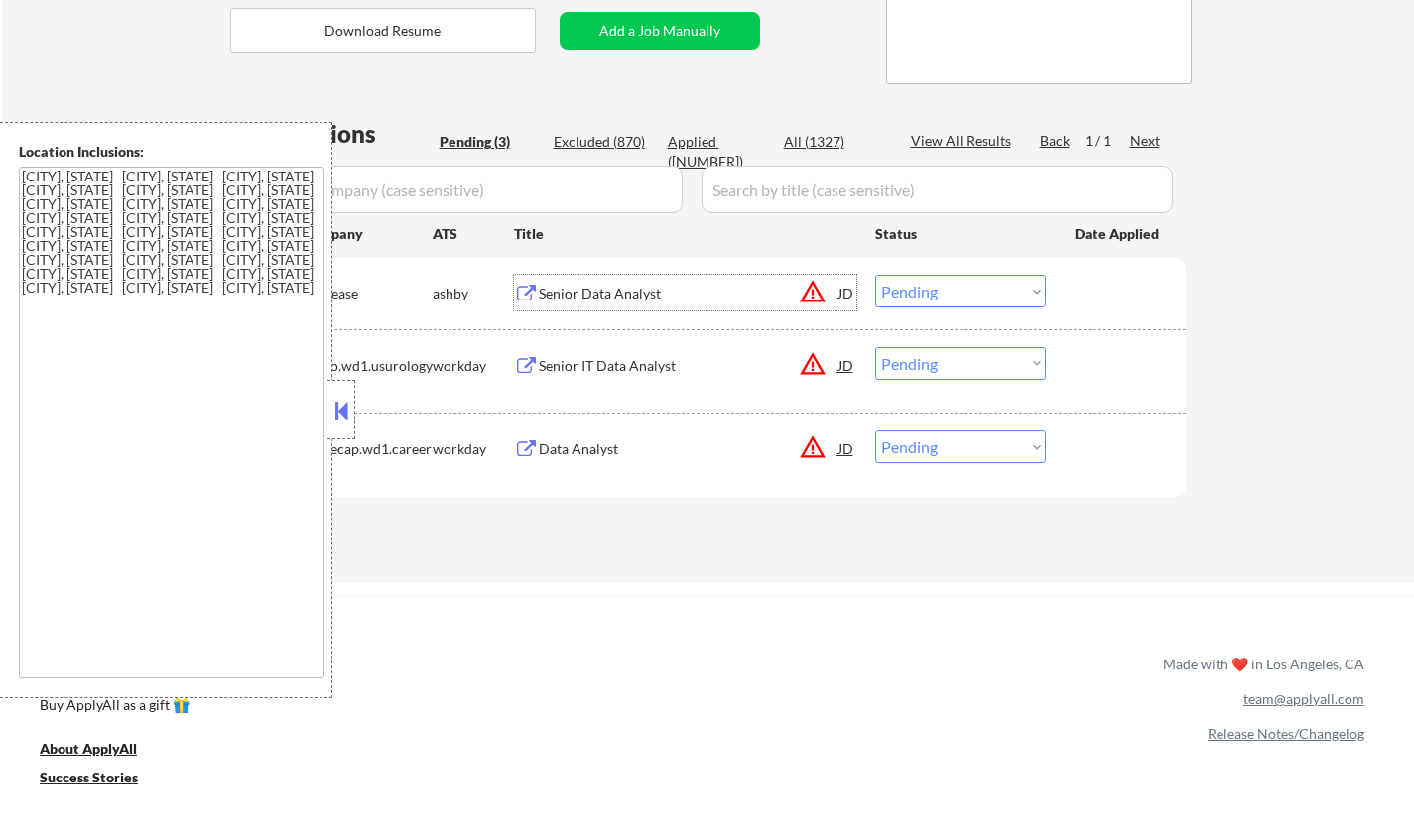 drag, startPoint x: 984, startPoint y: 282, endPoint x: 984, endPoint y: 304, distance: 22 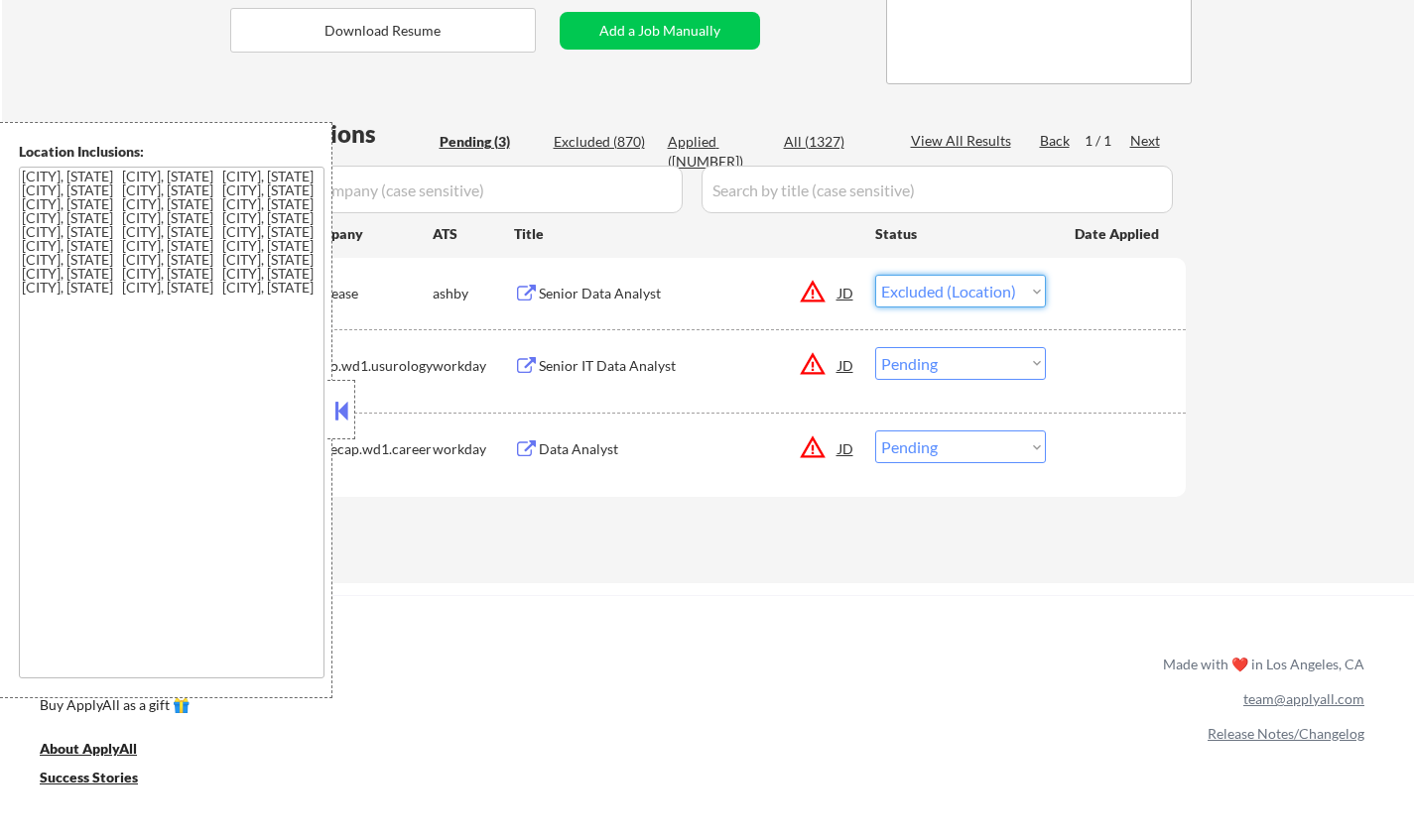 click on "Choose an option... Pending Applied Excluded (Questions) Excluded (Expired) Excluded (Location) Excluded (Bad Match) Excluded (Blocklist) Excluded (Salary) Excluded (Other)" at bounding box center (961, 291) 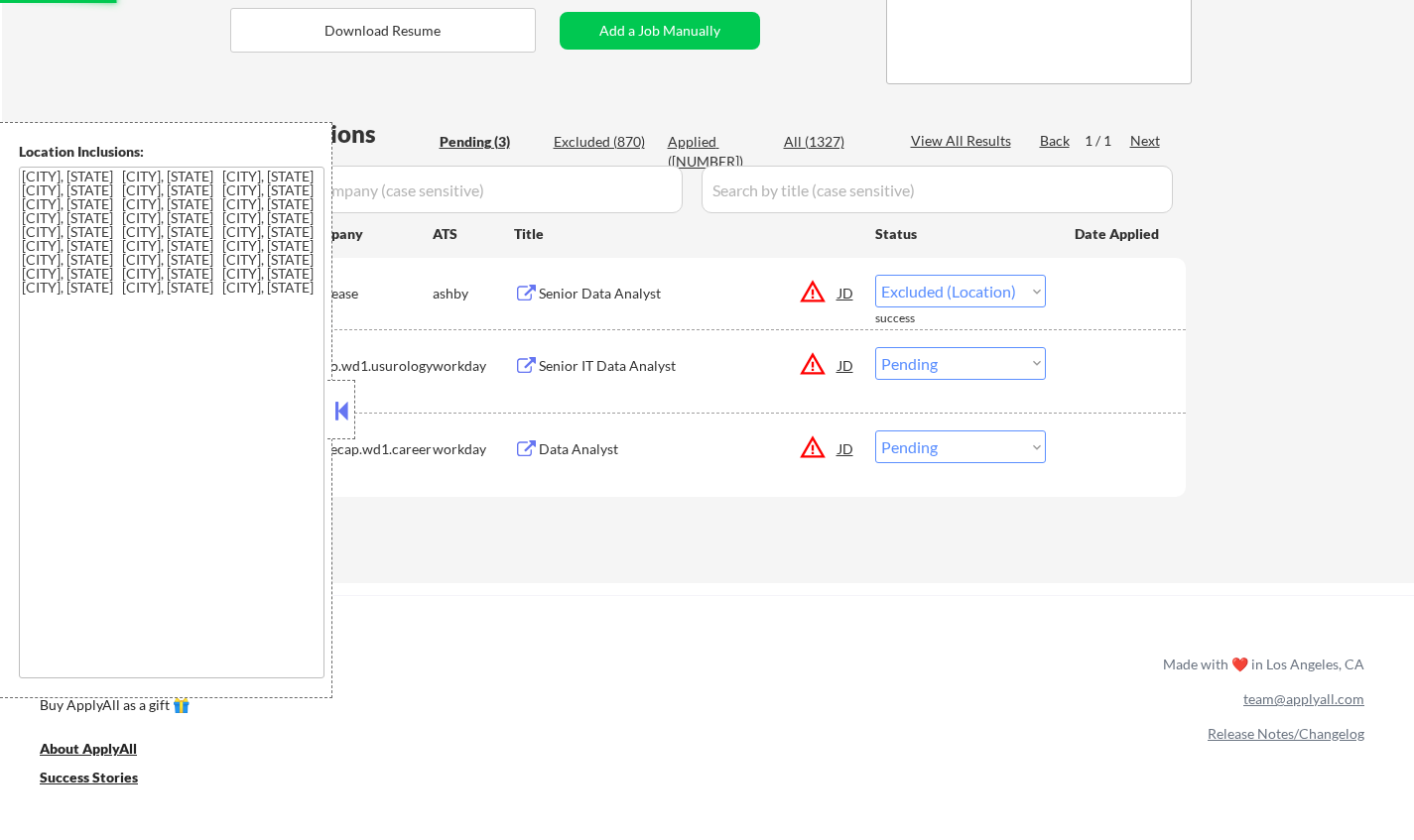 select on ""pending"" 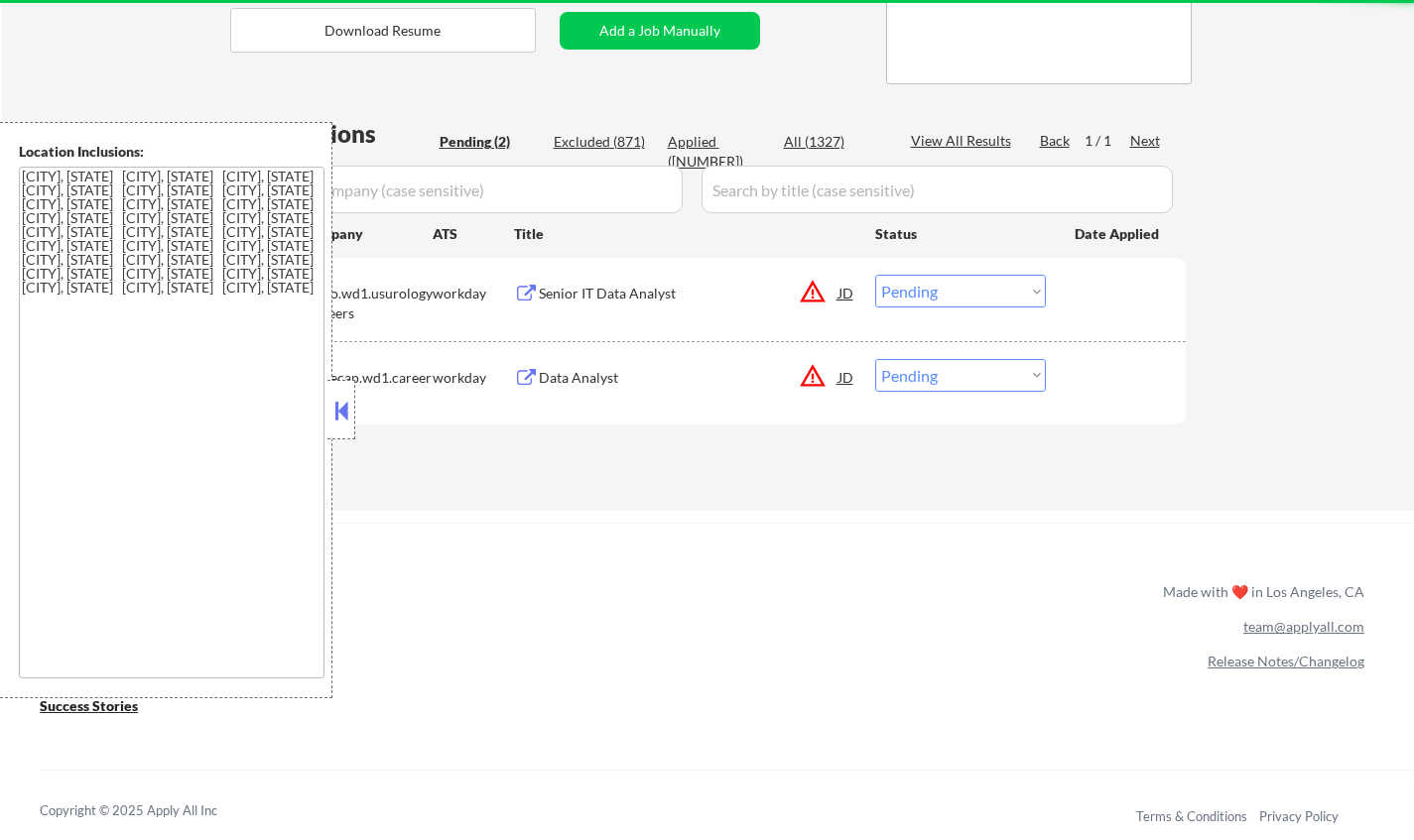 click at bounding box center (341, 411) 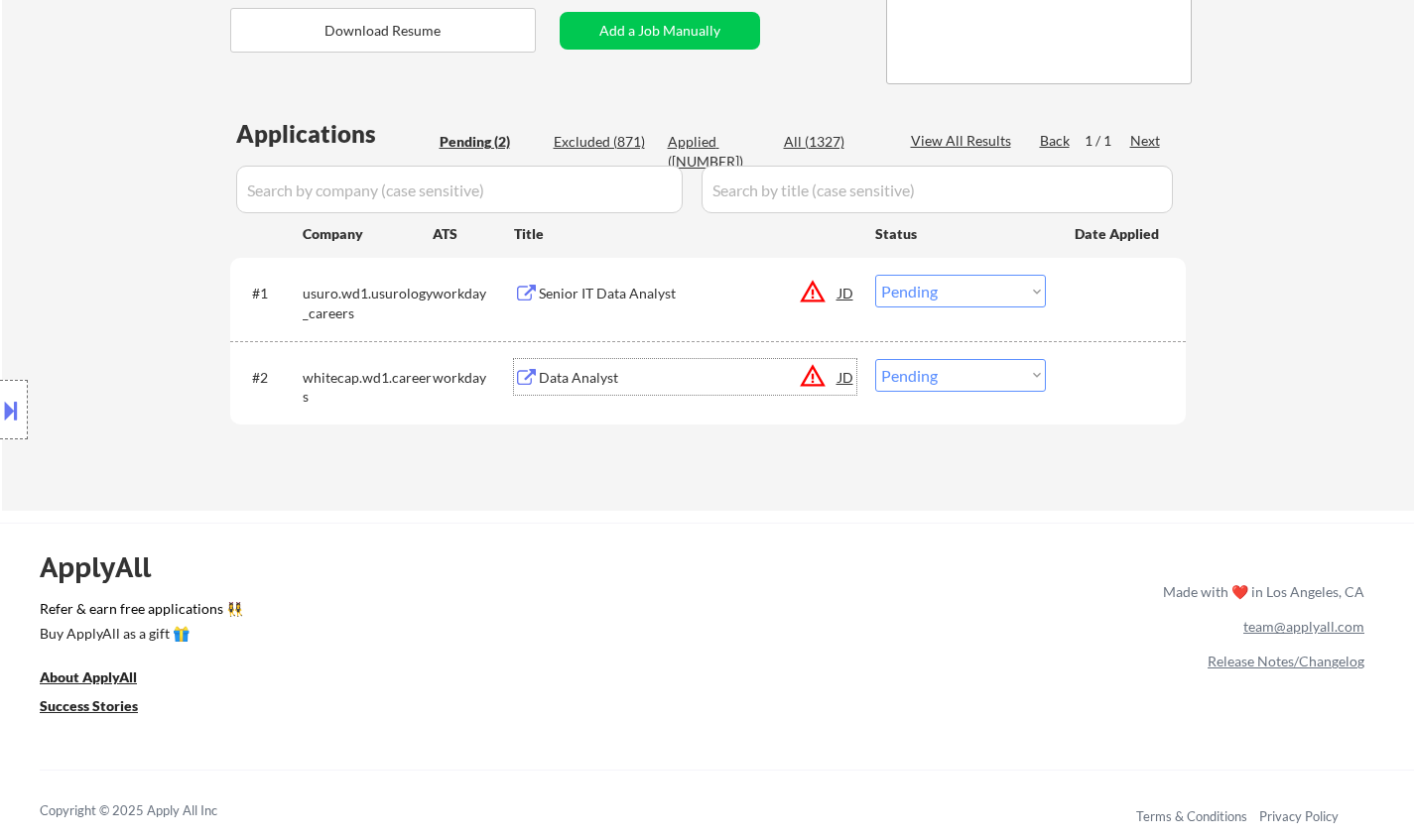click on "Data Analyst" at bounding box center (689, 378) 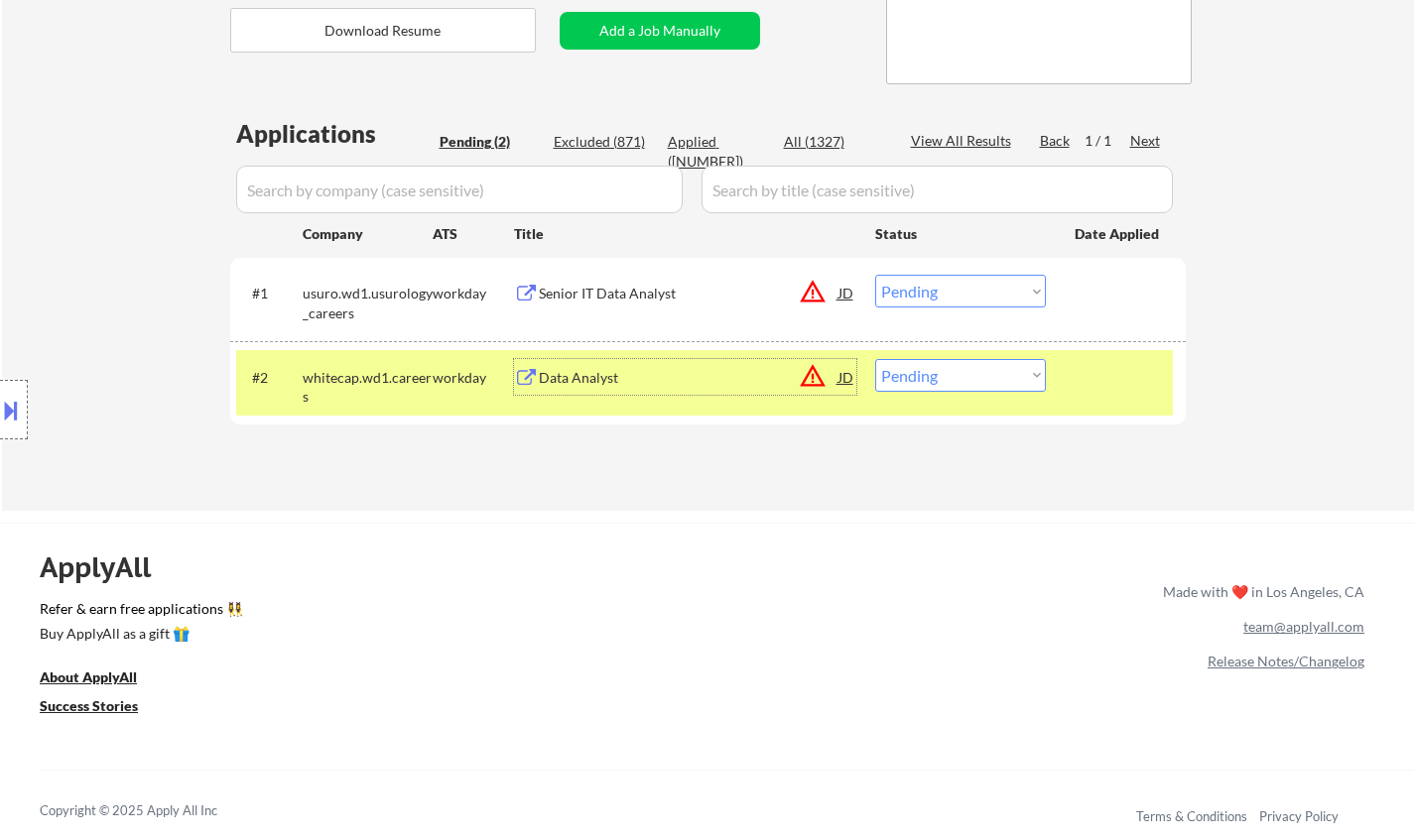 click on "JD" at bounding box center [846, 377] 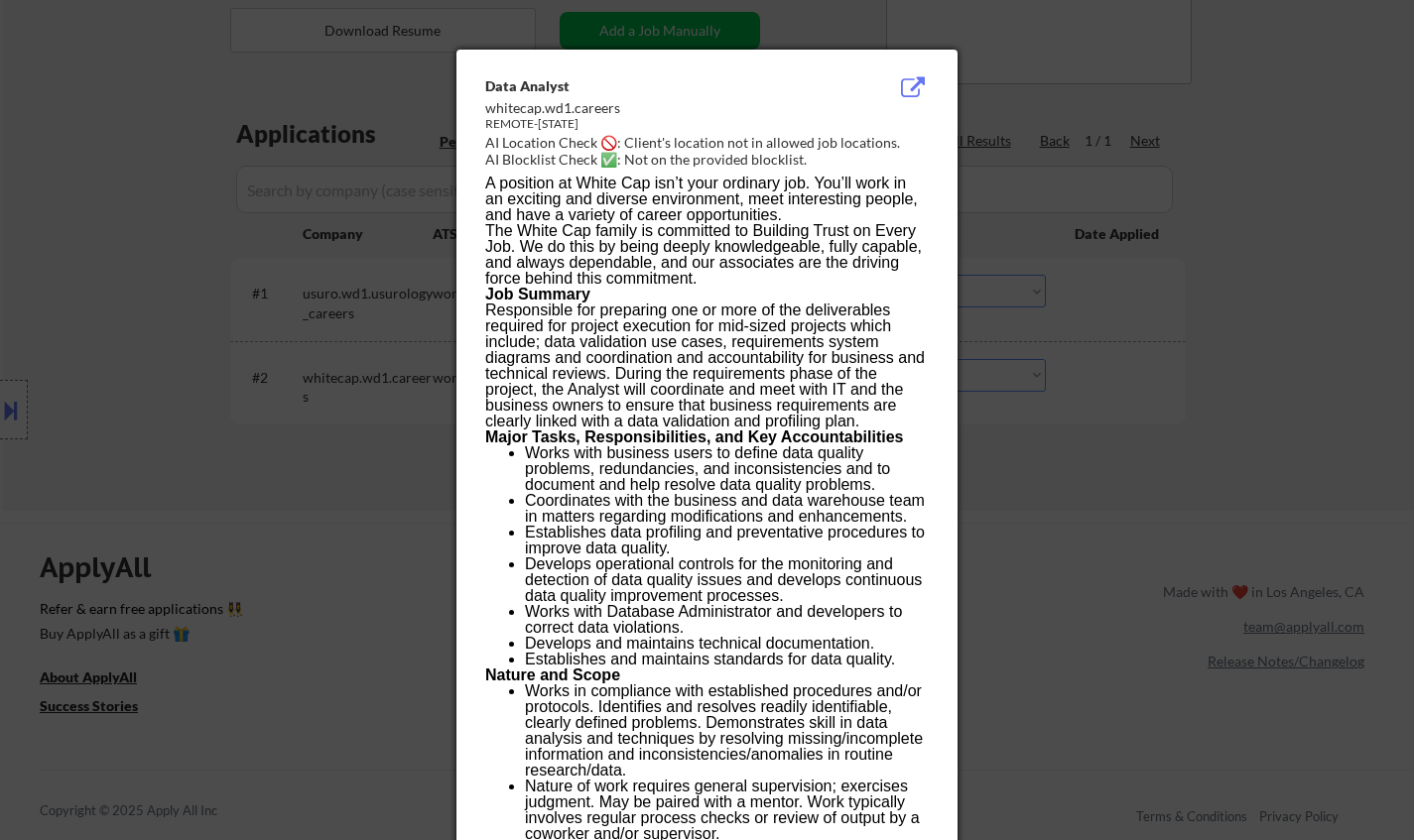 click at bounding box center [707, 420] 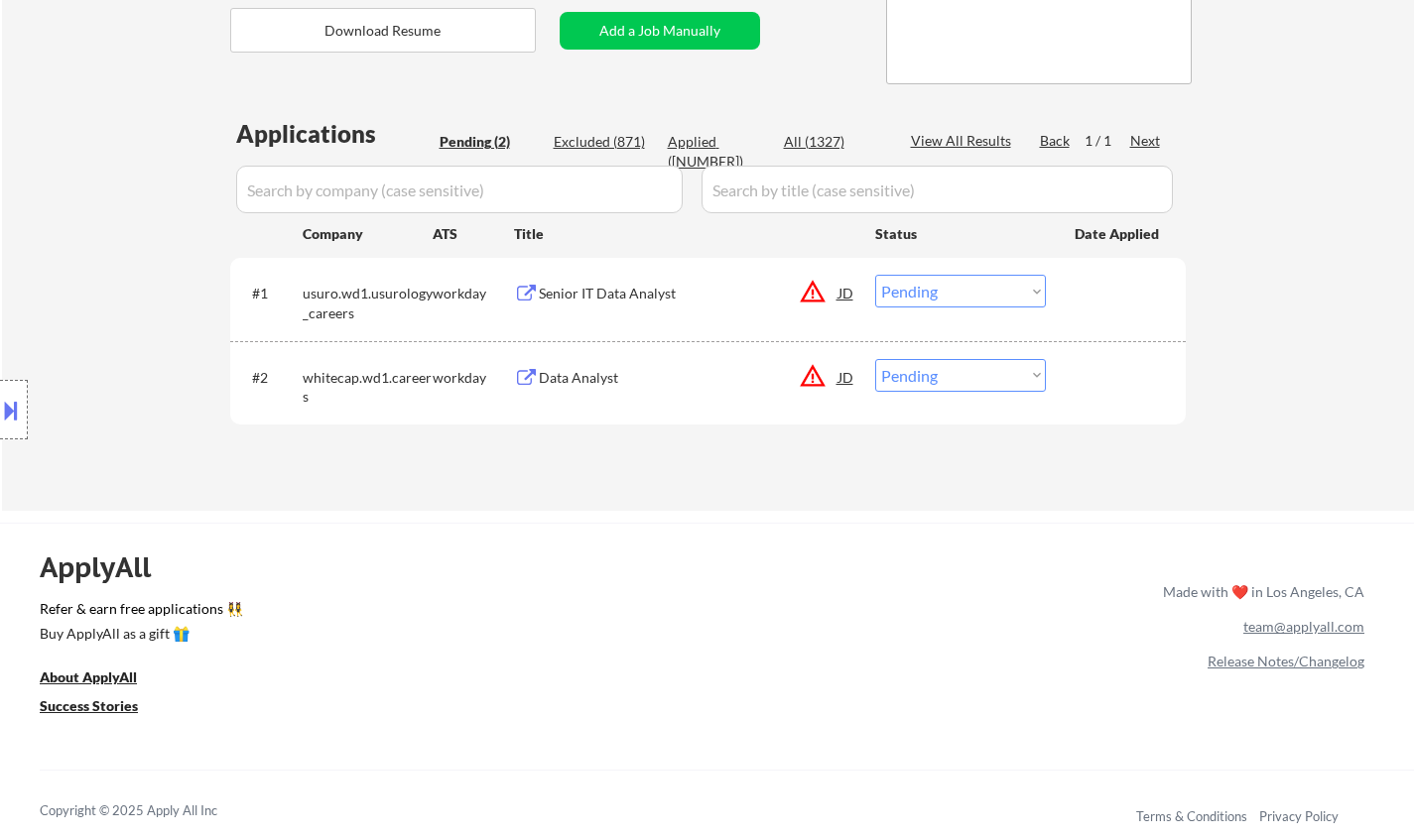 click on "Choose an option... Pending Applied Excluded (Questions) Excluded (Expired) Excluded (Location) Excluded (Bad Match) Excluded (Blocklist) Excluded (Salary) Excluded (Other)" at bounding box center [961, 375] 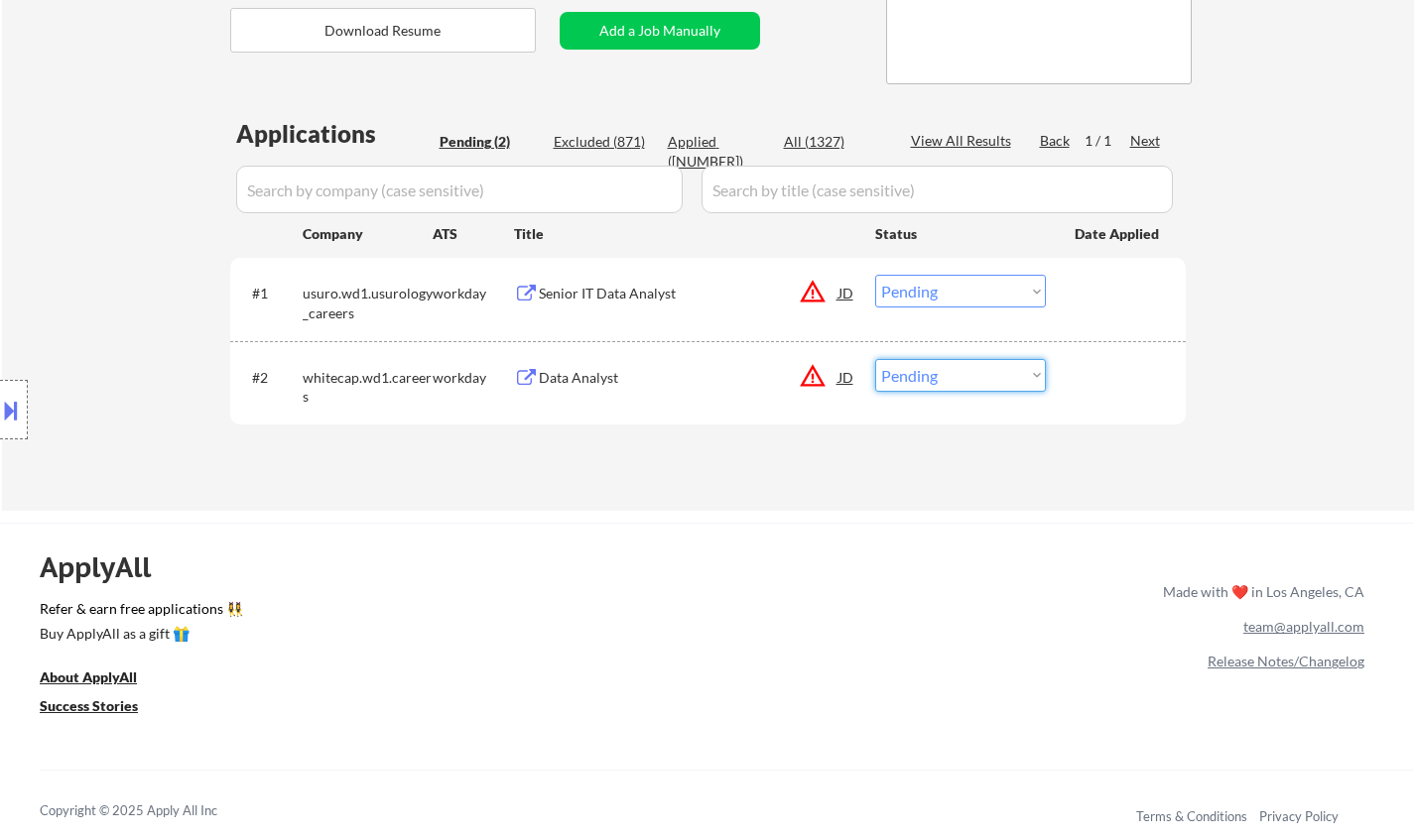 select on ""excluded__location_"" 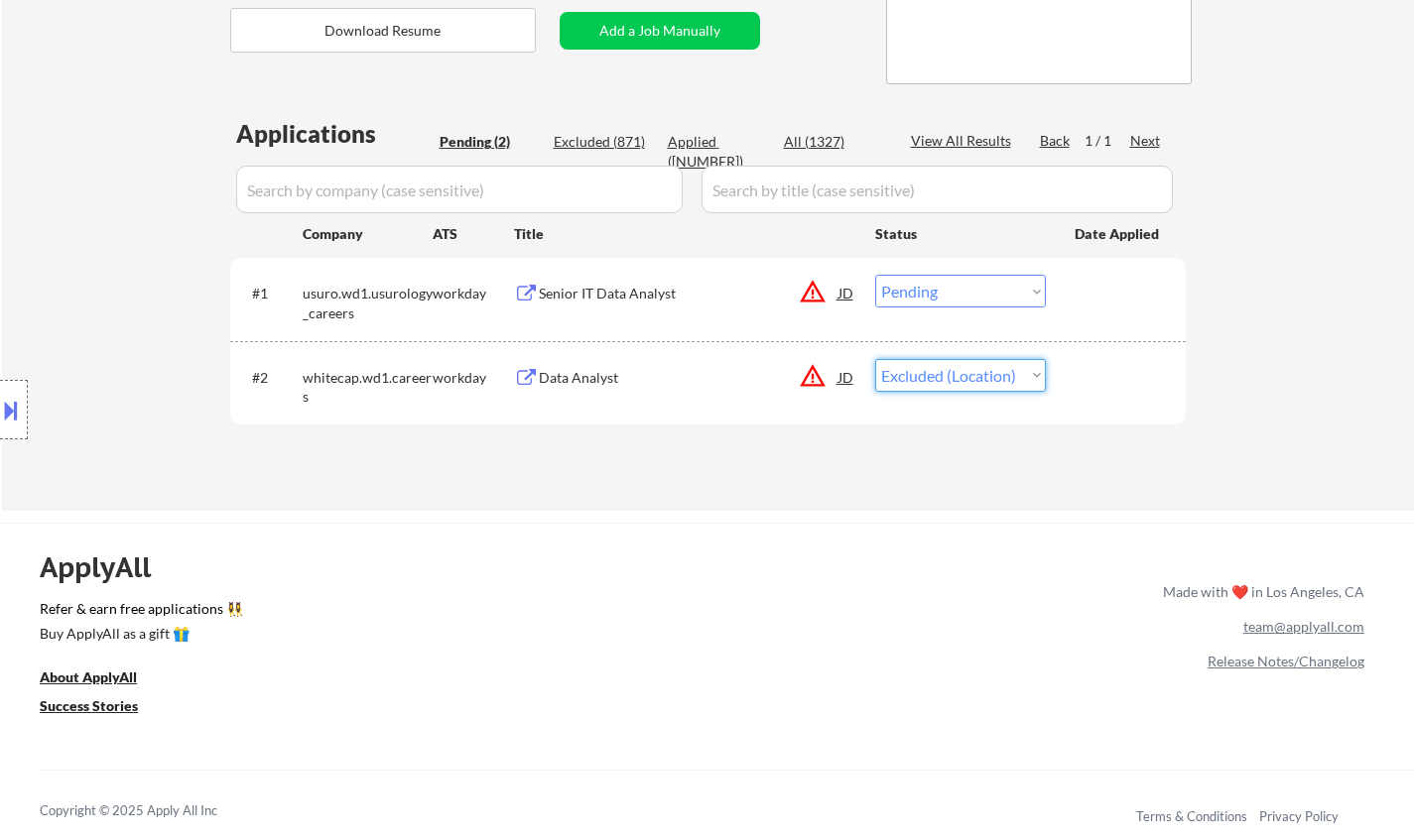 click on "Choose an option... Pending Applied Excluded (Questions) Excluded (Expired) Excluded (Location) Excluded (Bad Match) Excluded (Blocklist) Excluded (Salary) Excluded (Other)" at bounding box center [961, 375] 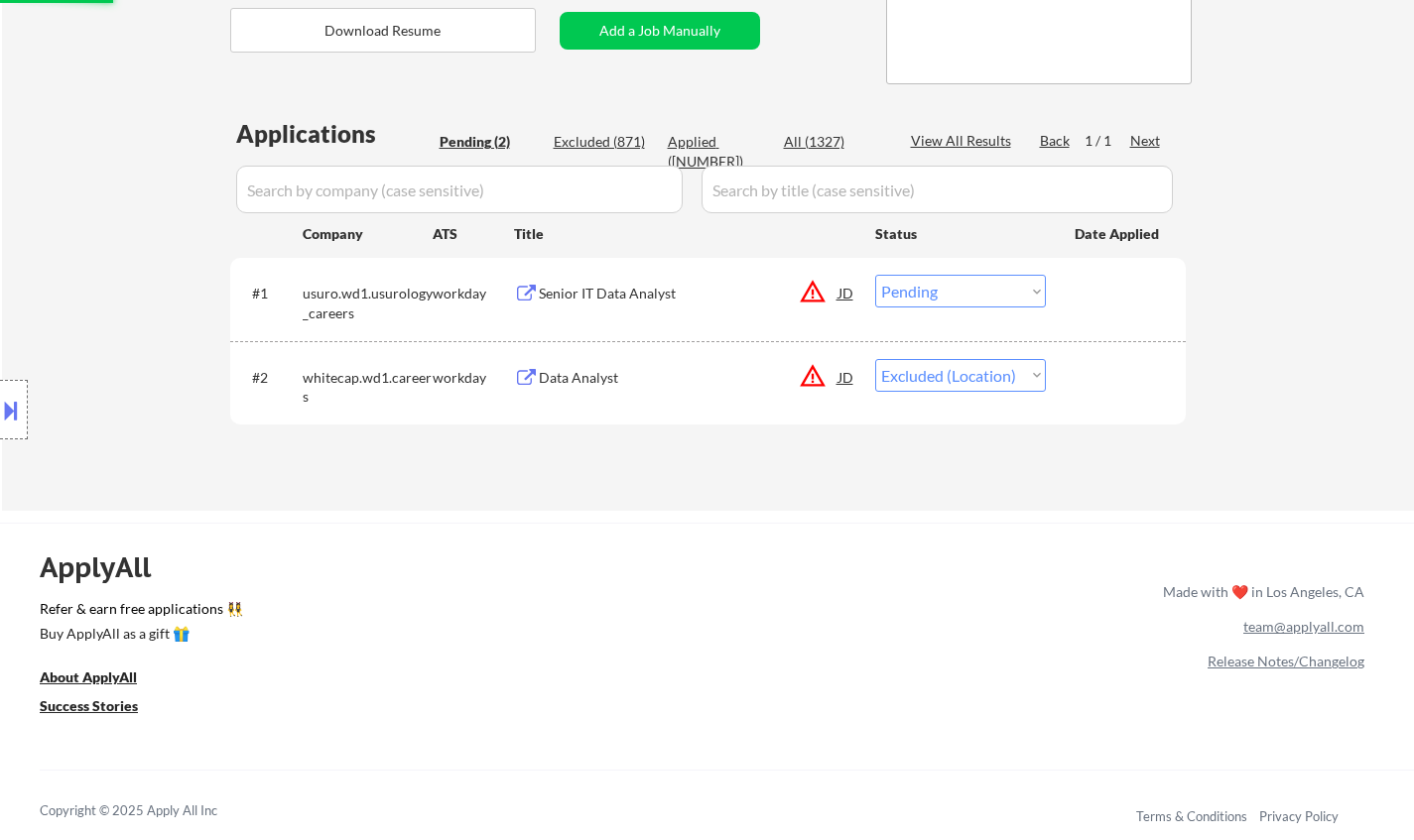 click on "JD" at bounding box center [846, 293] 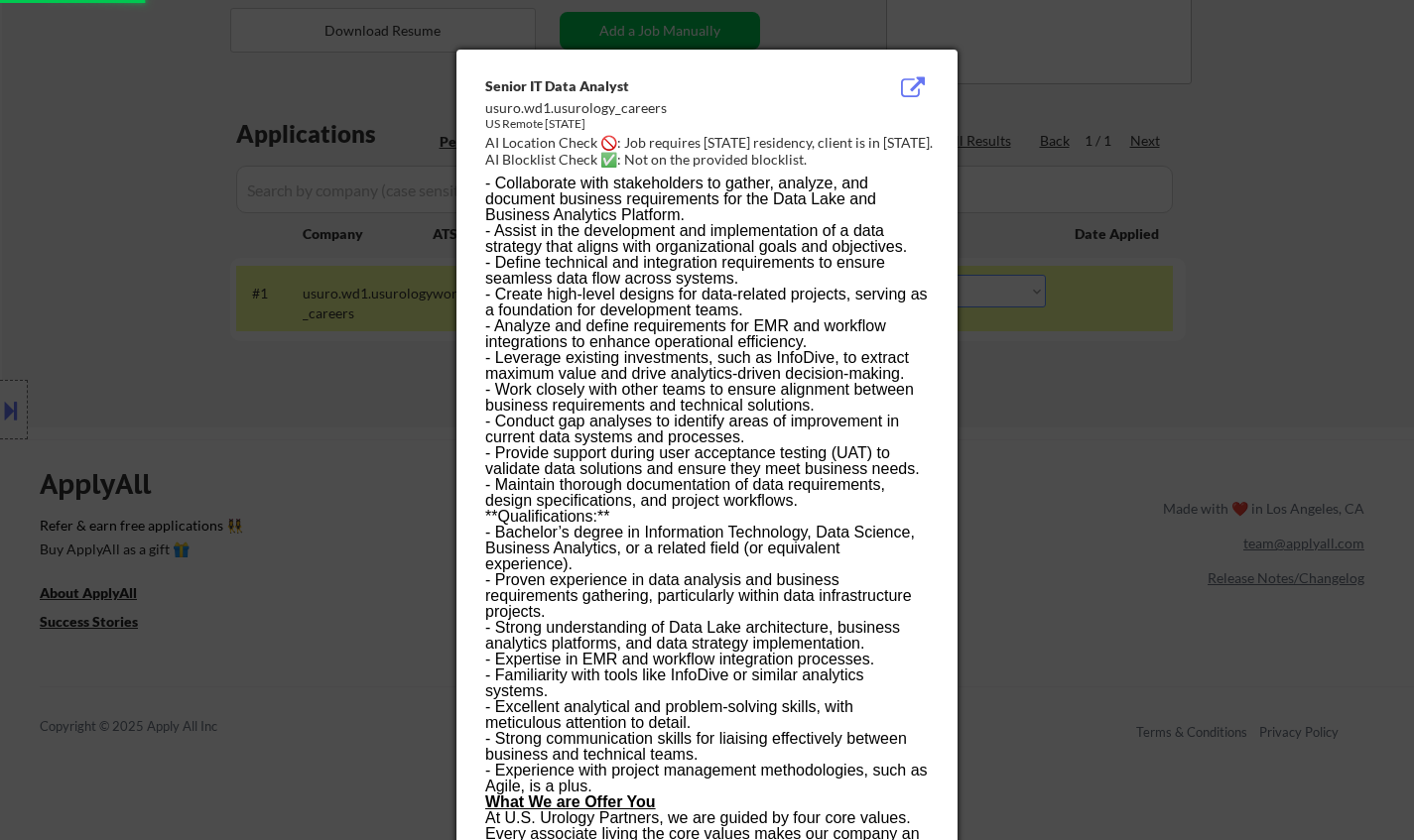 click at bounding box center (707, 420) 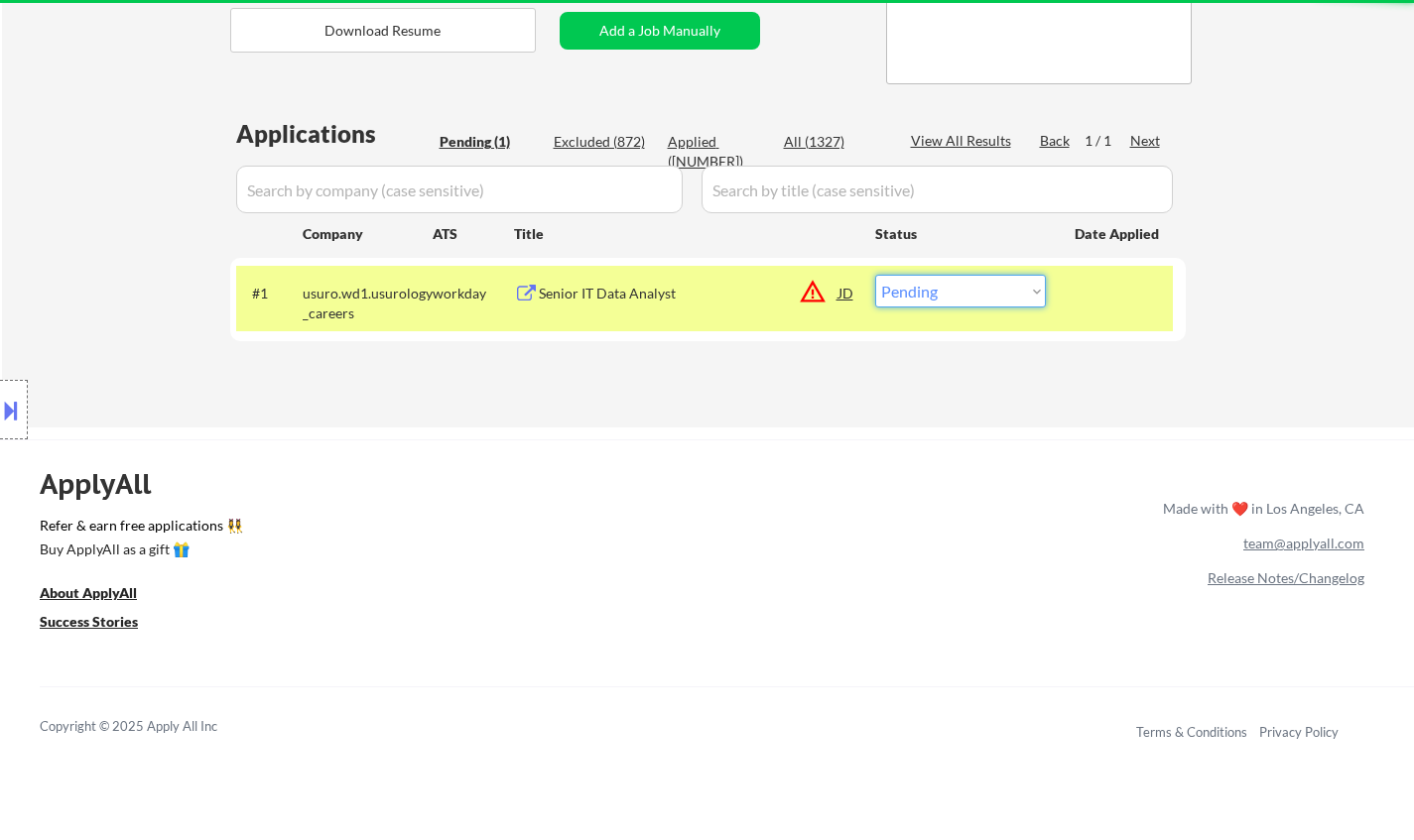 drag, startPoint x: 964, startPoint y: 288, endPoint x: 973, endPoint y: 304, distance: 18.35756 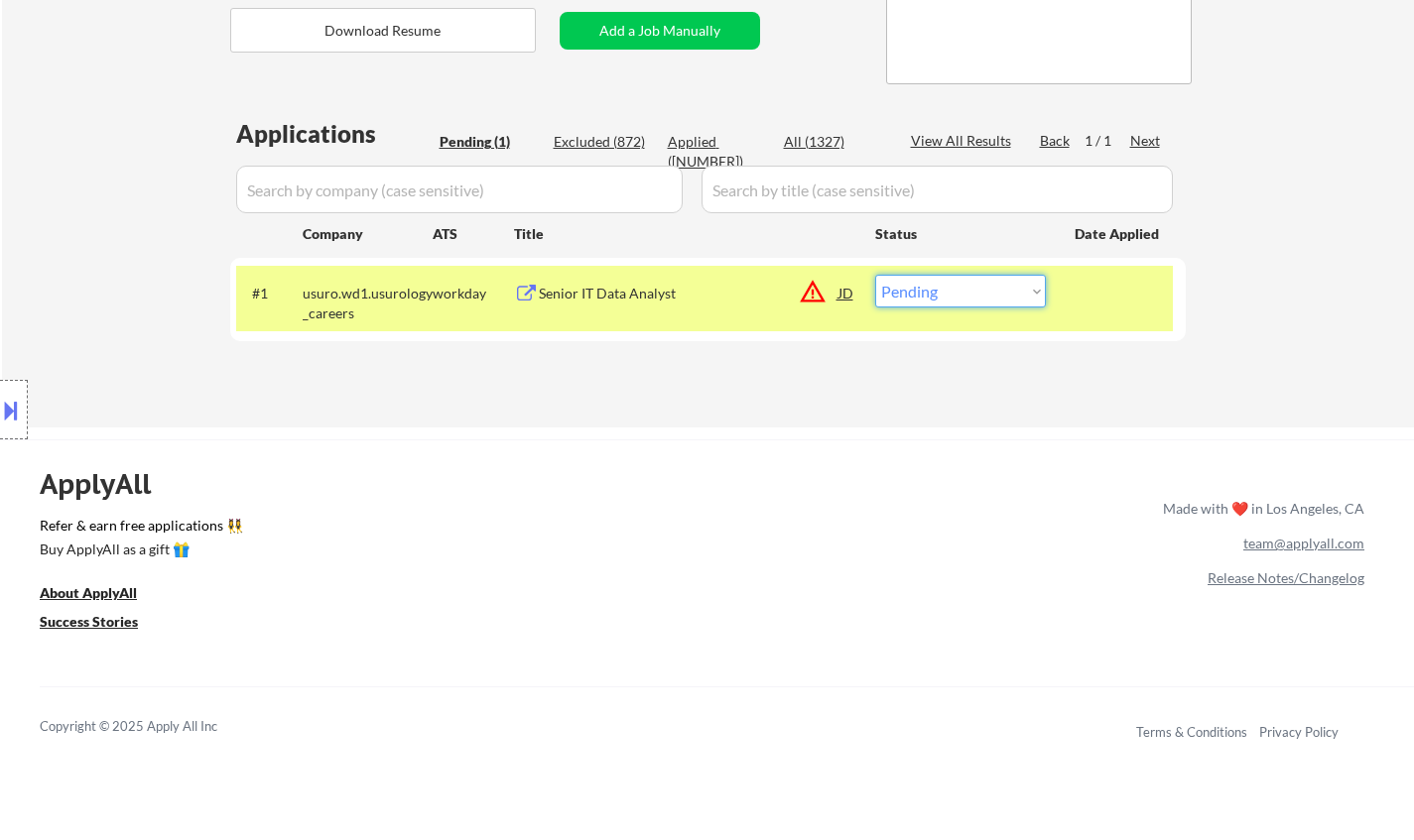 select on ""excluded__location_"" 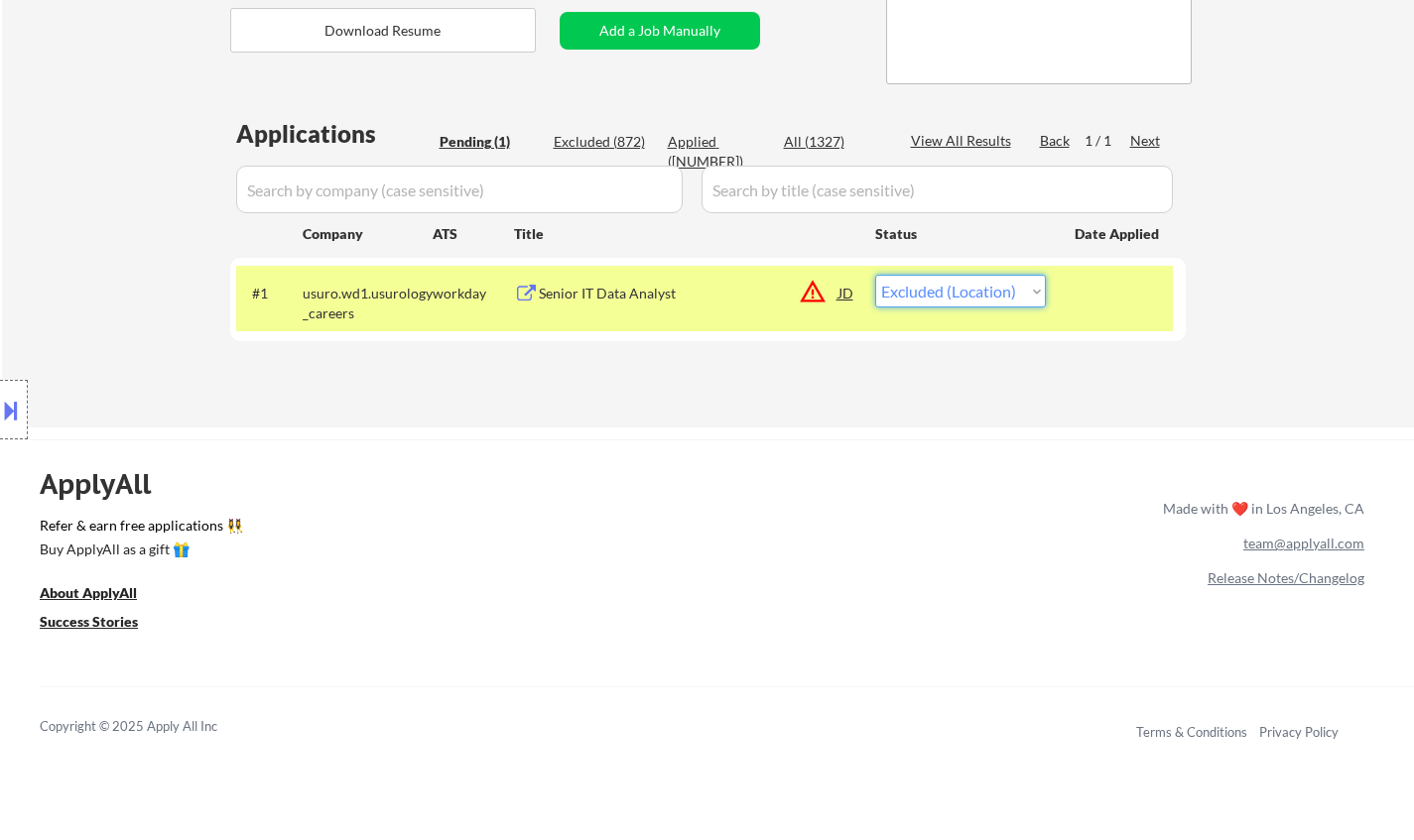click on "Choose an option... Pending Applied Excluded (Questions) Excluded (Expired) Excluded (Location) Excluded (Bad Match) Excluded (Blocklist) Excluded (Salary) Excluded (Other)" at bounding box center [961, 291] 